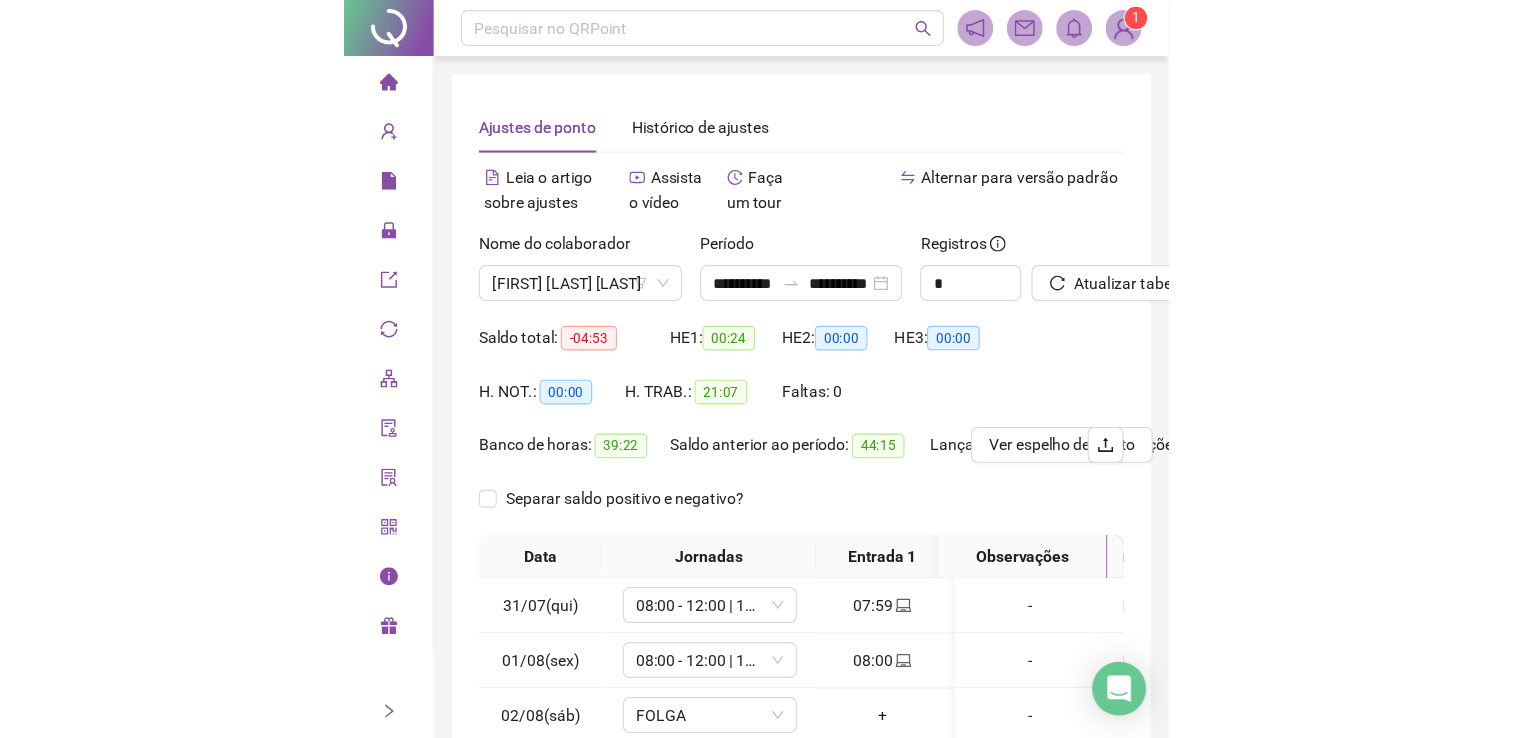 scroll, scrollTop: 116, scrollLeft: 0, axis: vertical 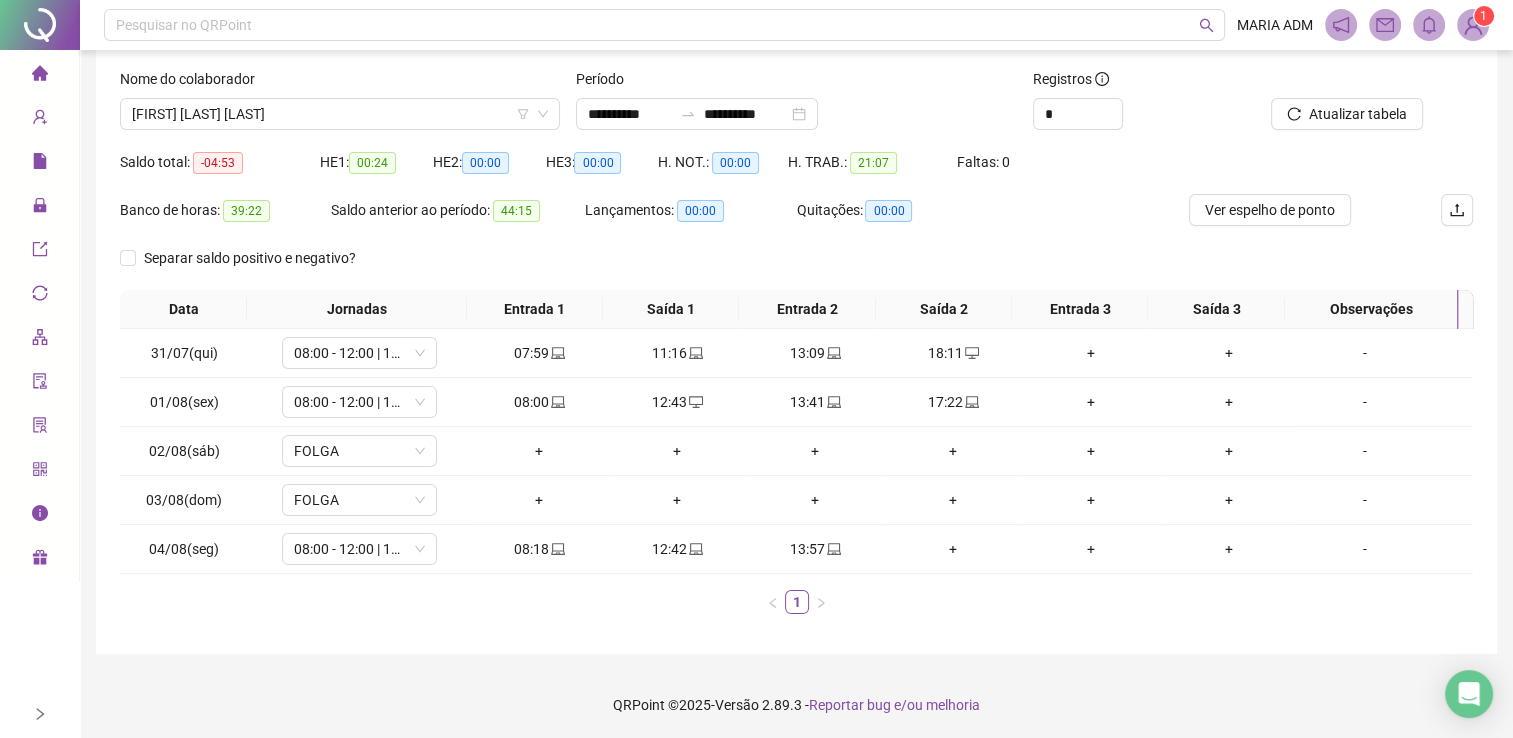 click at bounding box center (40, 25) 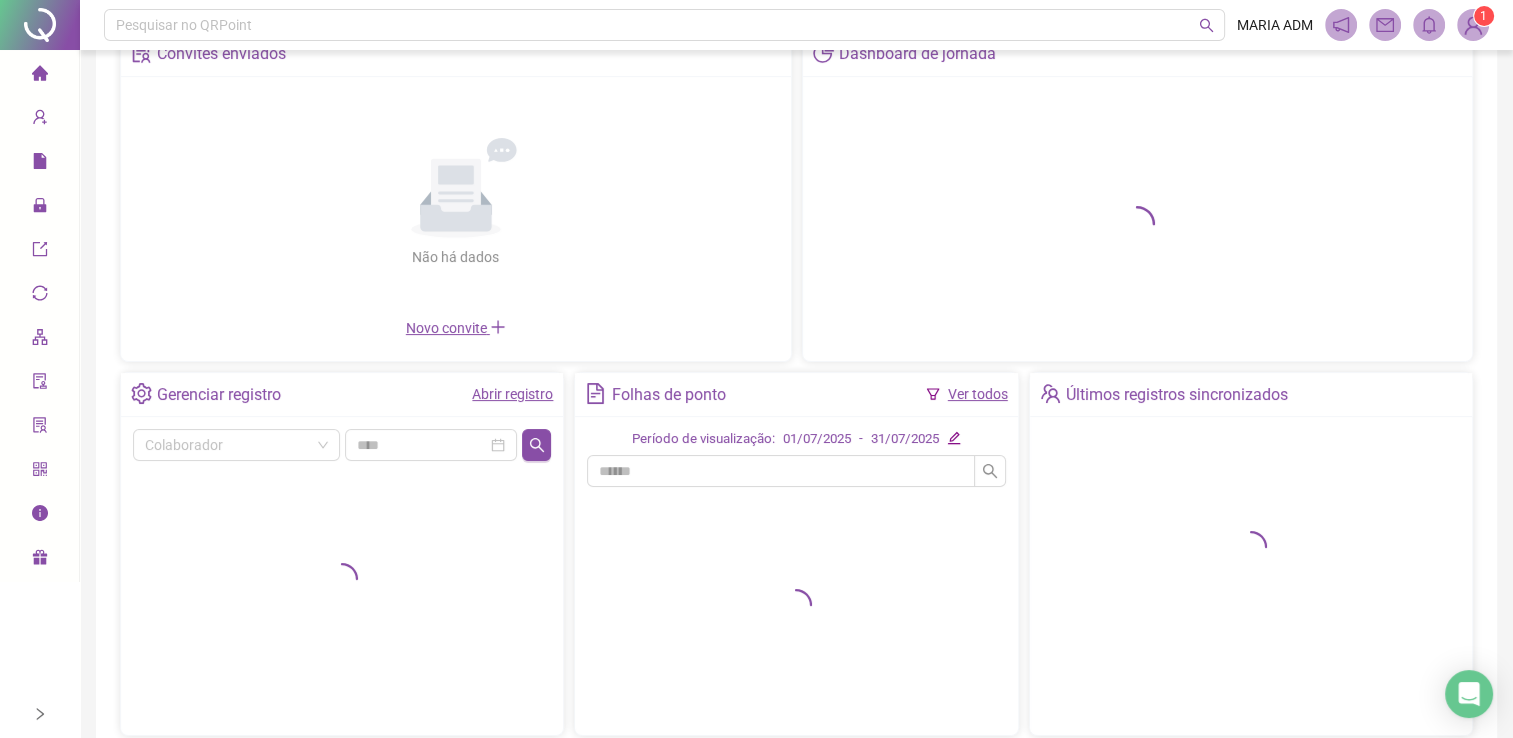 click 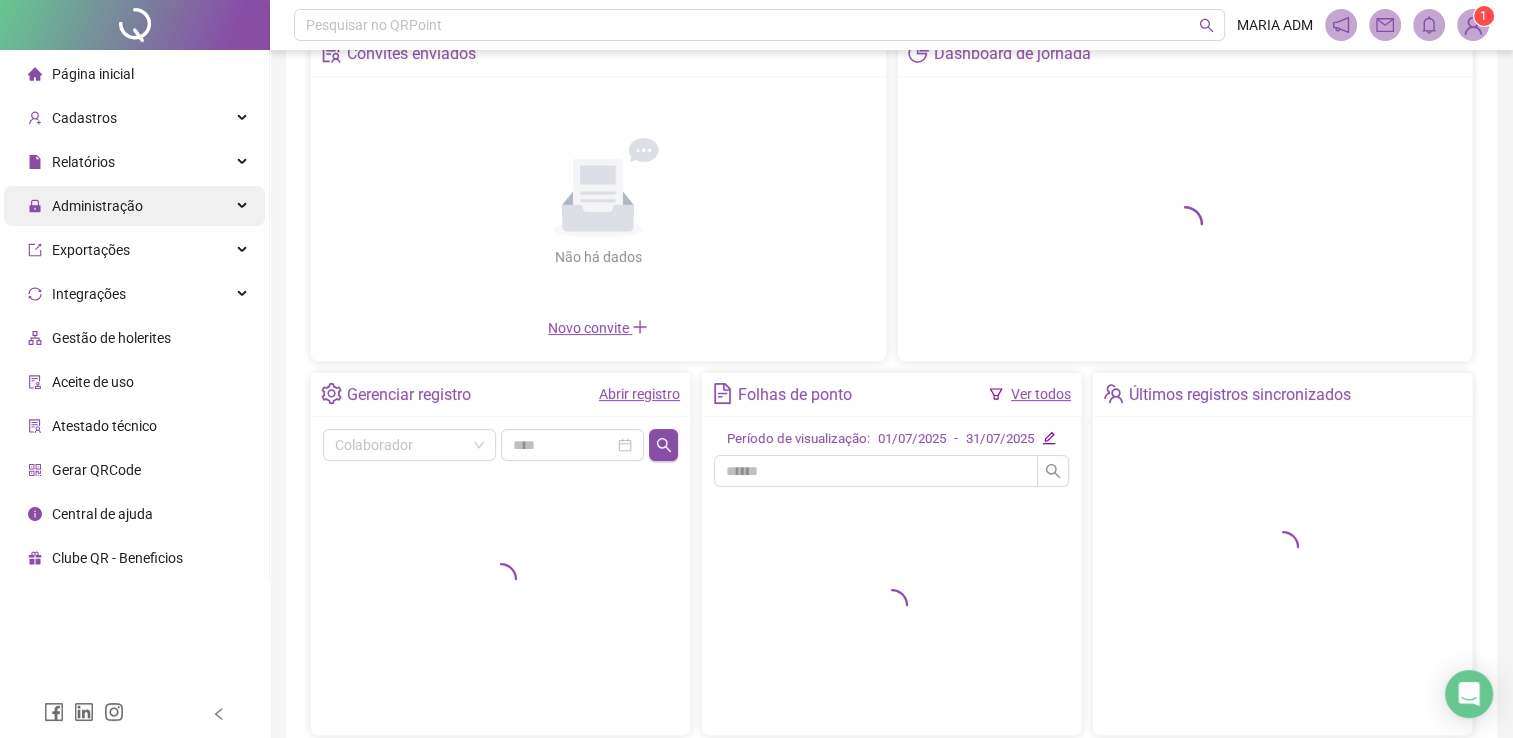 click on "Administração" at bounding box center (85, 206) 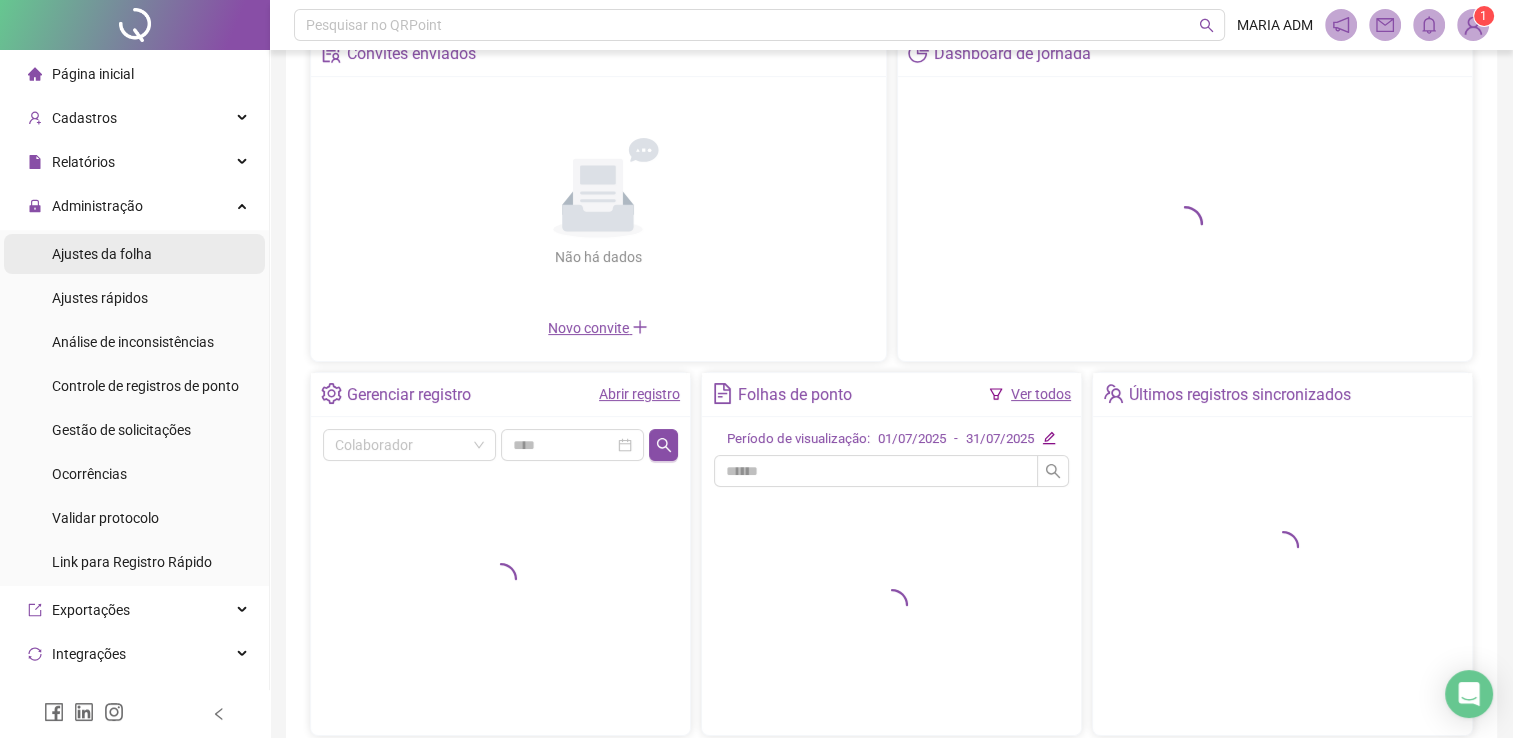 click on "Ajustes da folha" at bounding box center (102, 254) 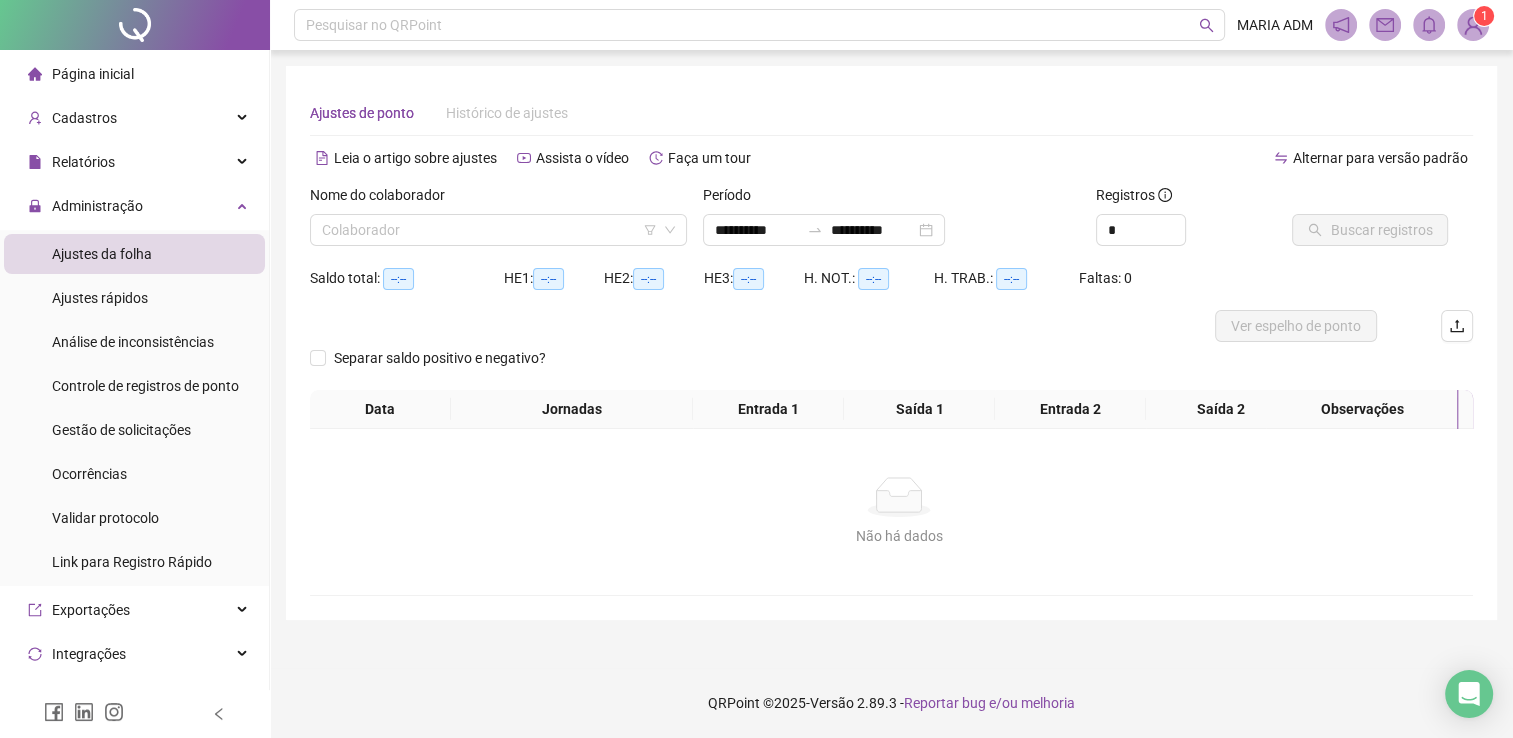scroll, scrollTop: 0, scrollLeft: 0, axis: both 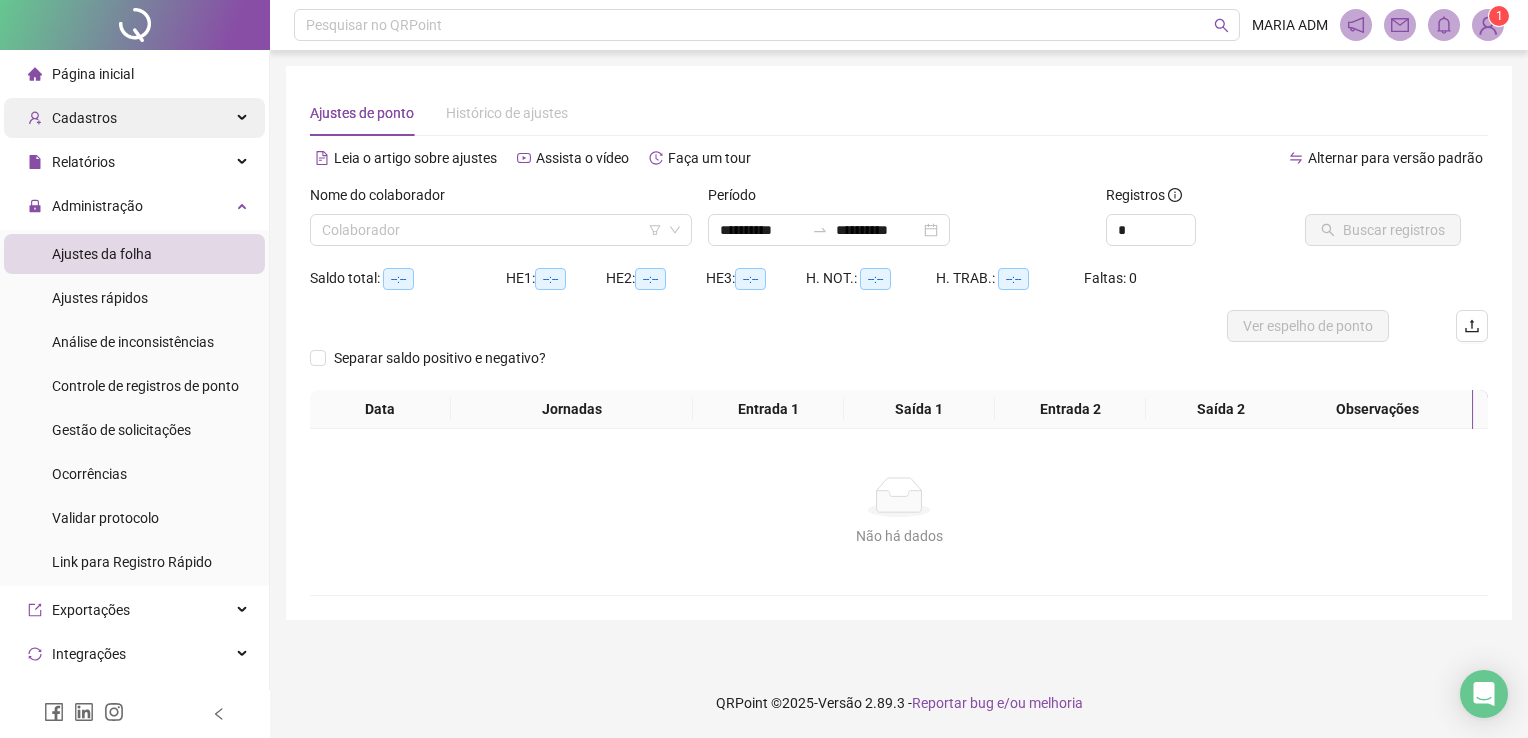 click on "Cadastros" at bounding box center [84, 118] 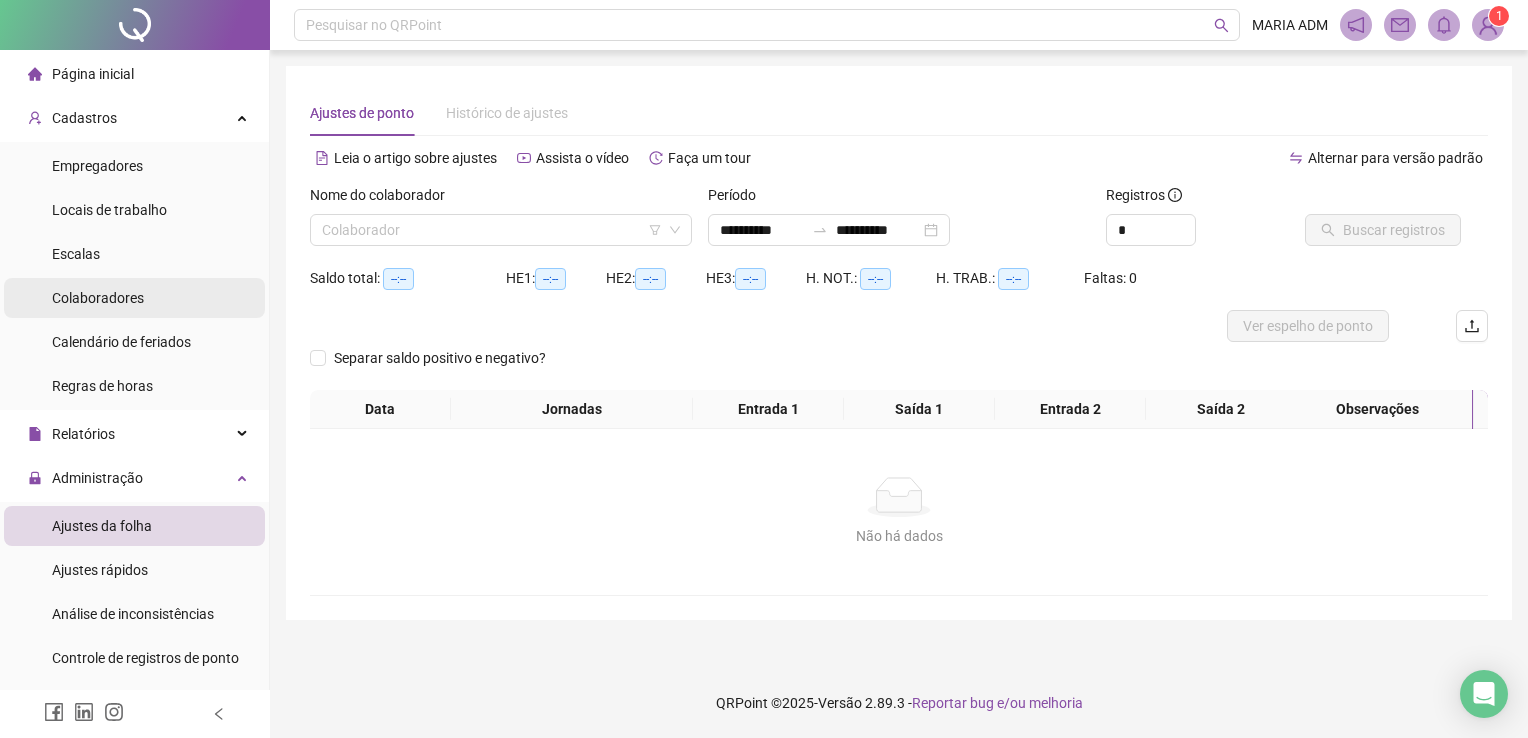 click on "Colaboradores" at bounding box center [98, 298] 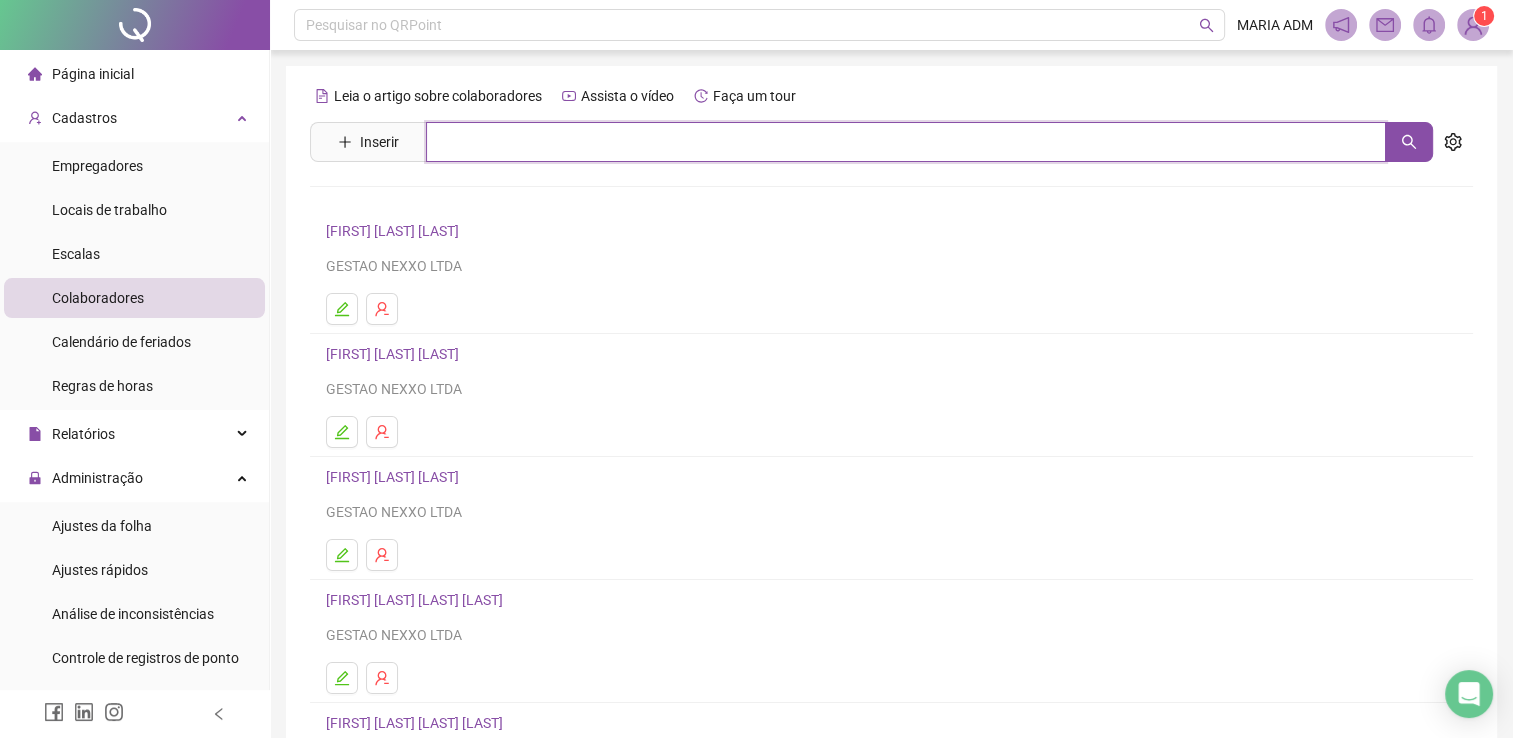 click at bounding box center (906, 142) 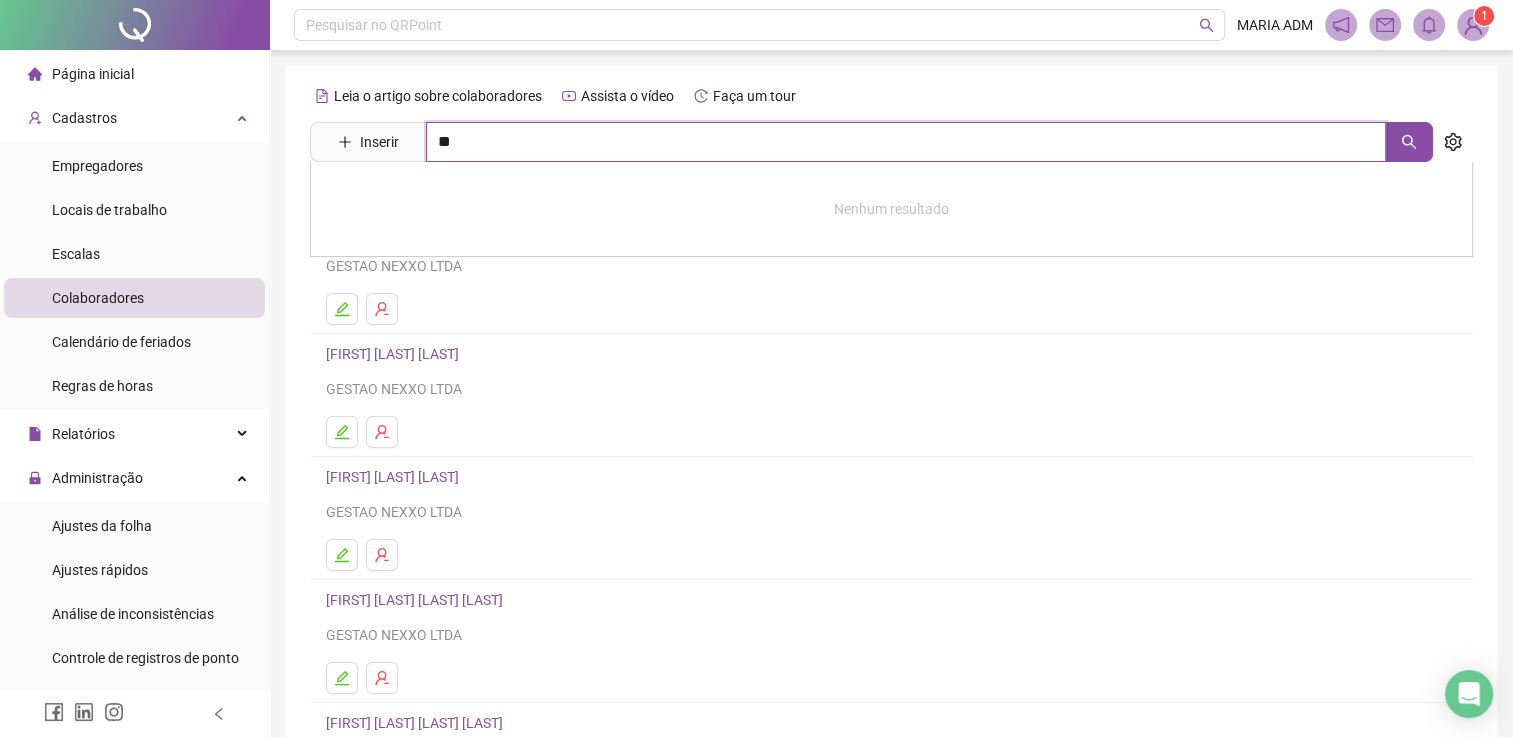 type on "*" 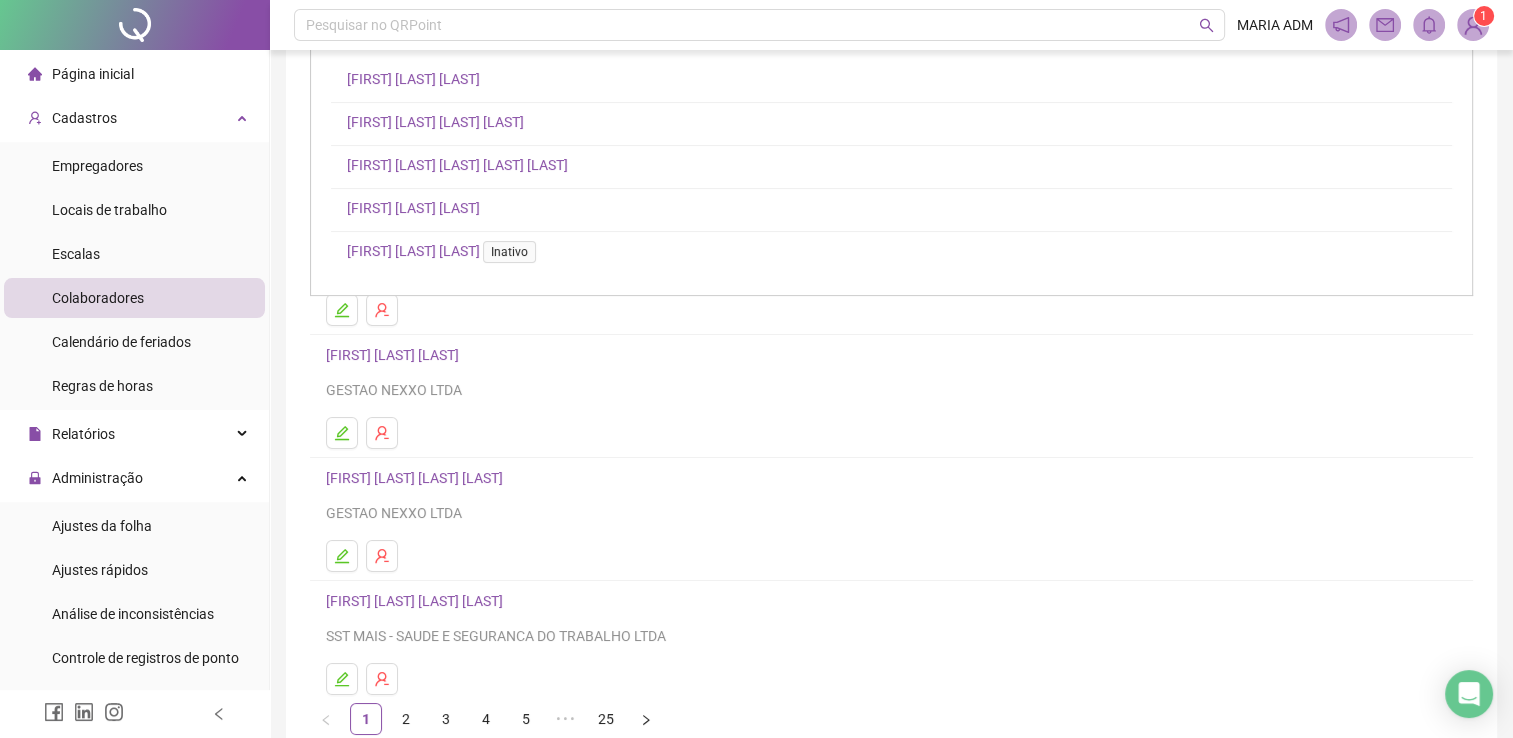 scroll, scrollTop: 0, scrollLeft: 0, axis: both 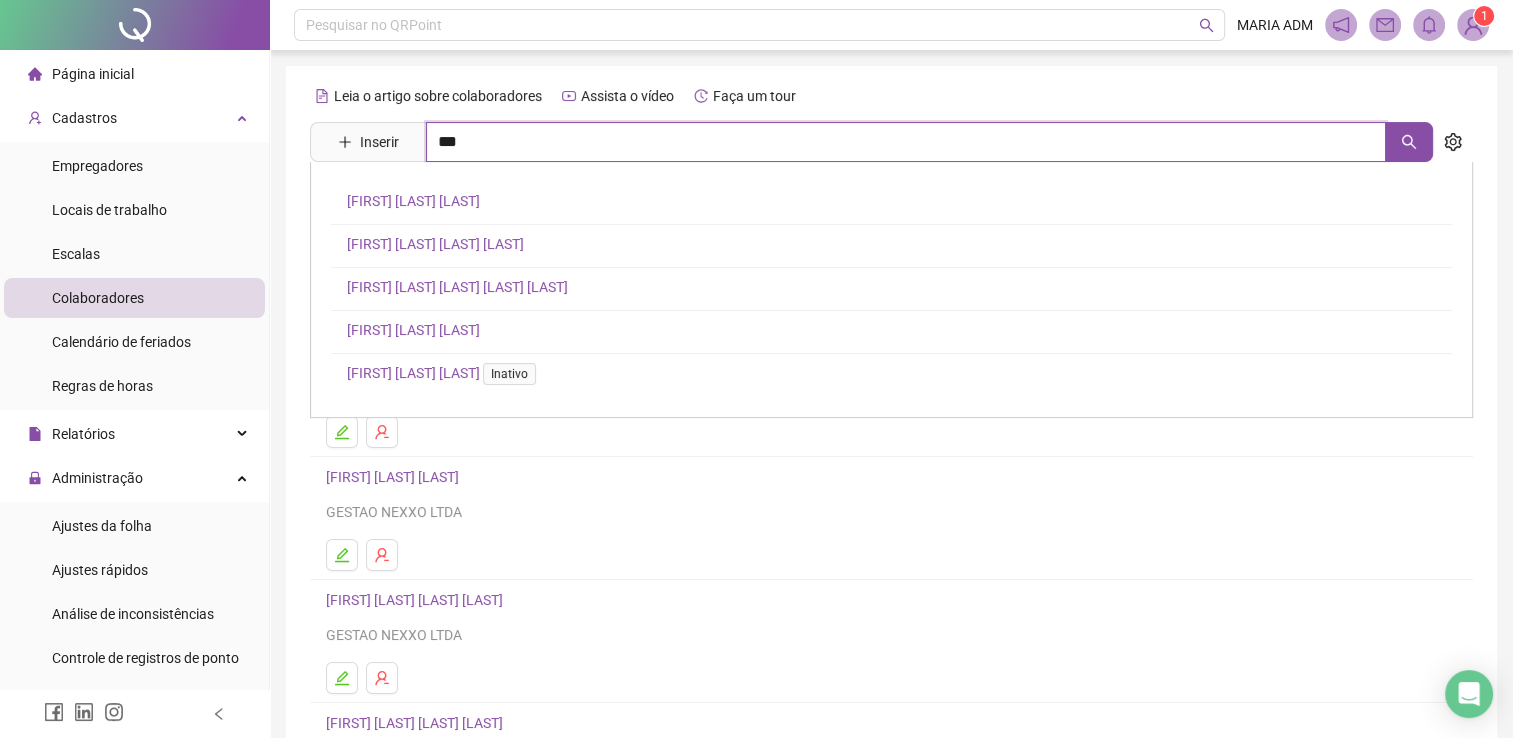 type on "***" 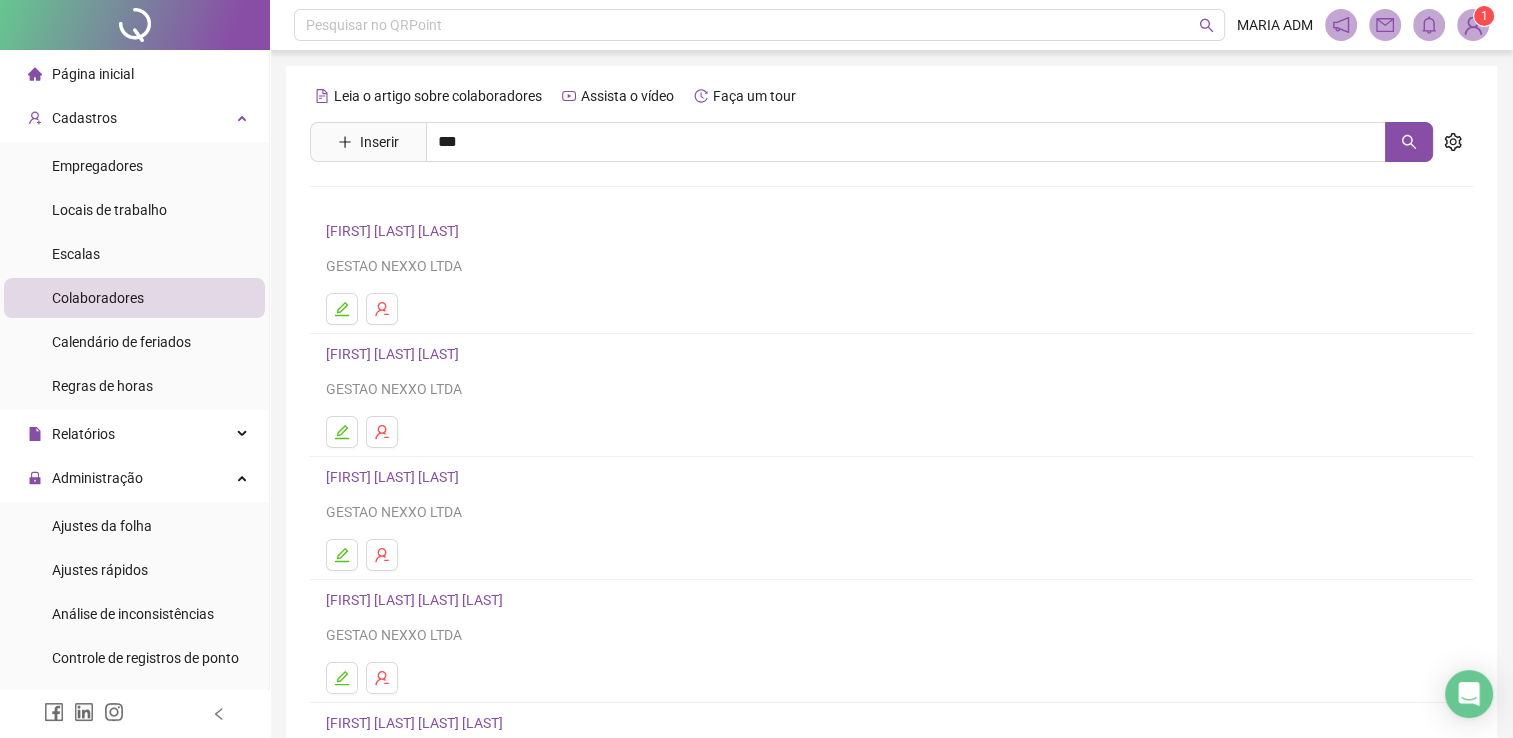 click on "[FIRST] [LAST] [LAST]" at bounding box center (413, 201) 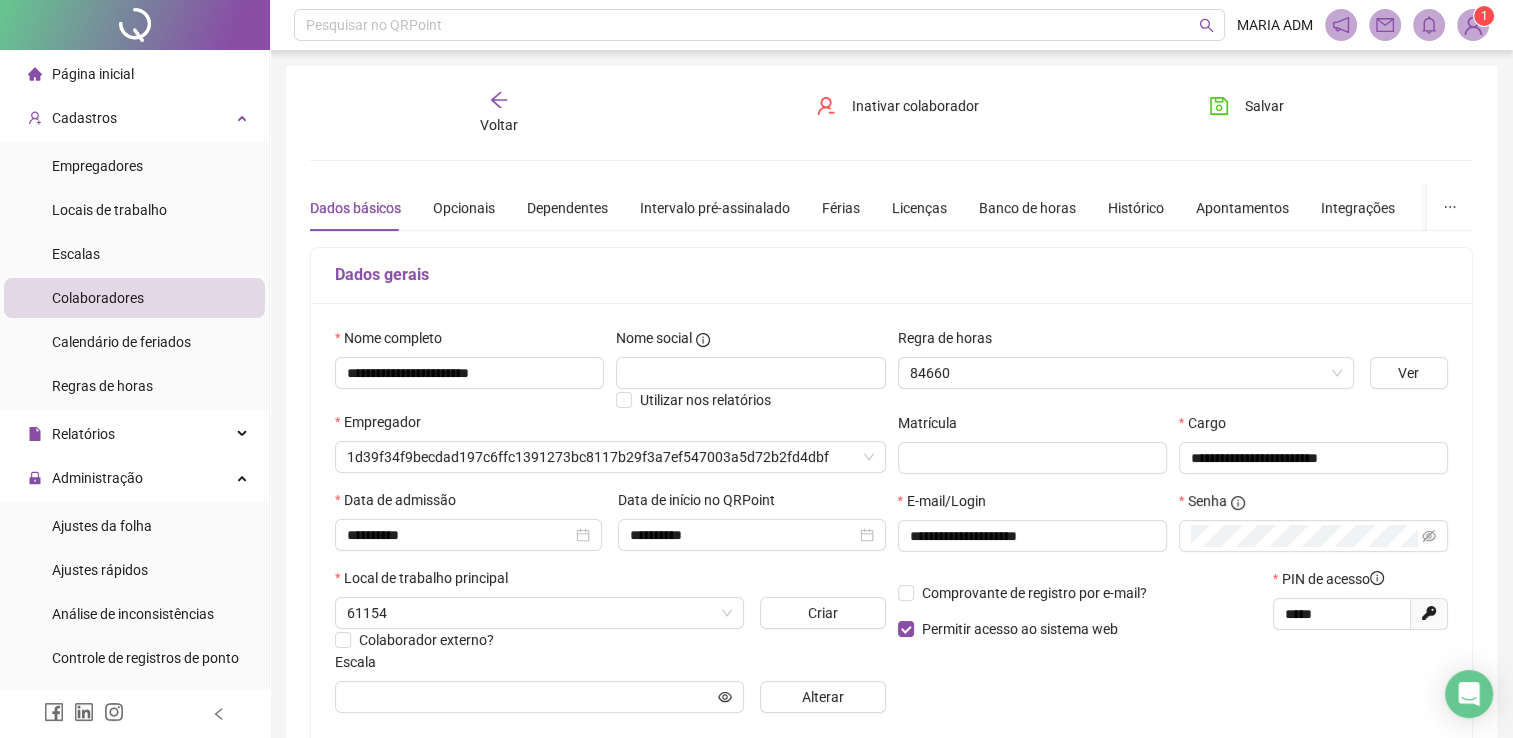 type on "*********" 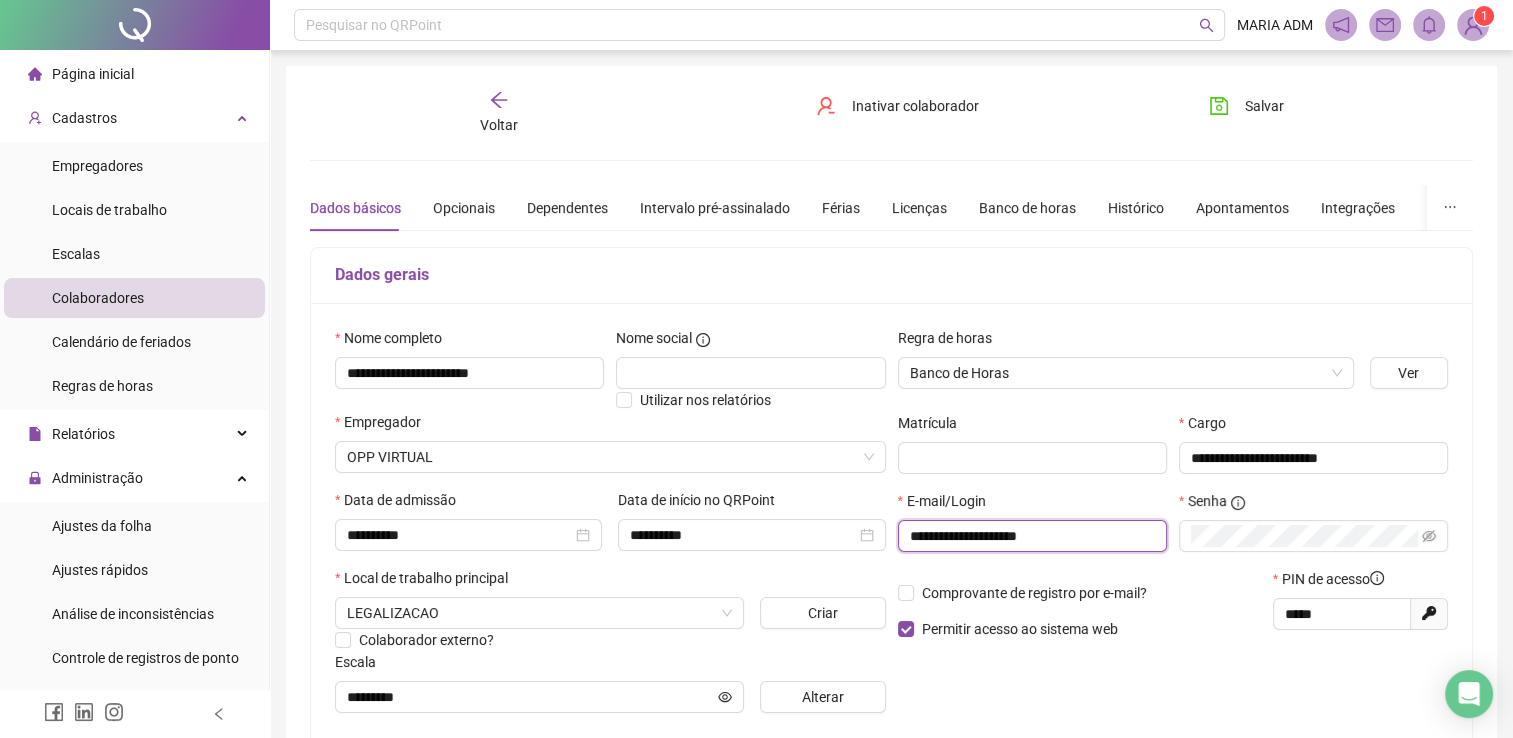 drag, startPoint x: 1115, startPoint y: 527, endPoint x: 796, endPoint y: 505, distance: 319.75772 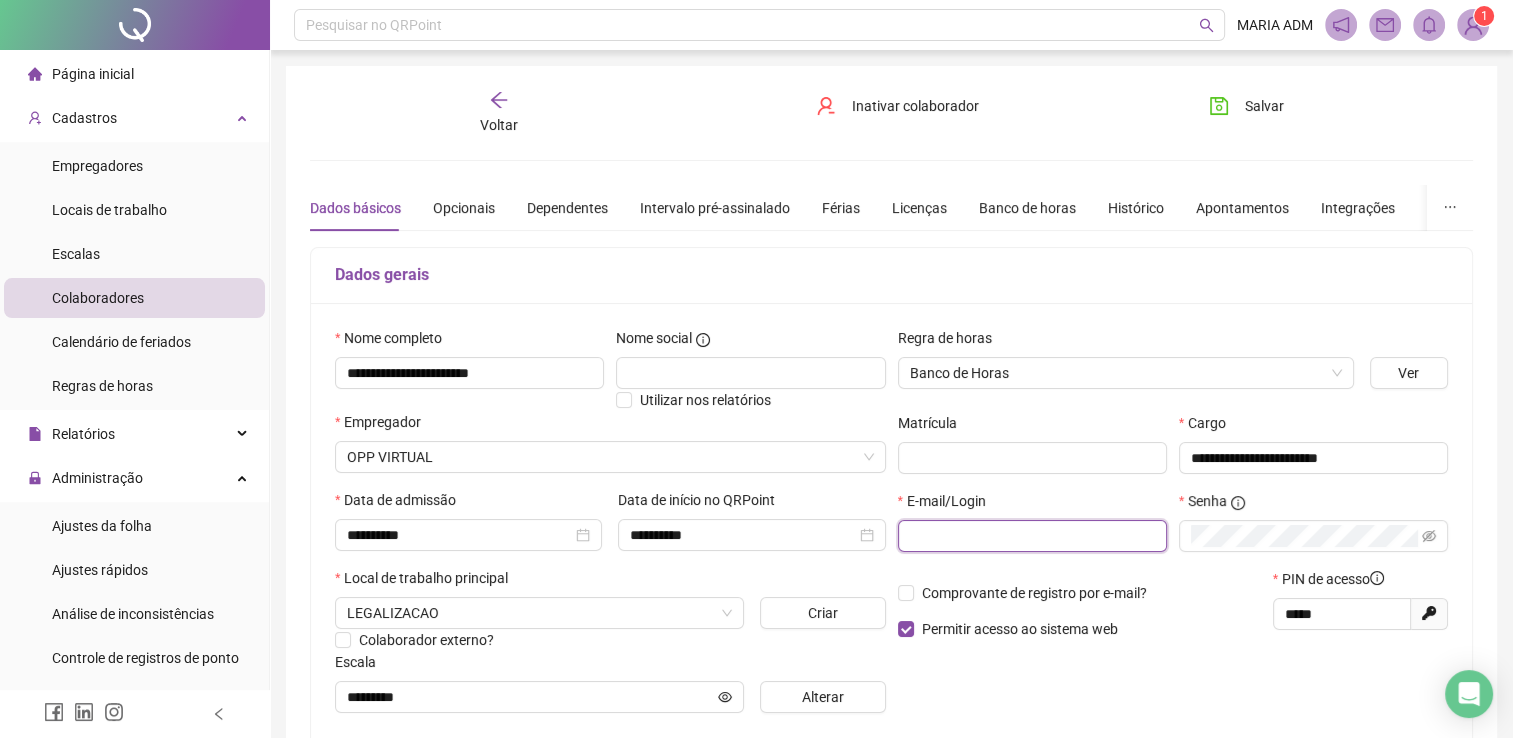 click at bounding box center (1030, 536) 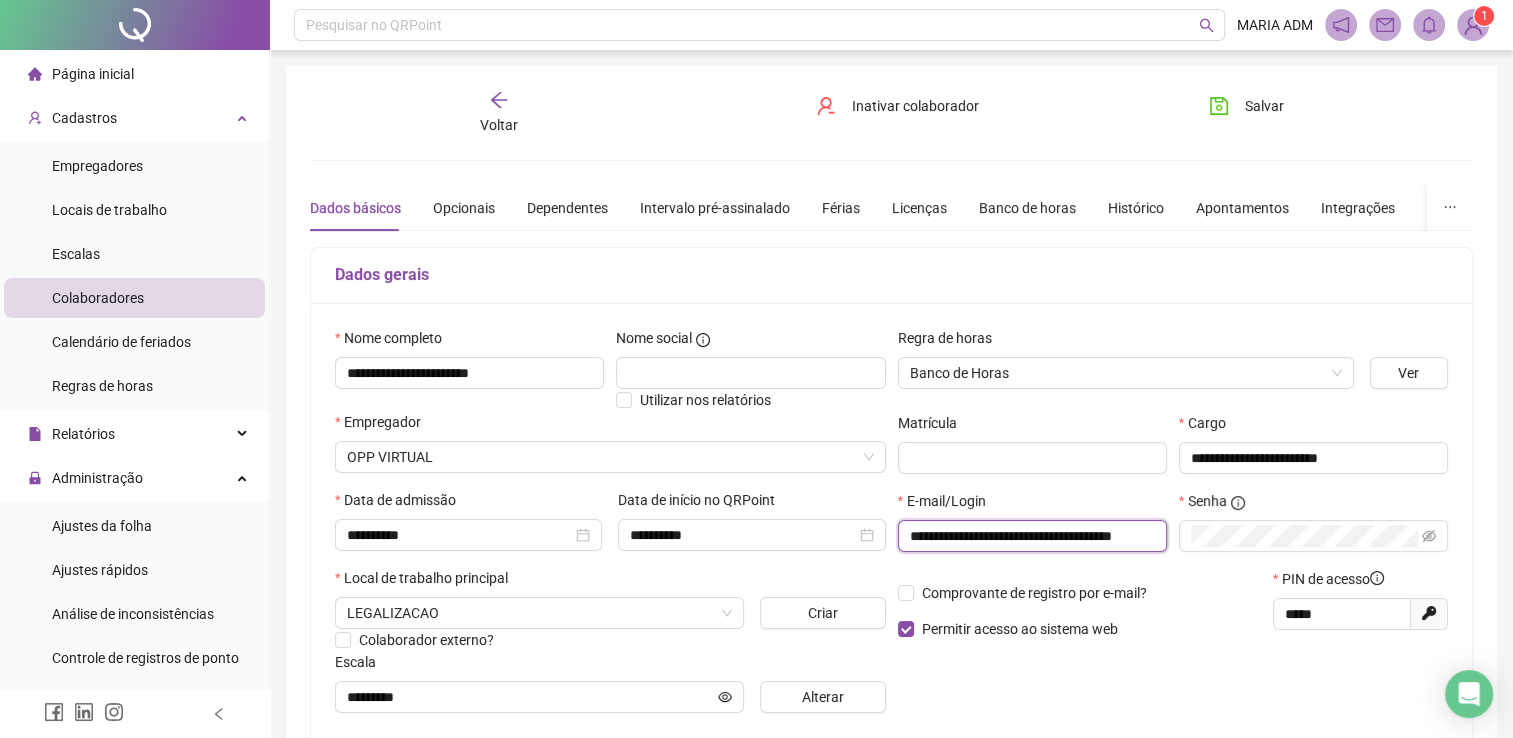 scroll, scrollTop: 0, scrollLeft: 0, axis: both 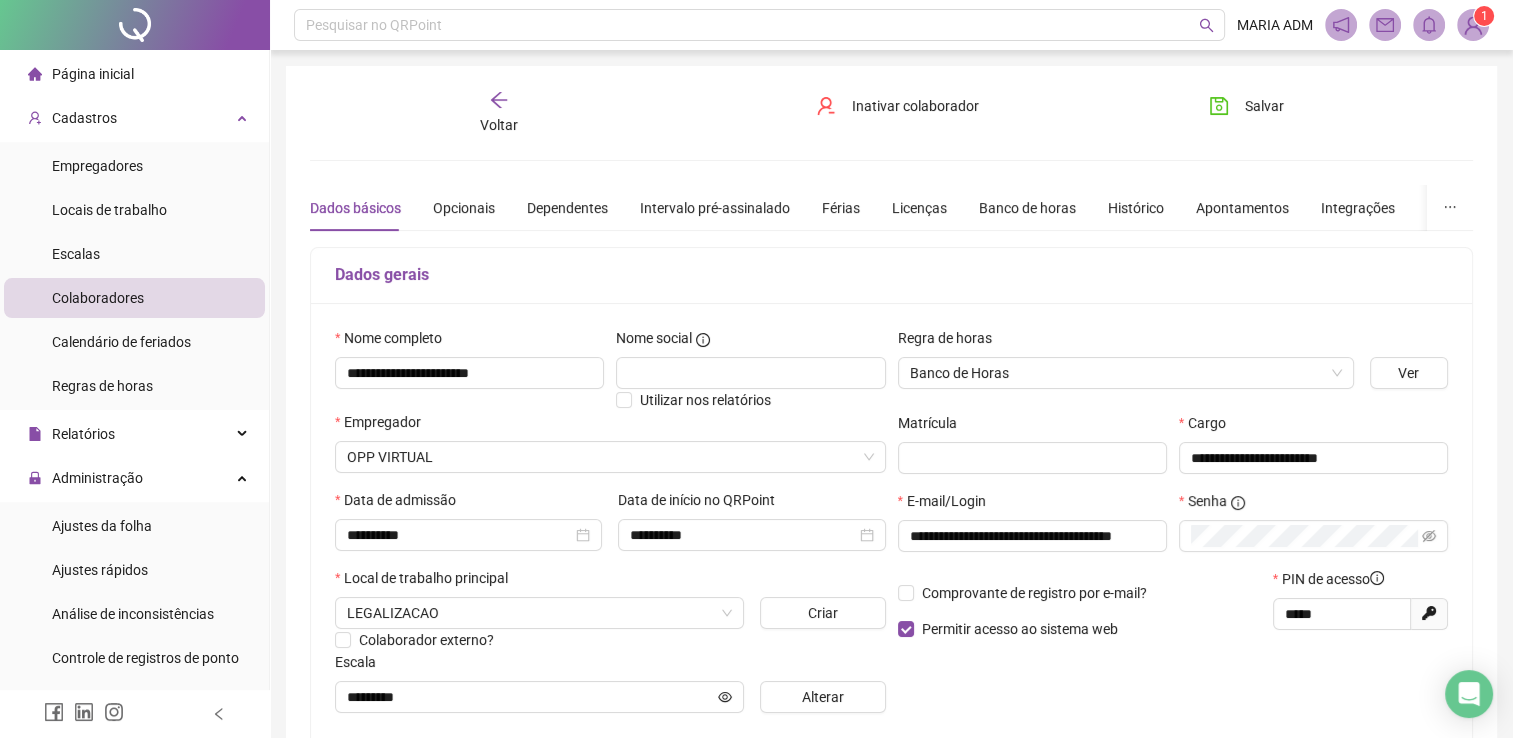 click on "Matrícula" at bounding box center [1032, 451] 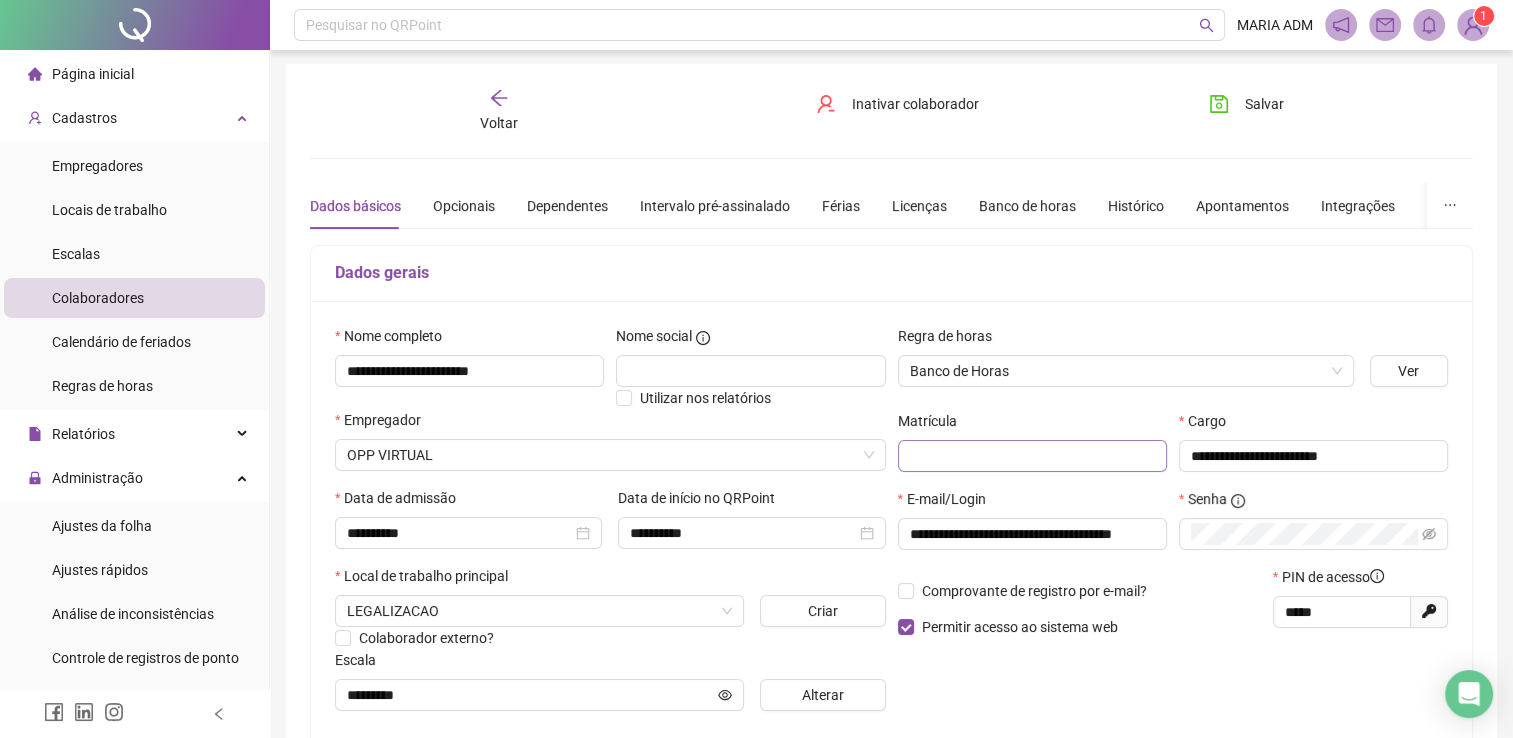 scroll, scrollTop: 0, scrollLeft: 0, axis: both 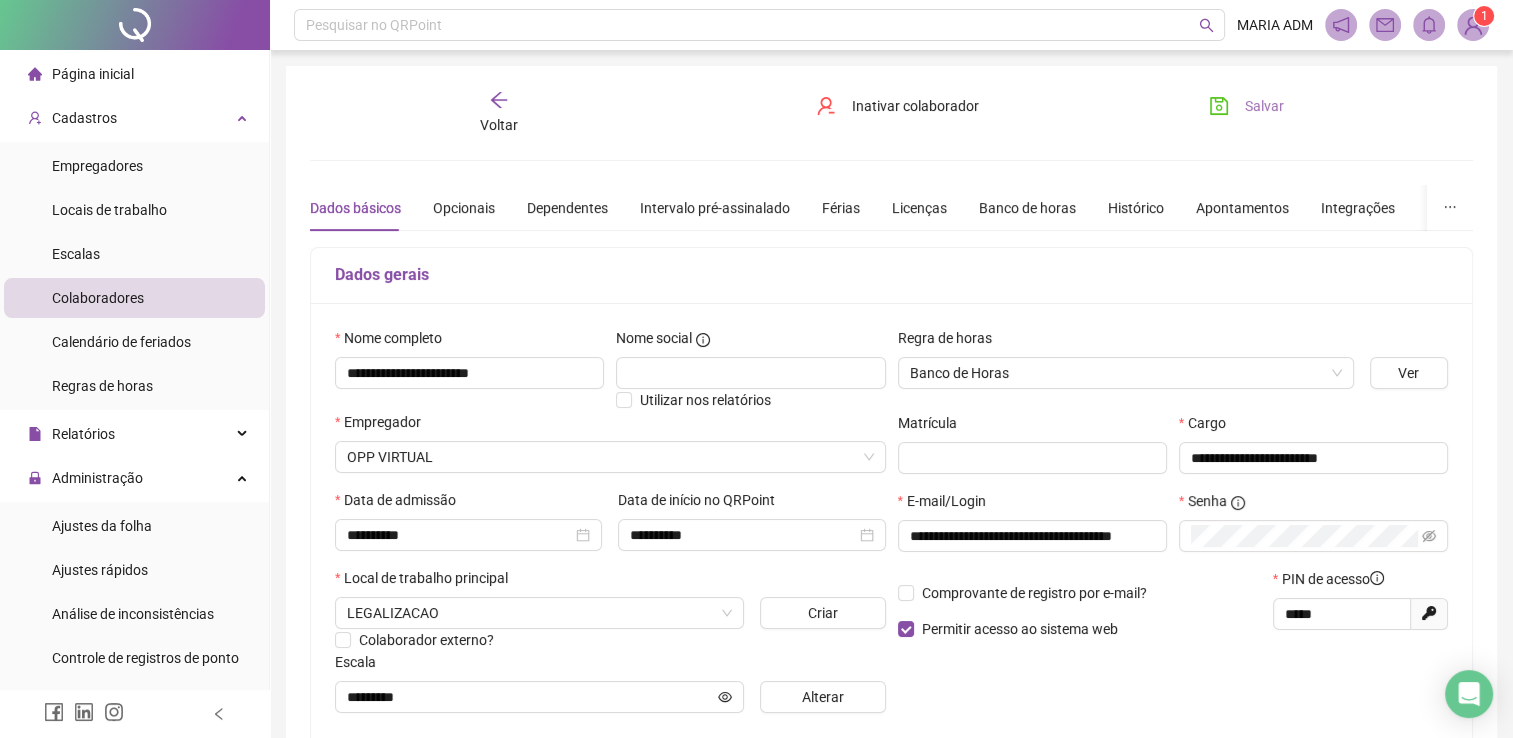 click on "Salvar" at bounding box center (1264, 106) 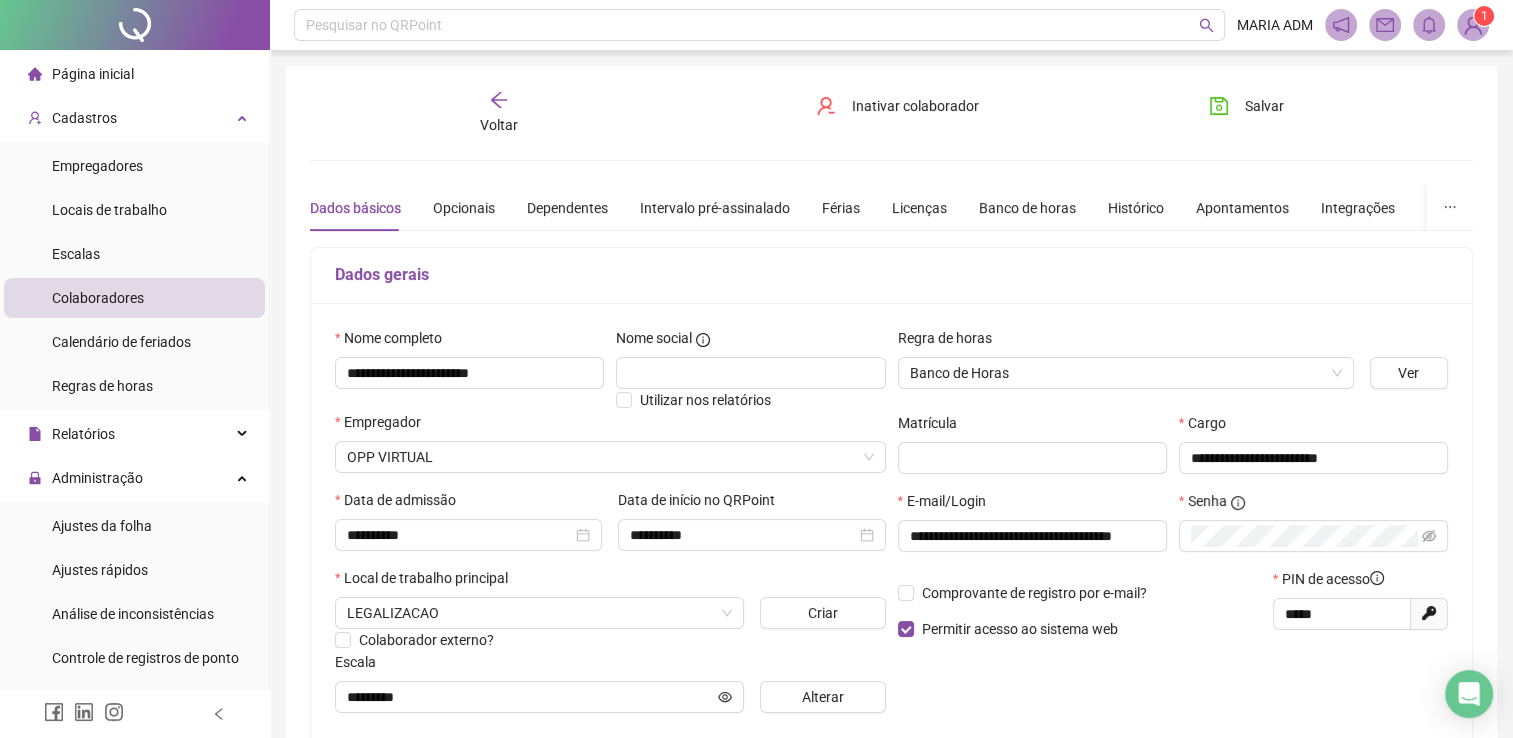 click on "Voltar" at bounding box center [499, 125] 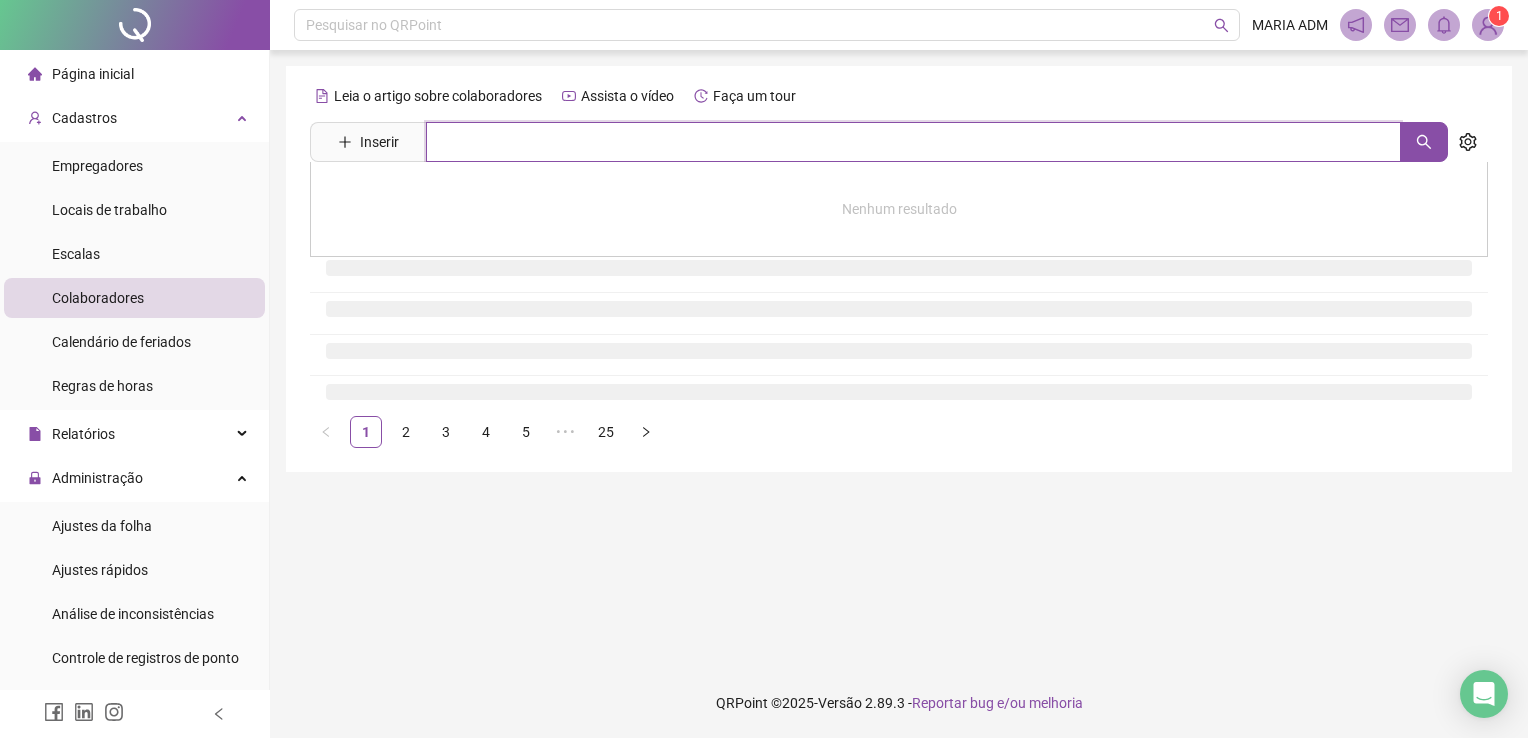 click at bounding box center (913, 142) 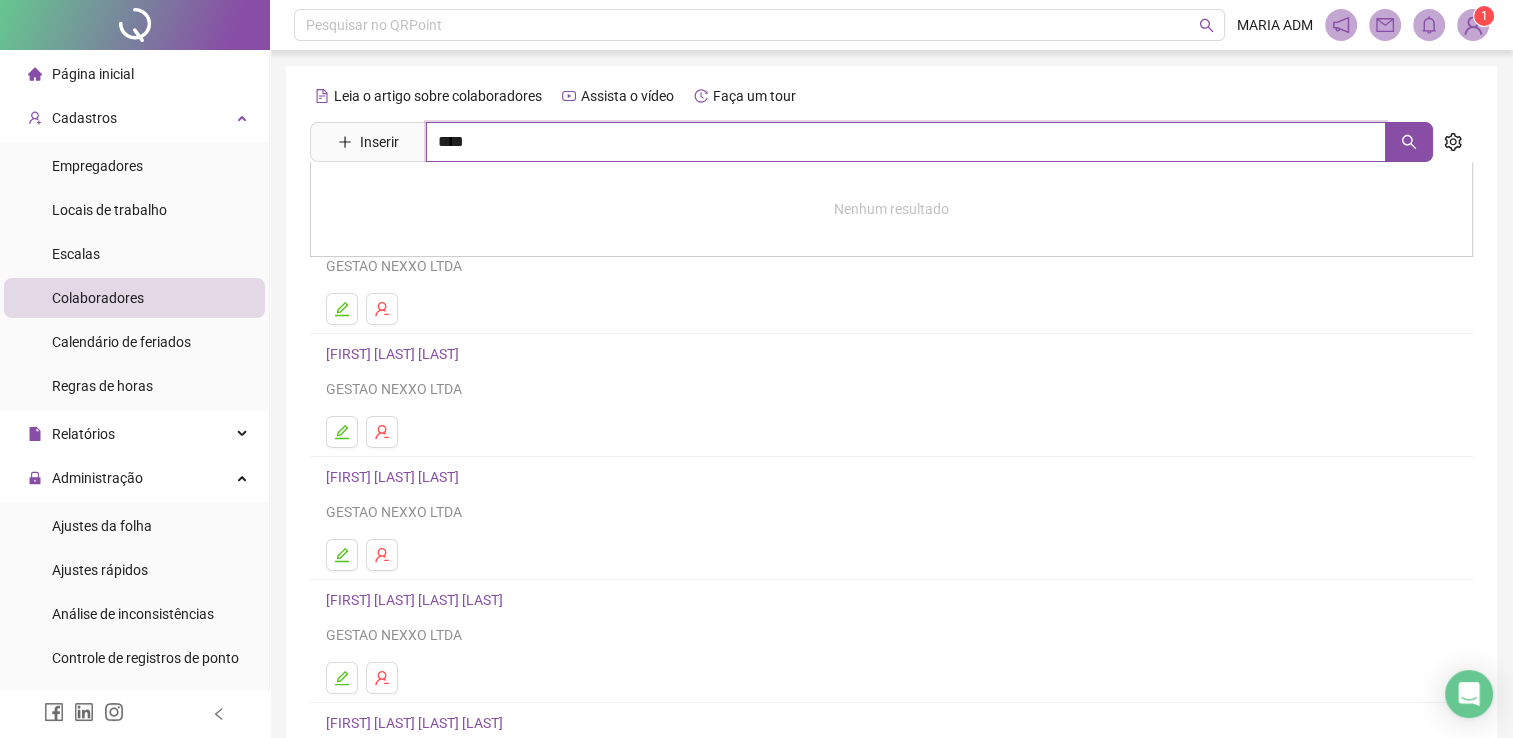type on "****" 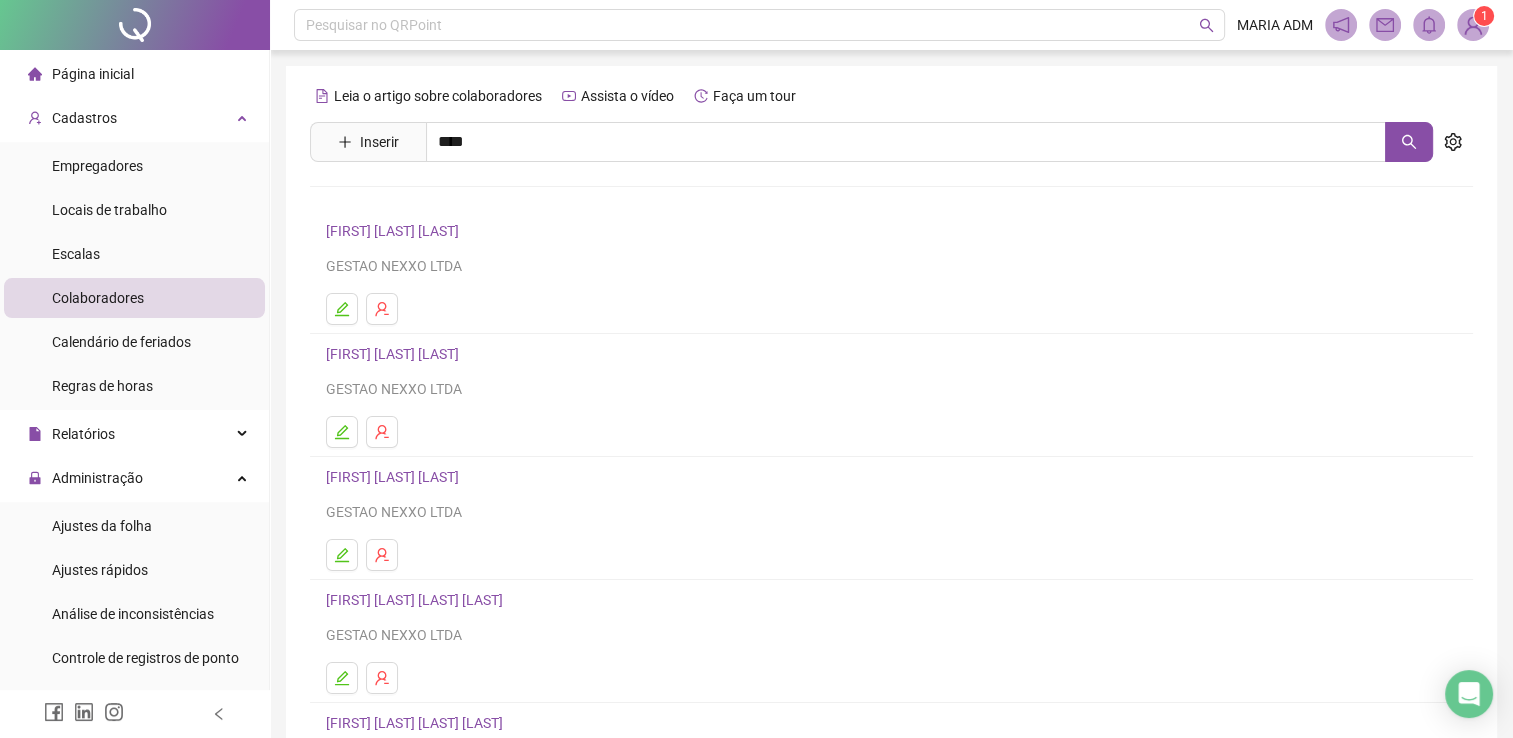 click on "Leia o artigo sobre colaboradores Assista o vídeo Faça um tour Inserir **** [FIRST] [LAST] [LAST]   Inativo [FIRST] [LAST] [LAST]   ADRIANO SOUSA MARQUES    GESTAO NEXXO LTDA AILANA RAIRES SANTOS    GESTAO NEXXO LTDA ALEF DA CONCEICAO PEREIRA    GESTAO NEXXO LTDA ALEX PATRICK JESUS DE ALMEIDA    GESTAO NEXXO LTDA ALIEL DE REGIS FRANÇA LIMA    SST MAIS - SAUDE E SEGURANCA DO TRABALHO LTDA 1 2 3 4 5 ••• 25" at bounding box center [891, 468] 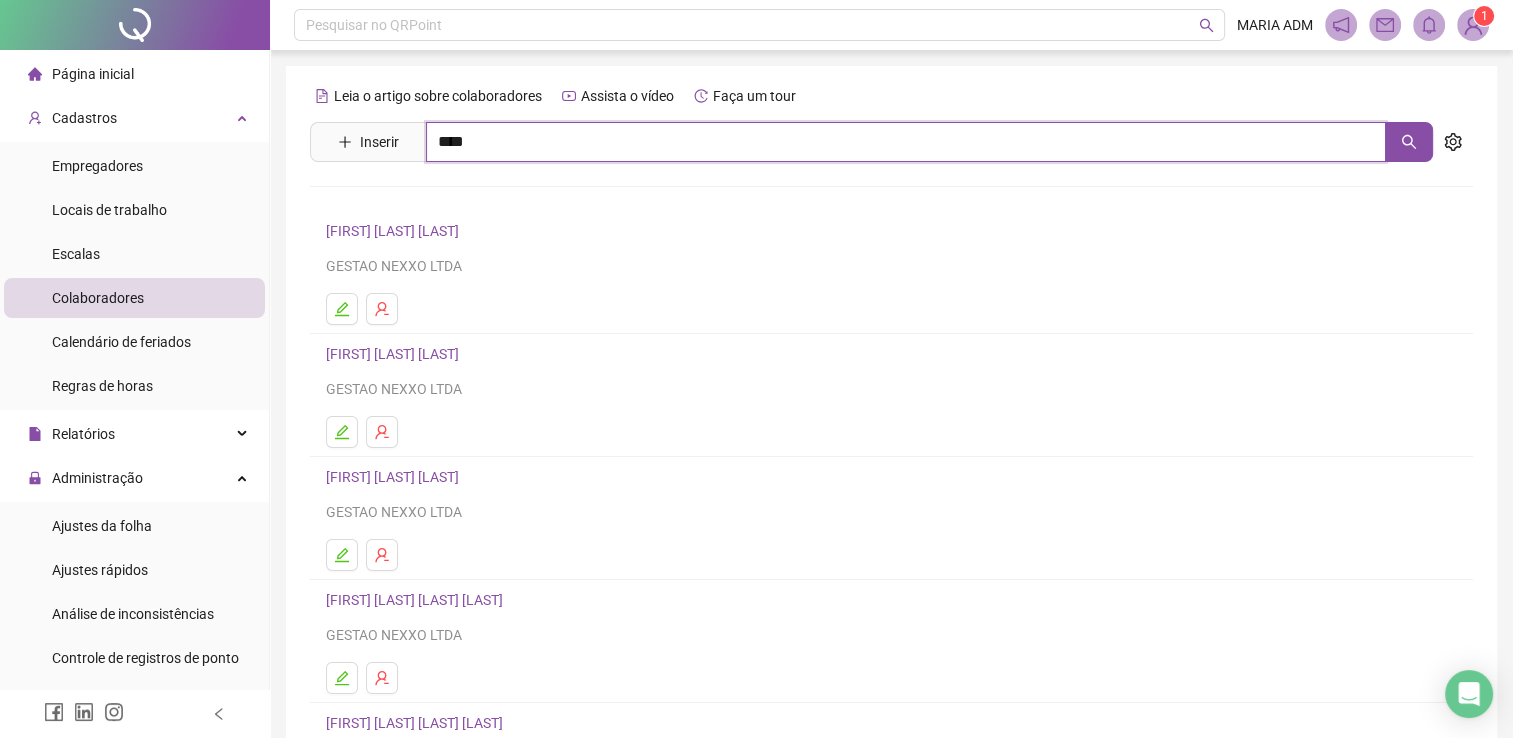 click on "****" at bounding box center (906, 142) 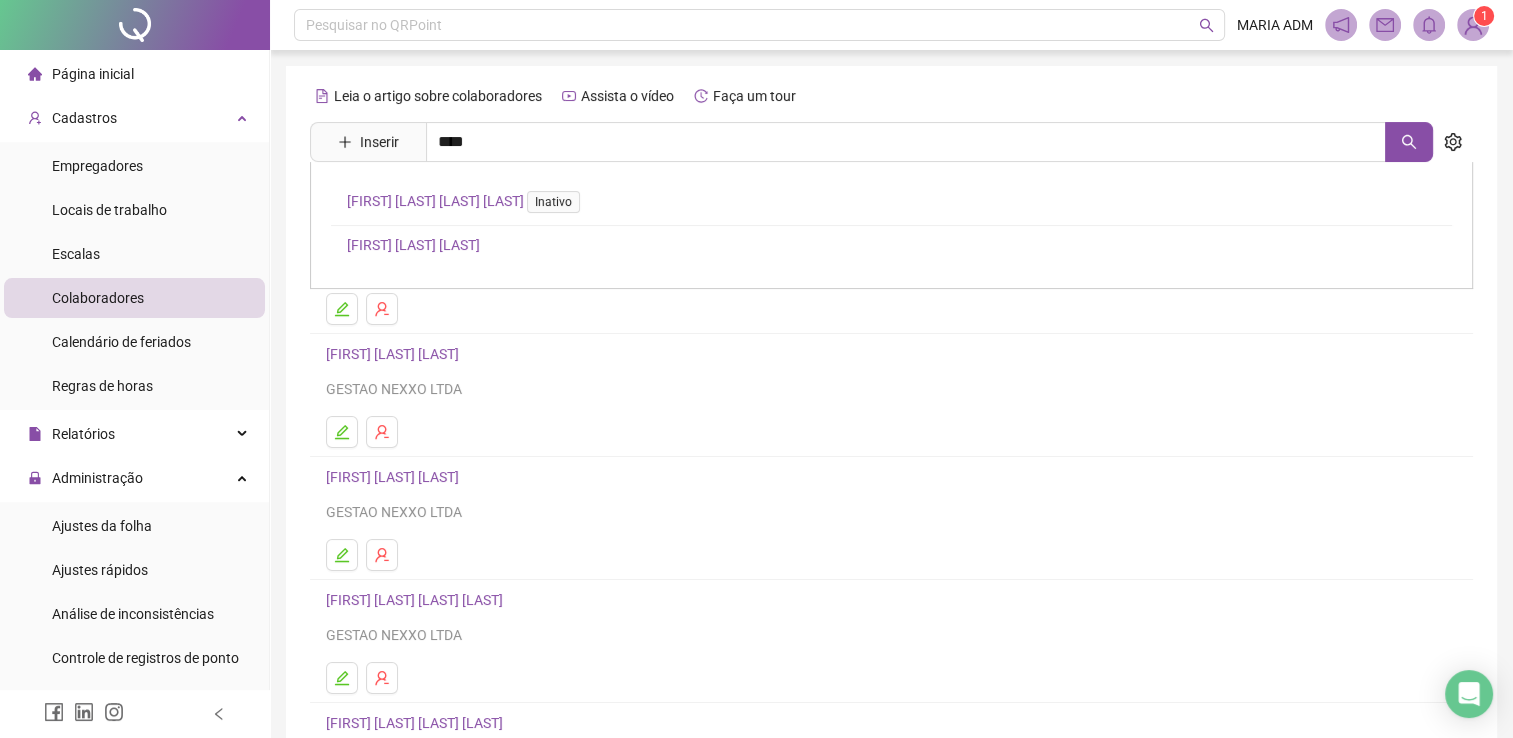 click on "[FIRST] [LAST] [LAST]" at bounding box center [413, 245] 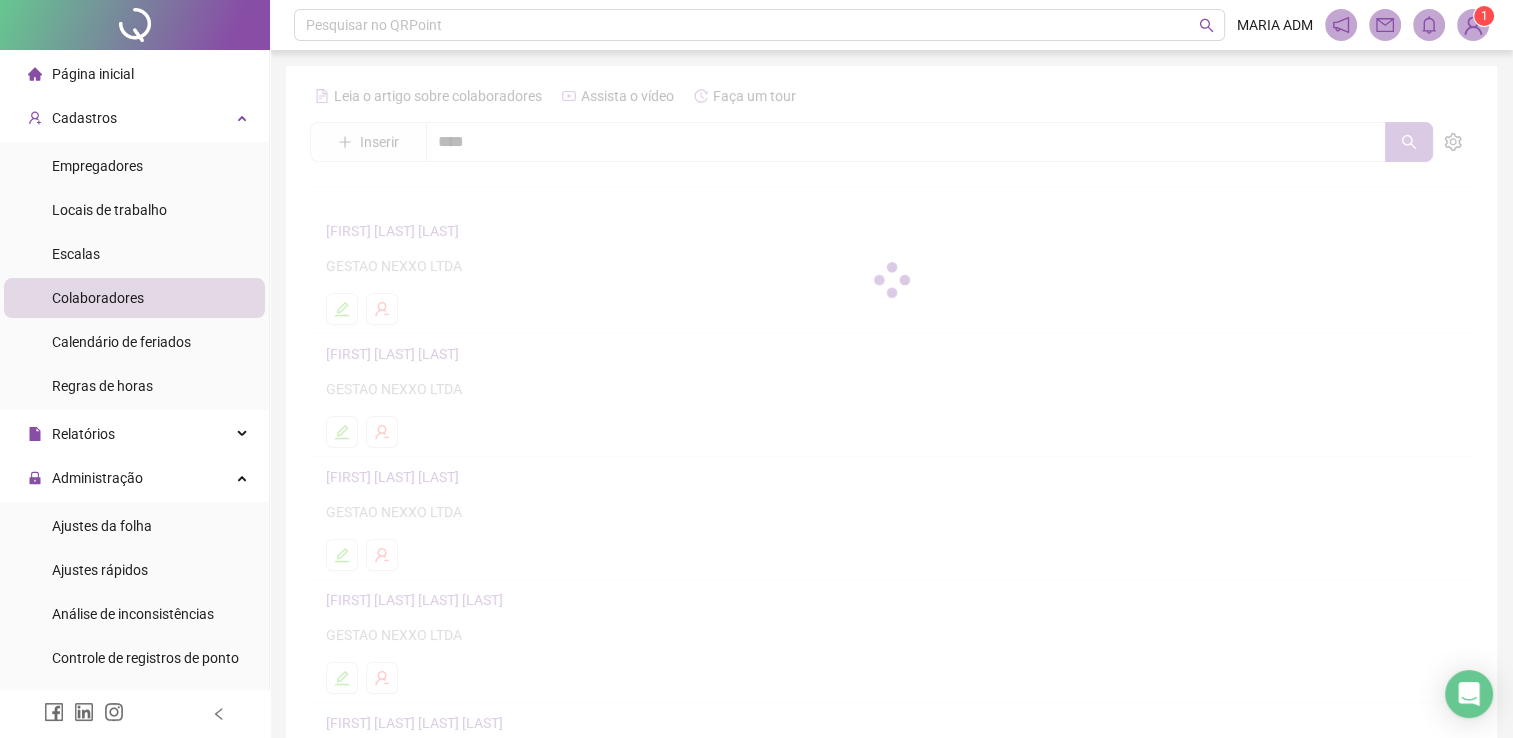 click at bounding box center (891, 280) 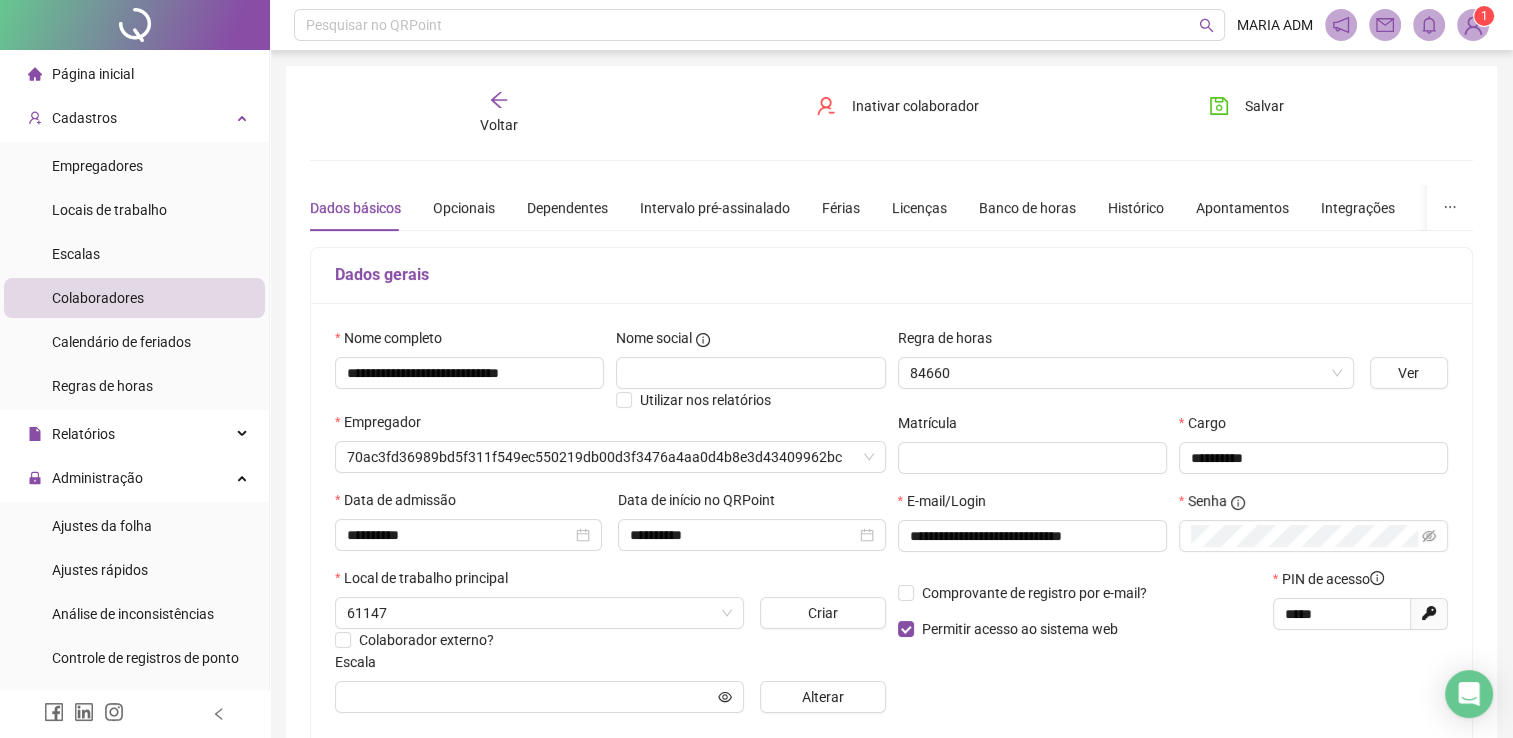 type on "*******" 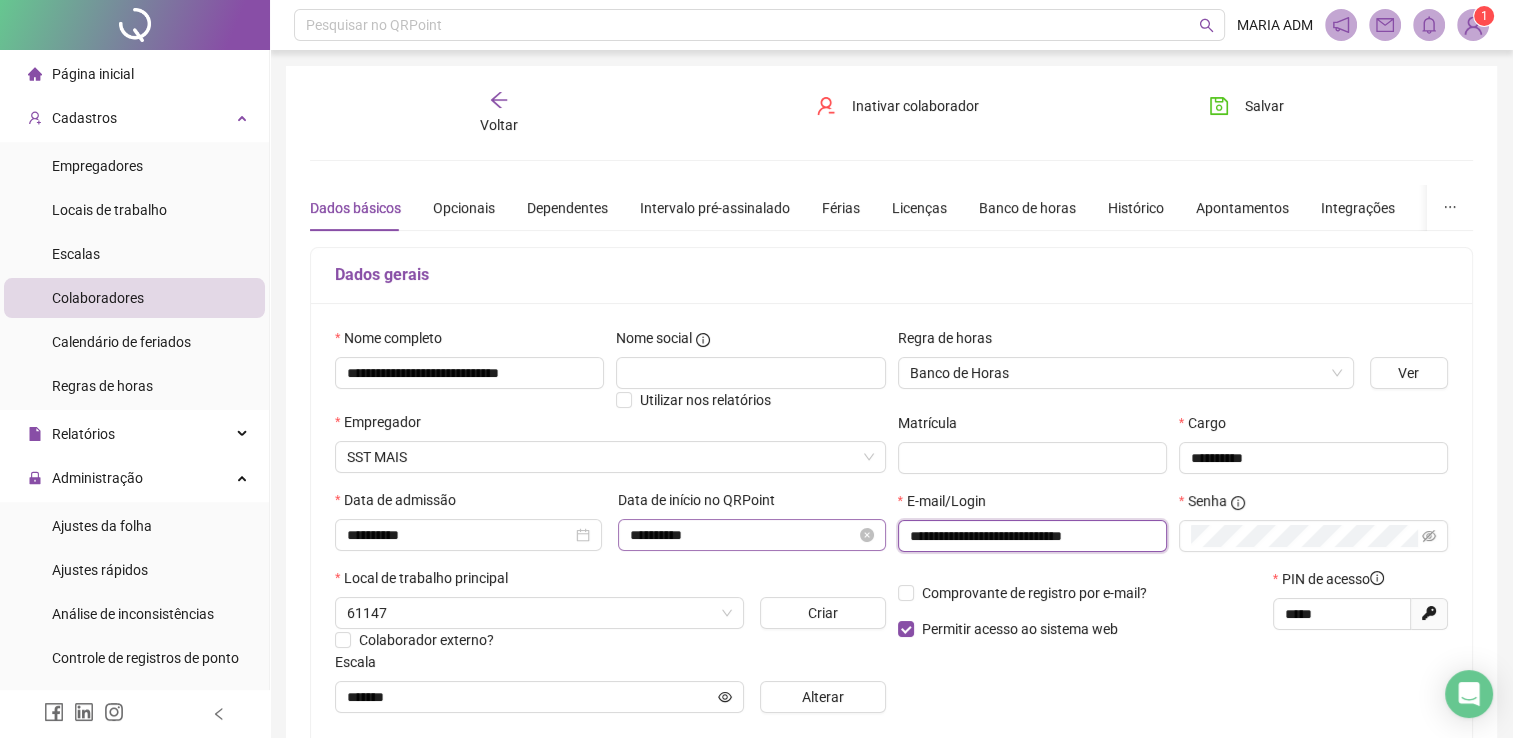 drag, startPoint x: 1104, startPoint y: 546, endPoint x: 766, endPoint y: 545, distance: 338.00146 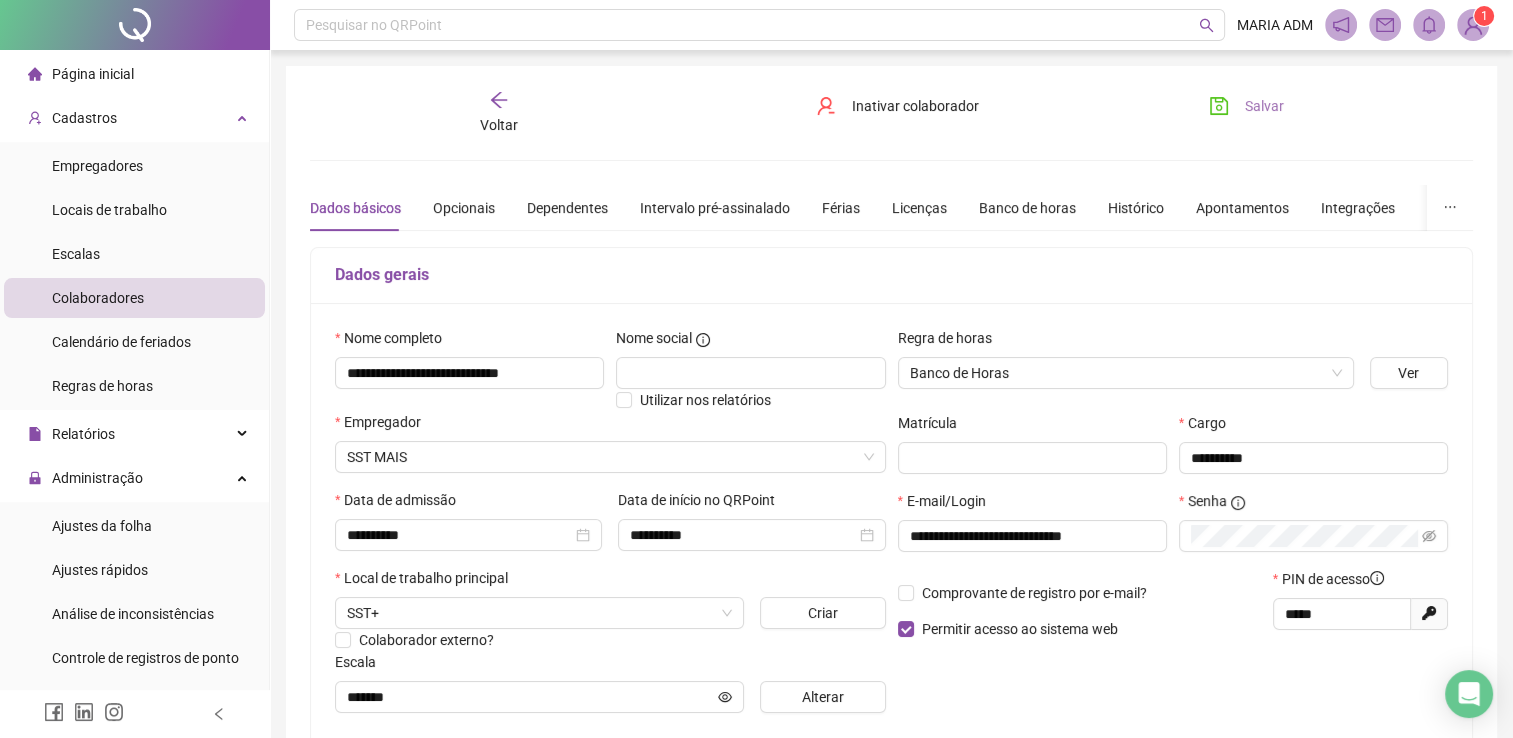 click on "Salvar" at bounding box center [1264, 106] 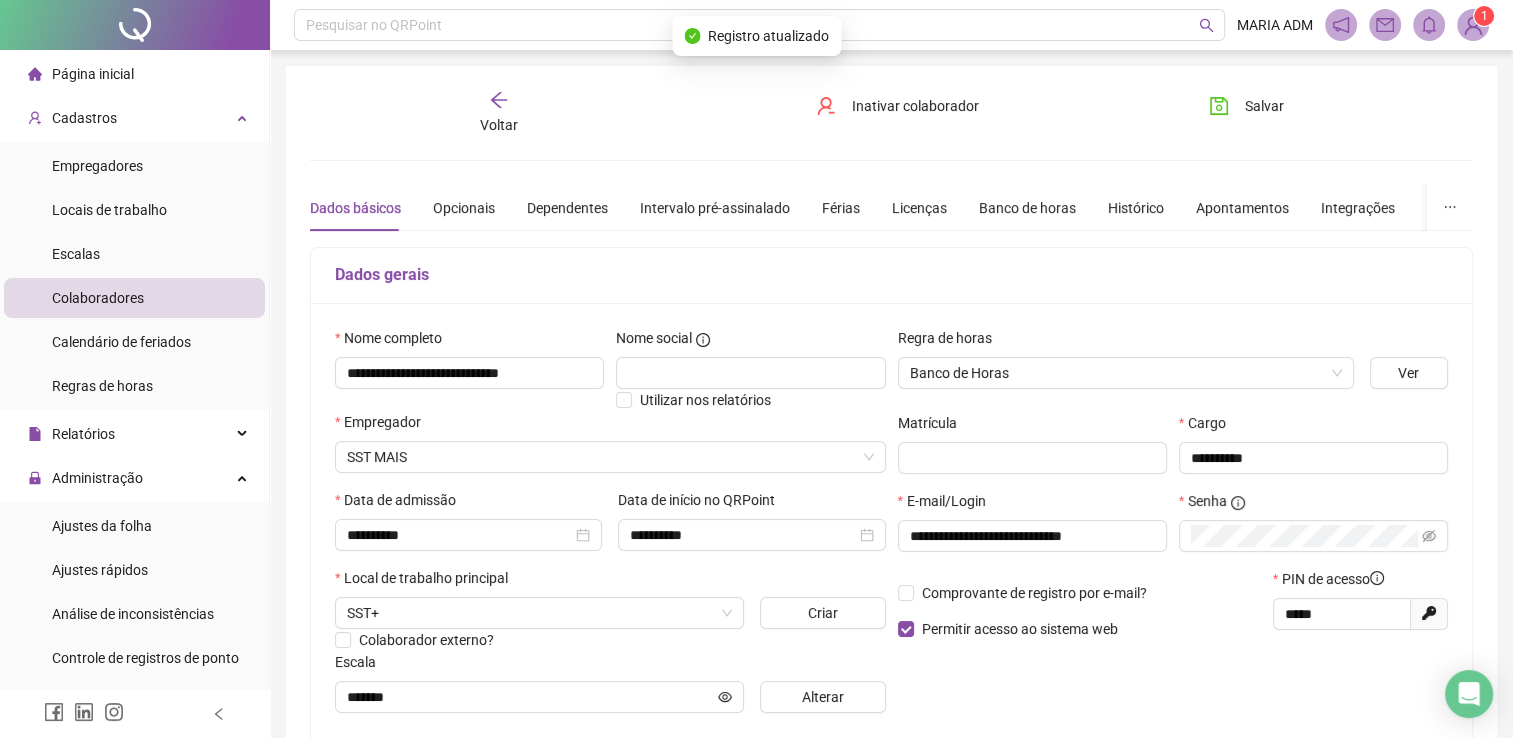 click on "Voltar" at bounding box center [498, 113] 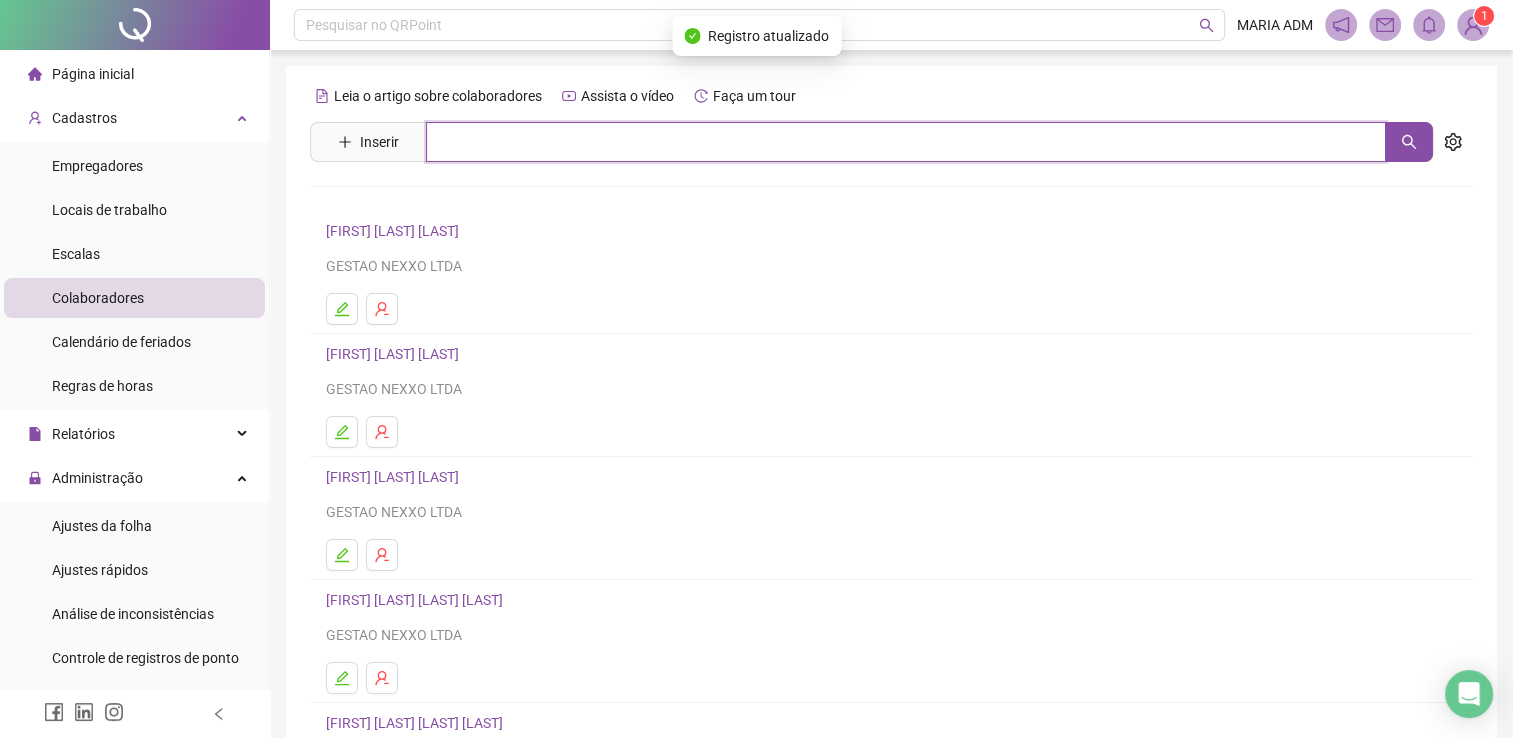 click at bounding box center (906, 142) 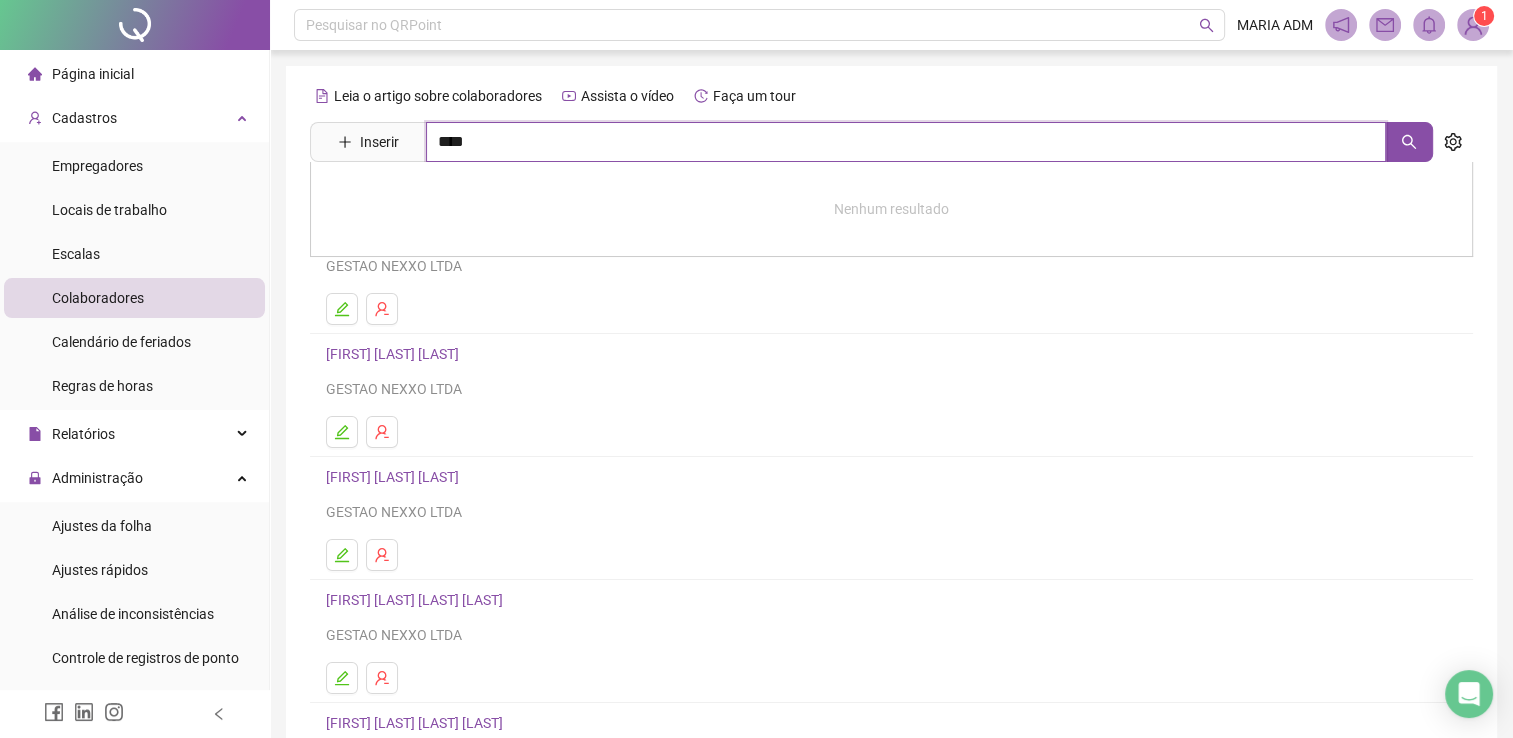 type on "****" 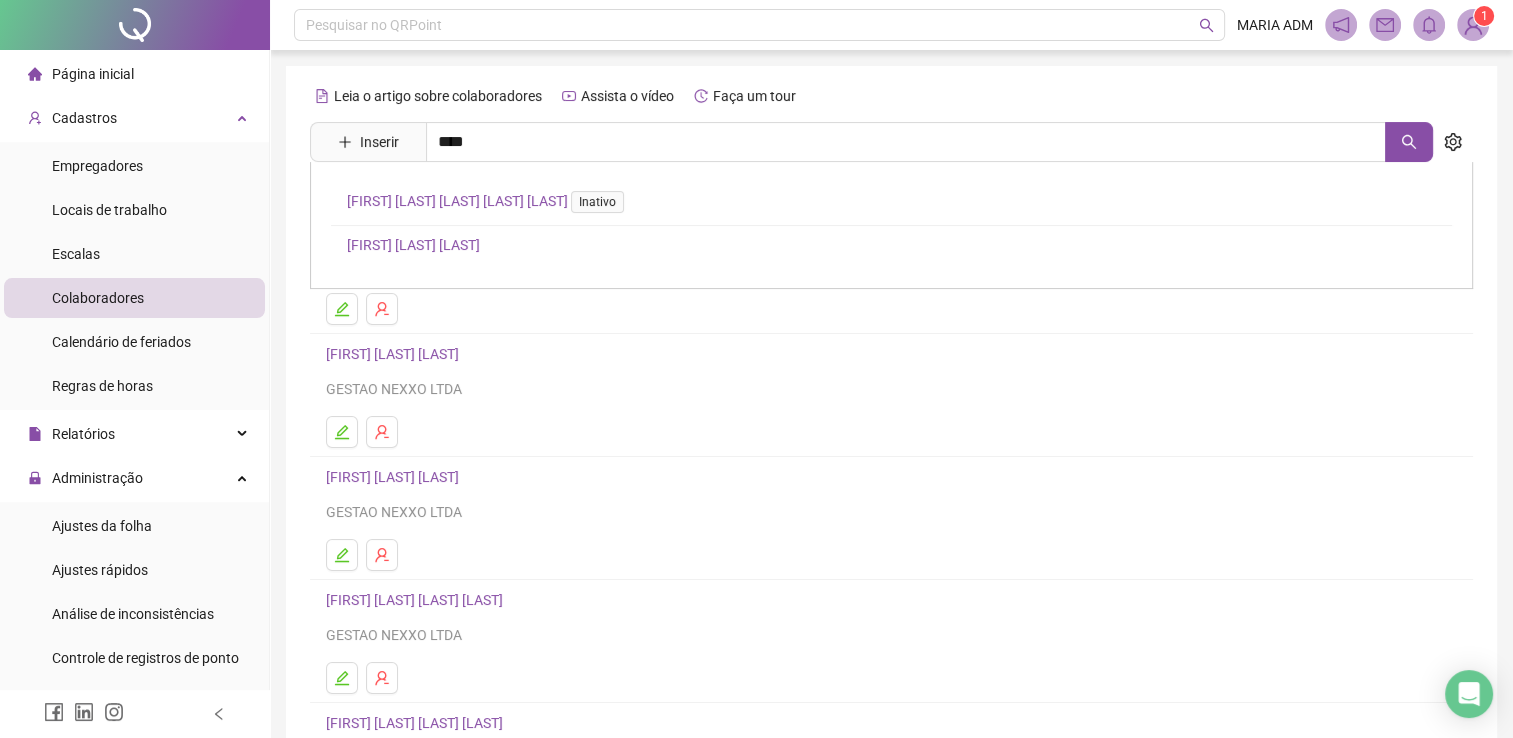 click on "[FIRST] [LAST] [LAST]" at bounding box center (413, 245) 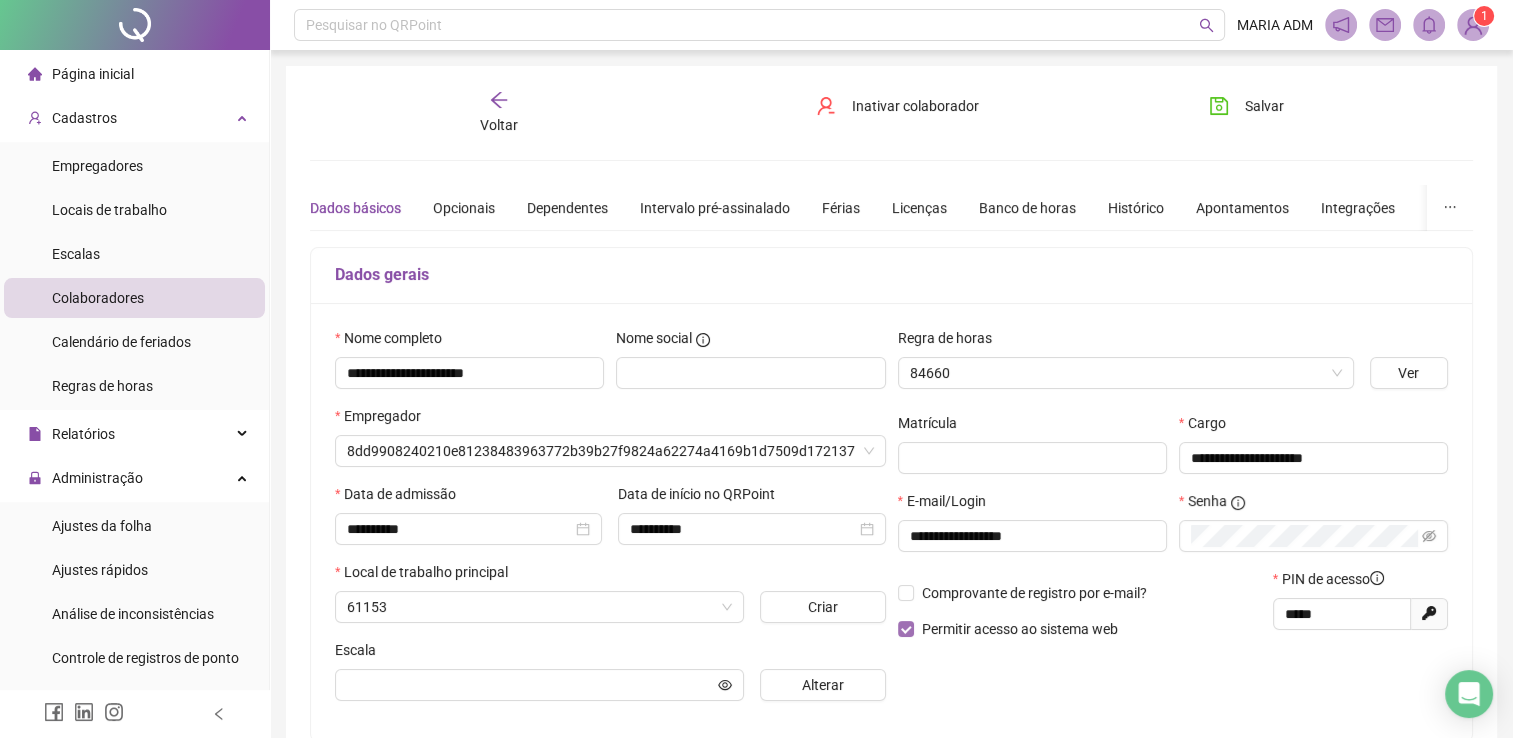 type on "*********" 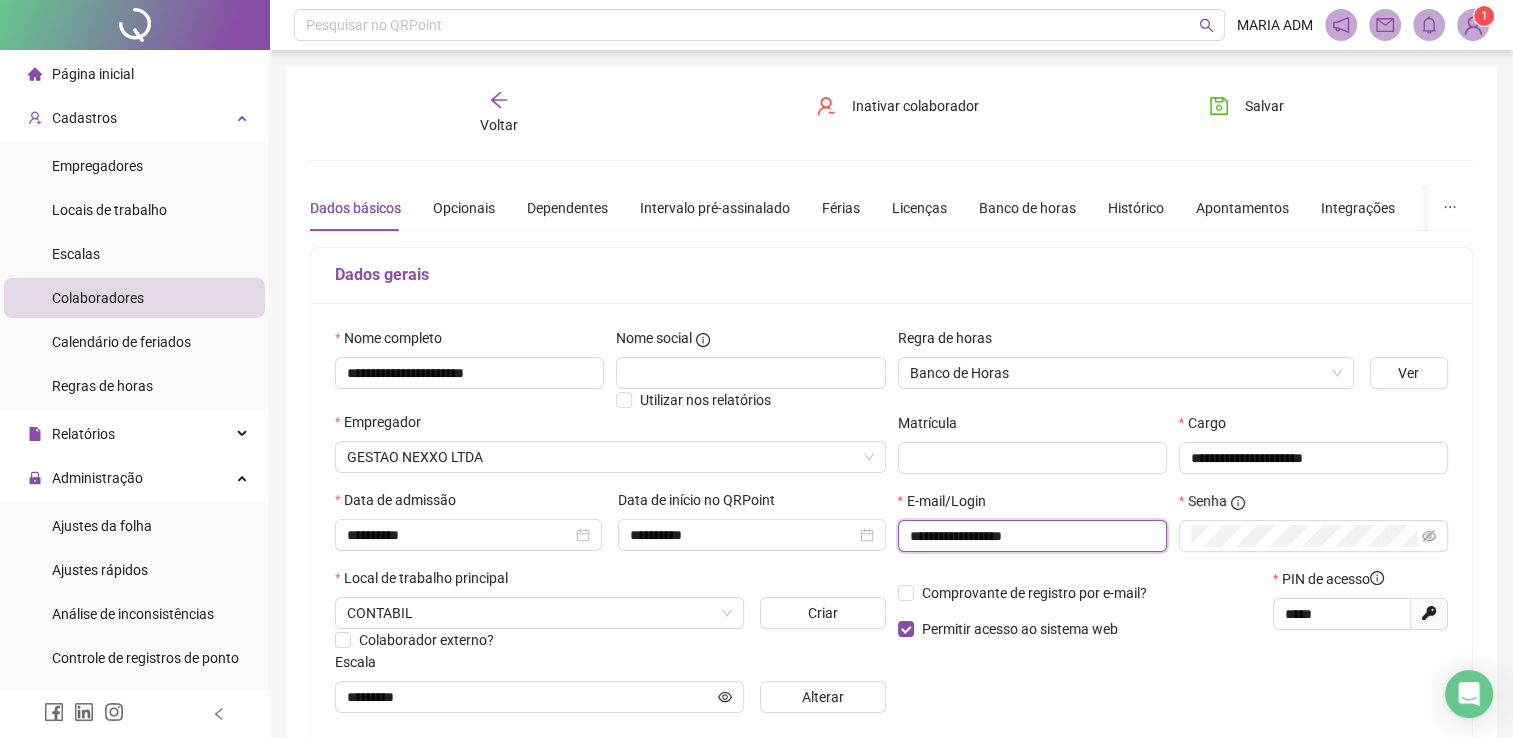 drag, startPoint x: 1049, startPoint y: 530, endPoint x: 932, endPoint y: 546, distance: 118.08895 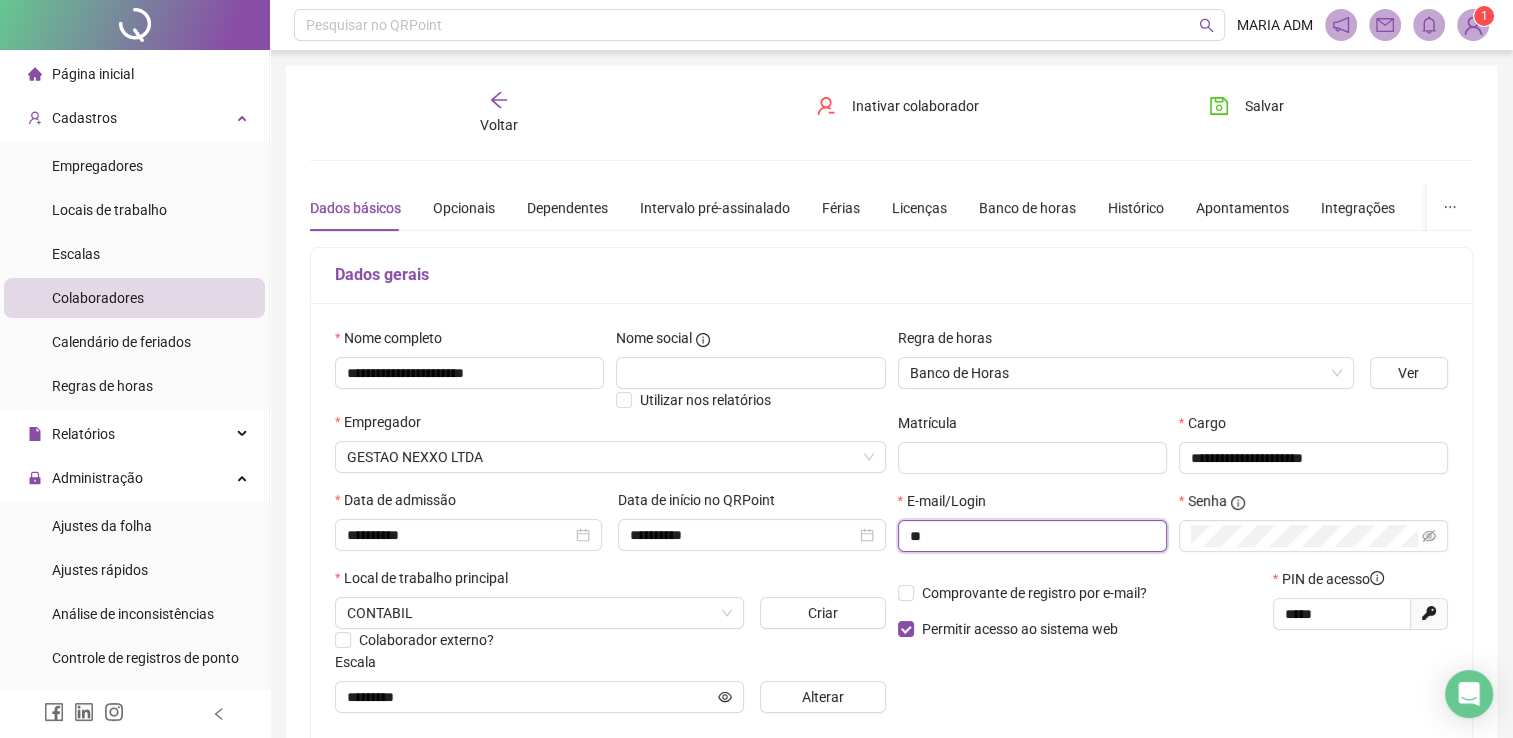 type on "*" 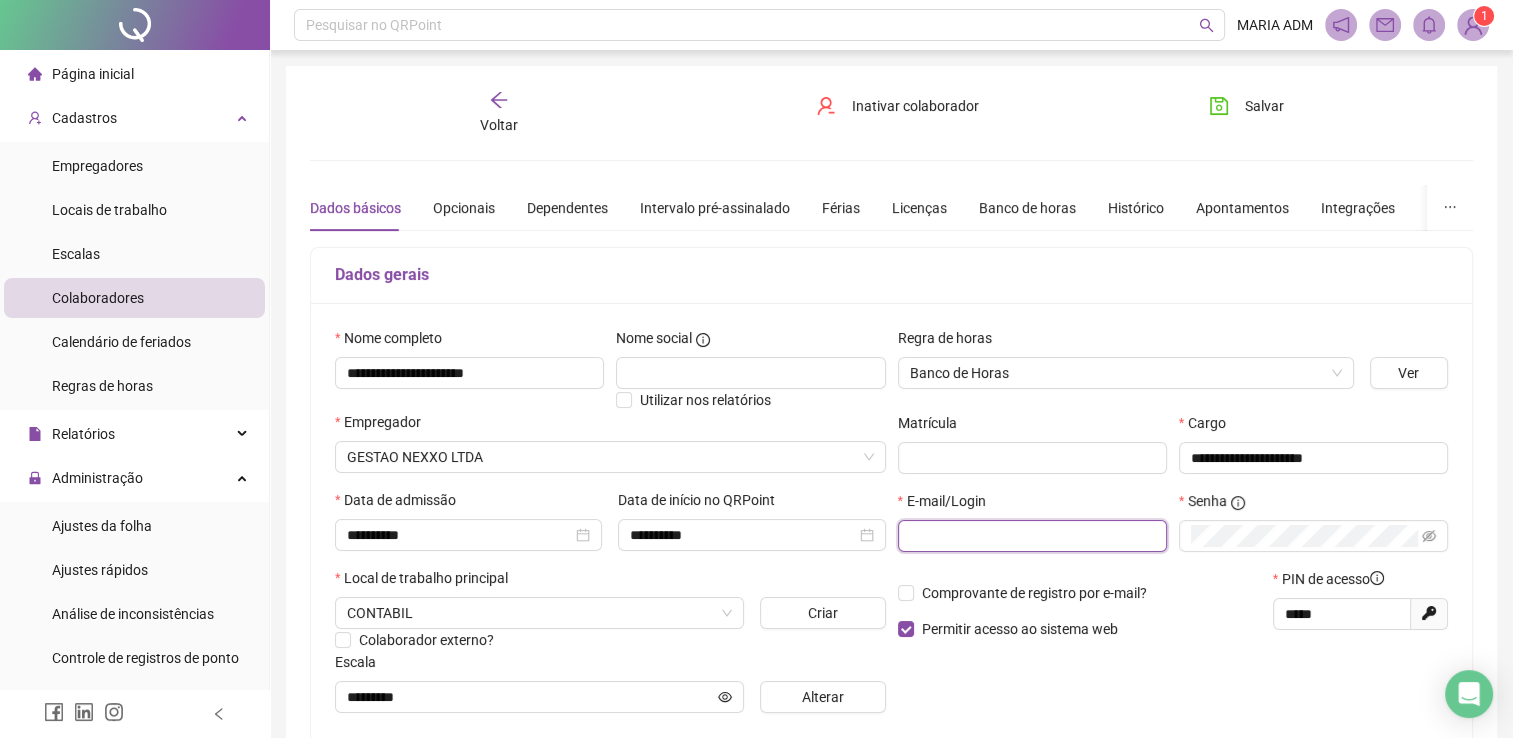paste on "**********" 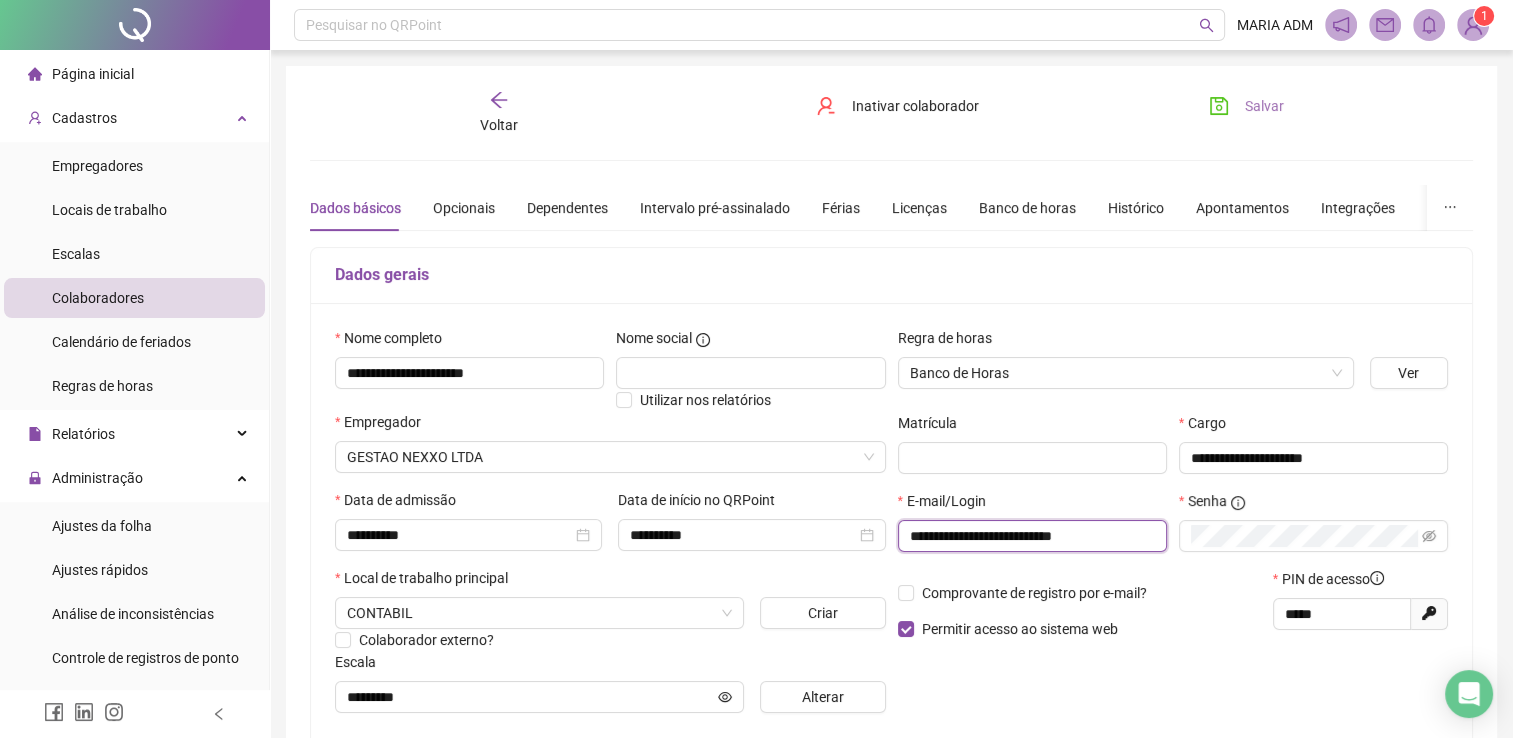 type on "**********" 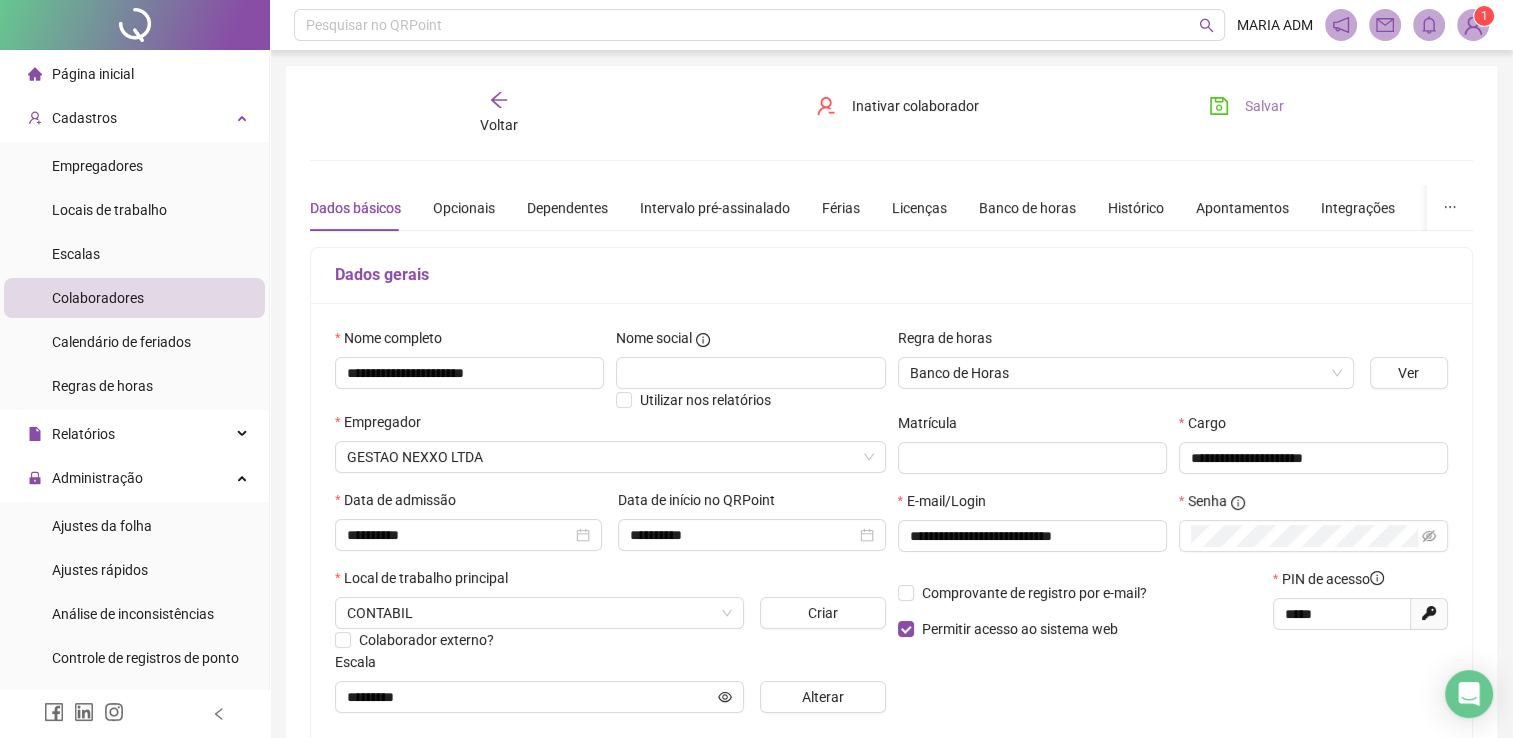 click on "Salvar" at bounding box center (1264, 106) 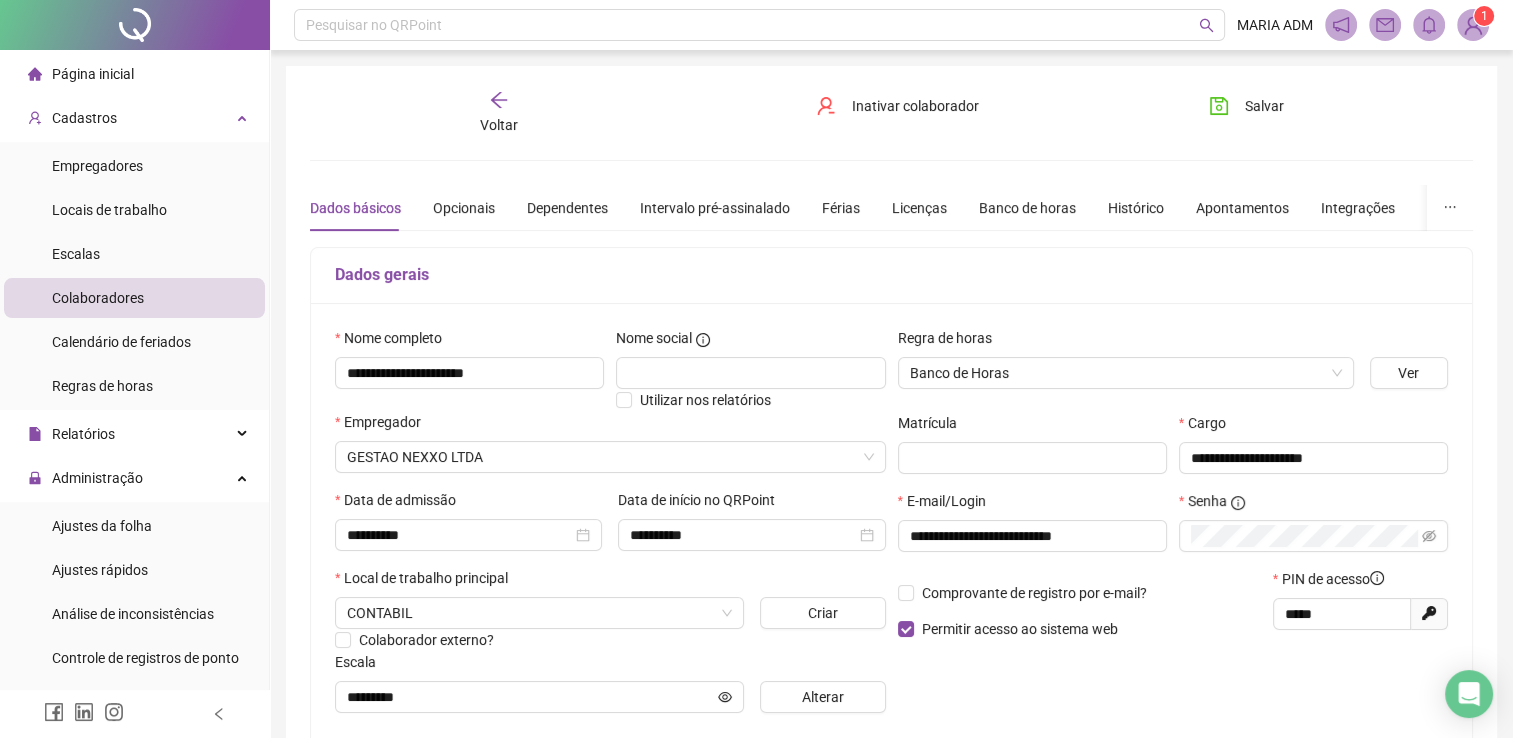 click on "Voltar" at bounding box center (498, 113) 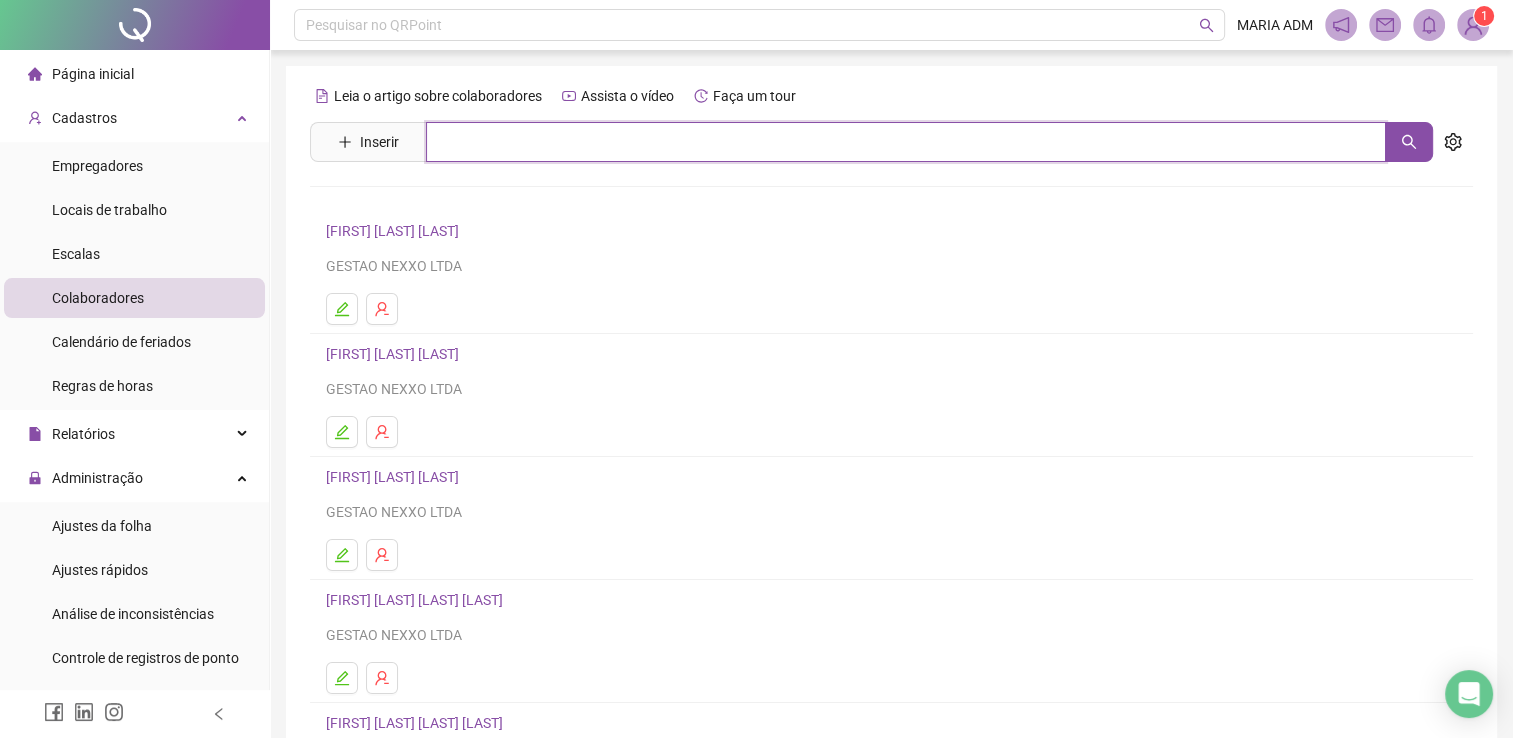 click at bounding box center (906, 142) 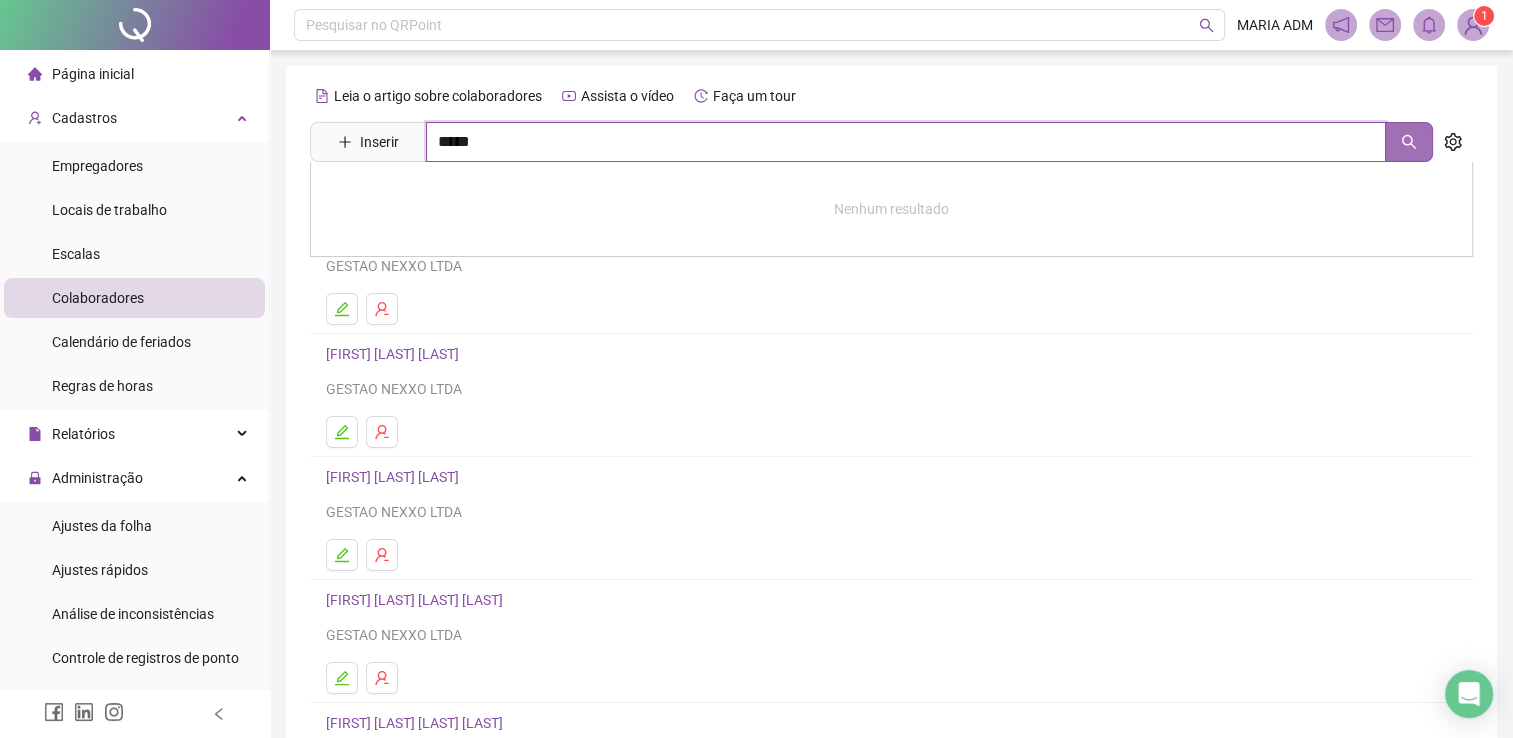 click 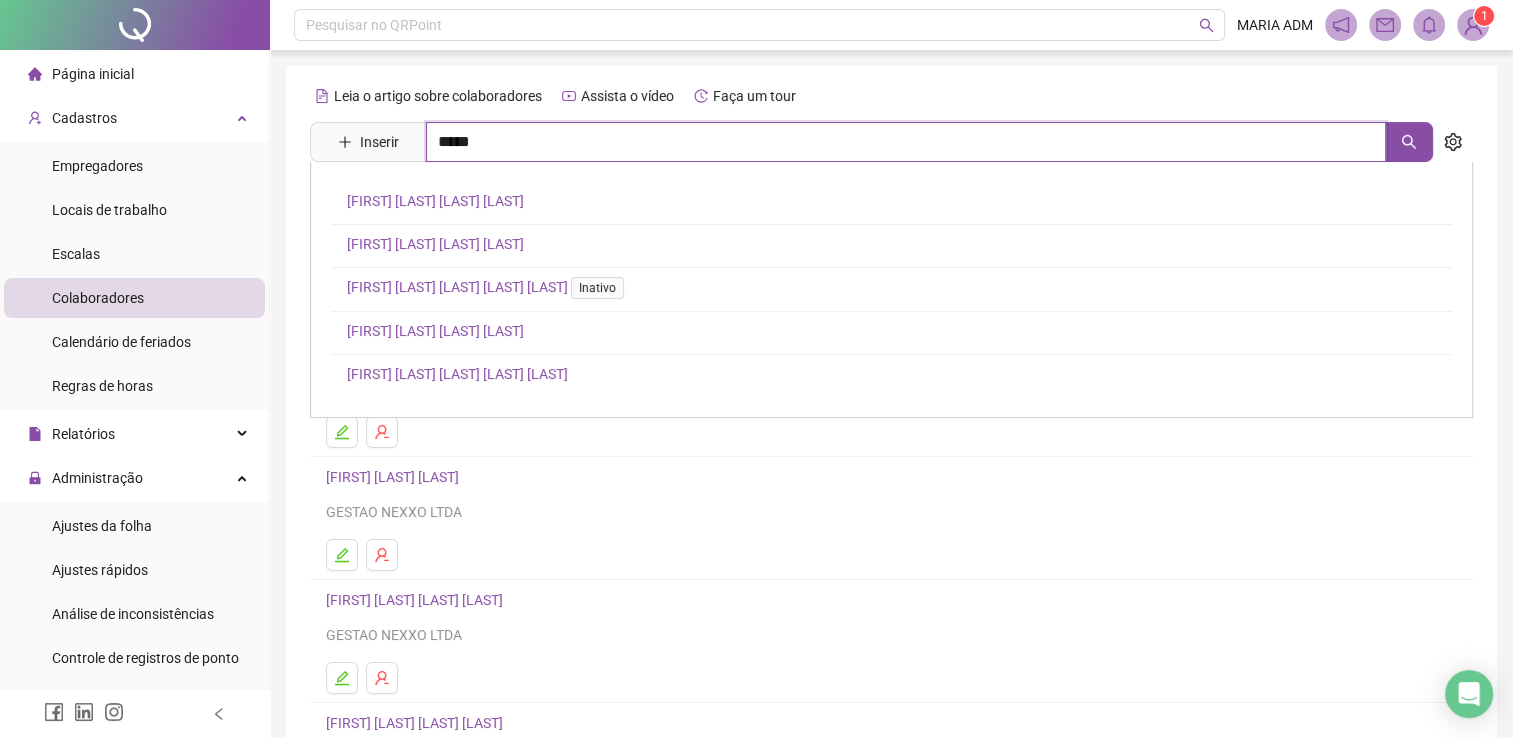 type on "*****" 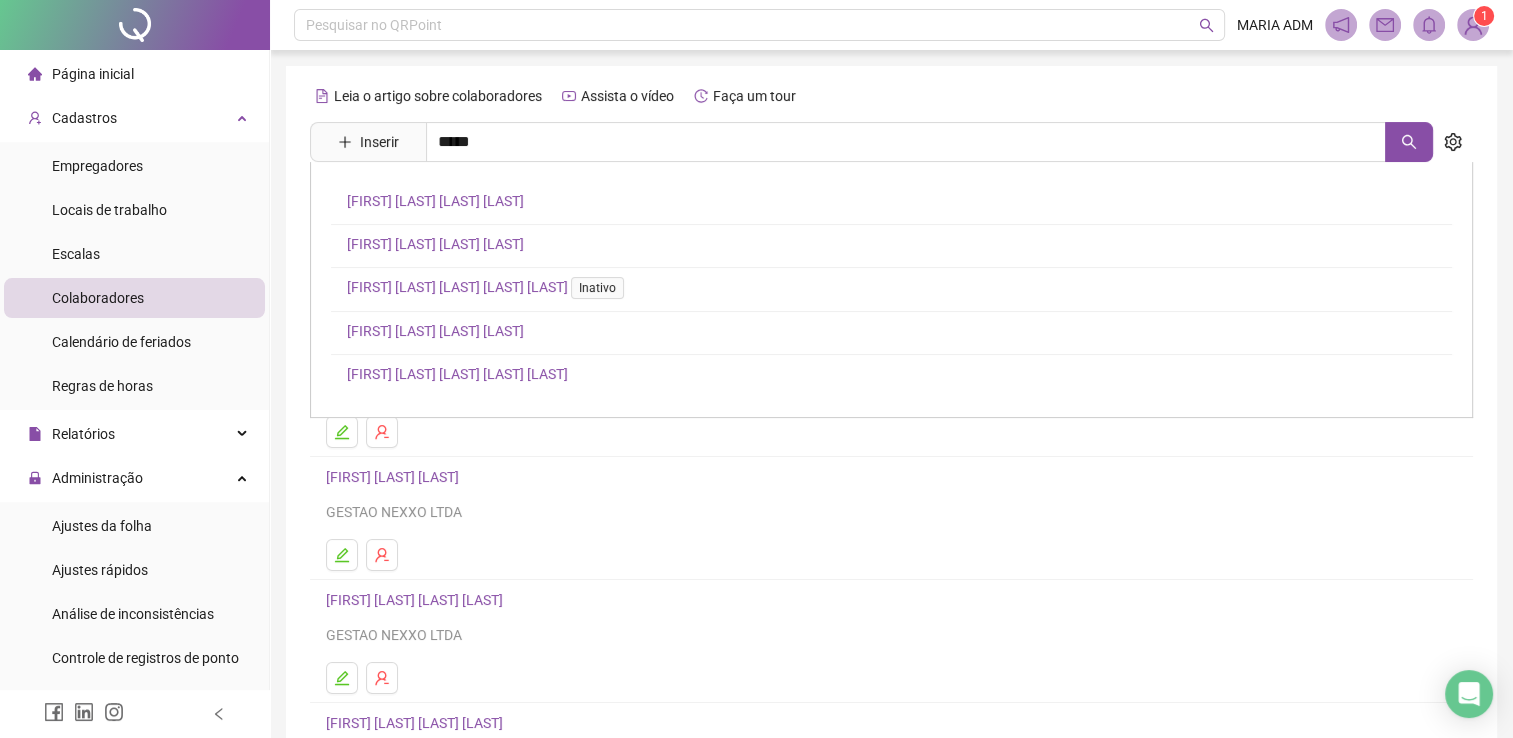 click on "[FIRST] [LAST] [LAST] [LAST]" at bounding box center [435, 244] 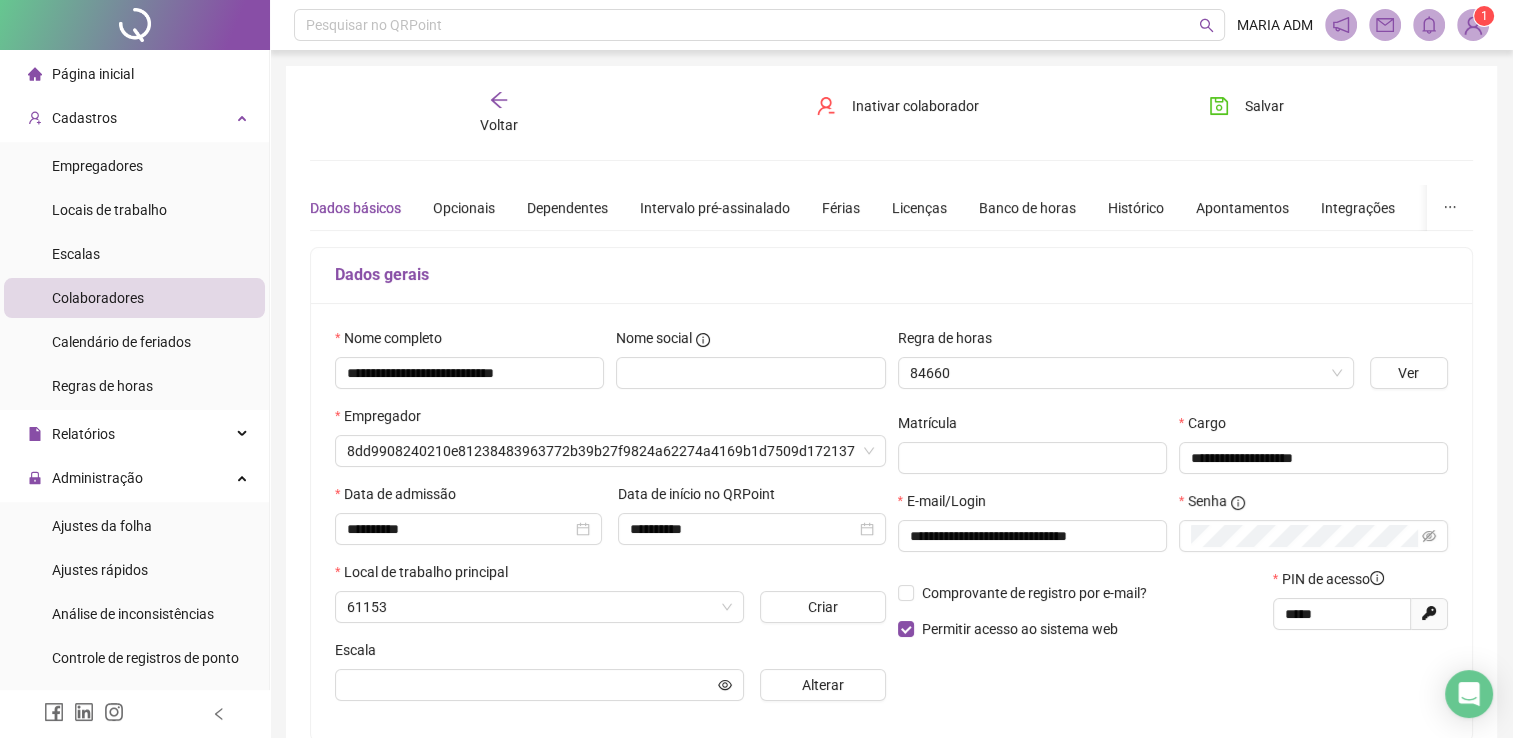 type on "*********" 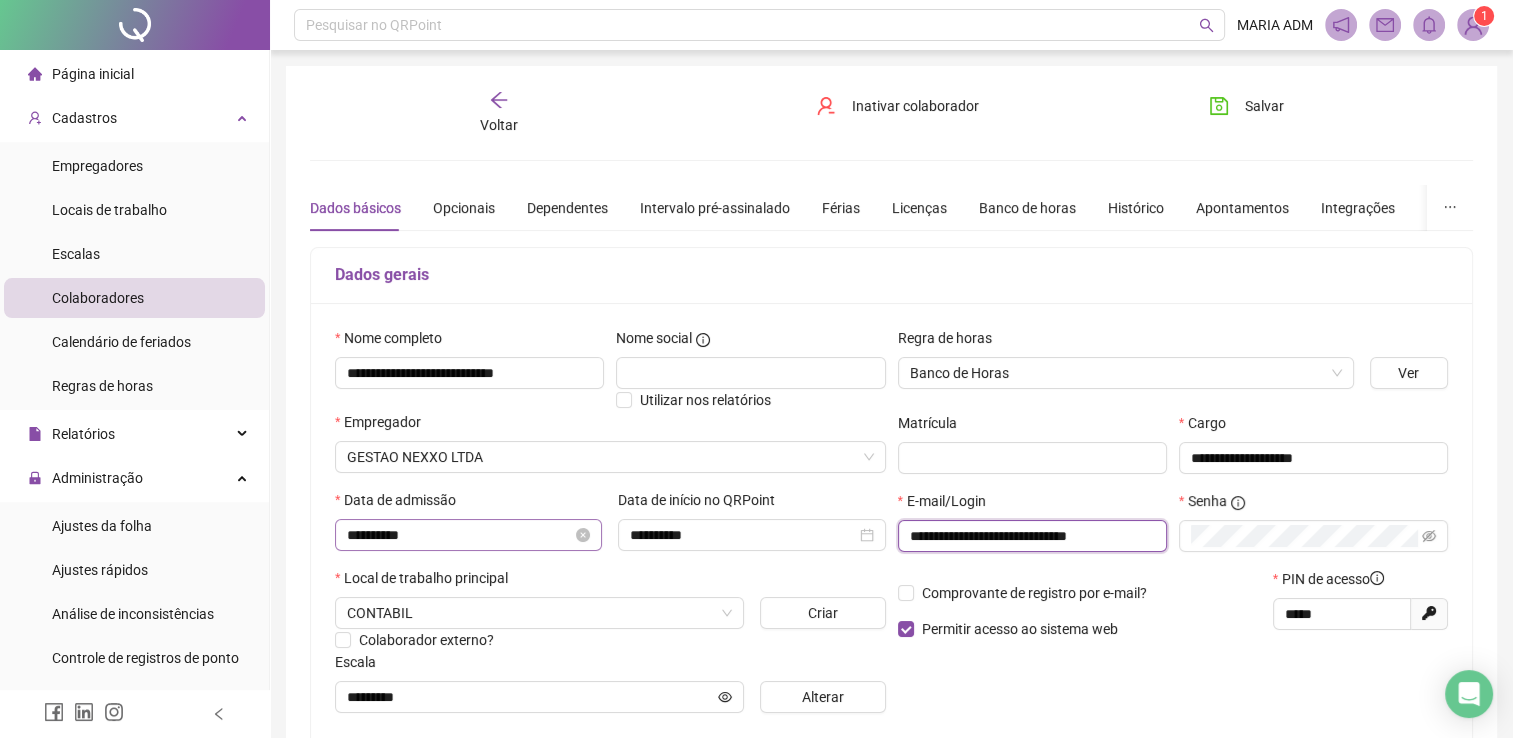 drag, startPoint x: 1137, startPoint y: 539, endPoint x: 546, endPoint y: 535, distance: 591.01355 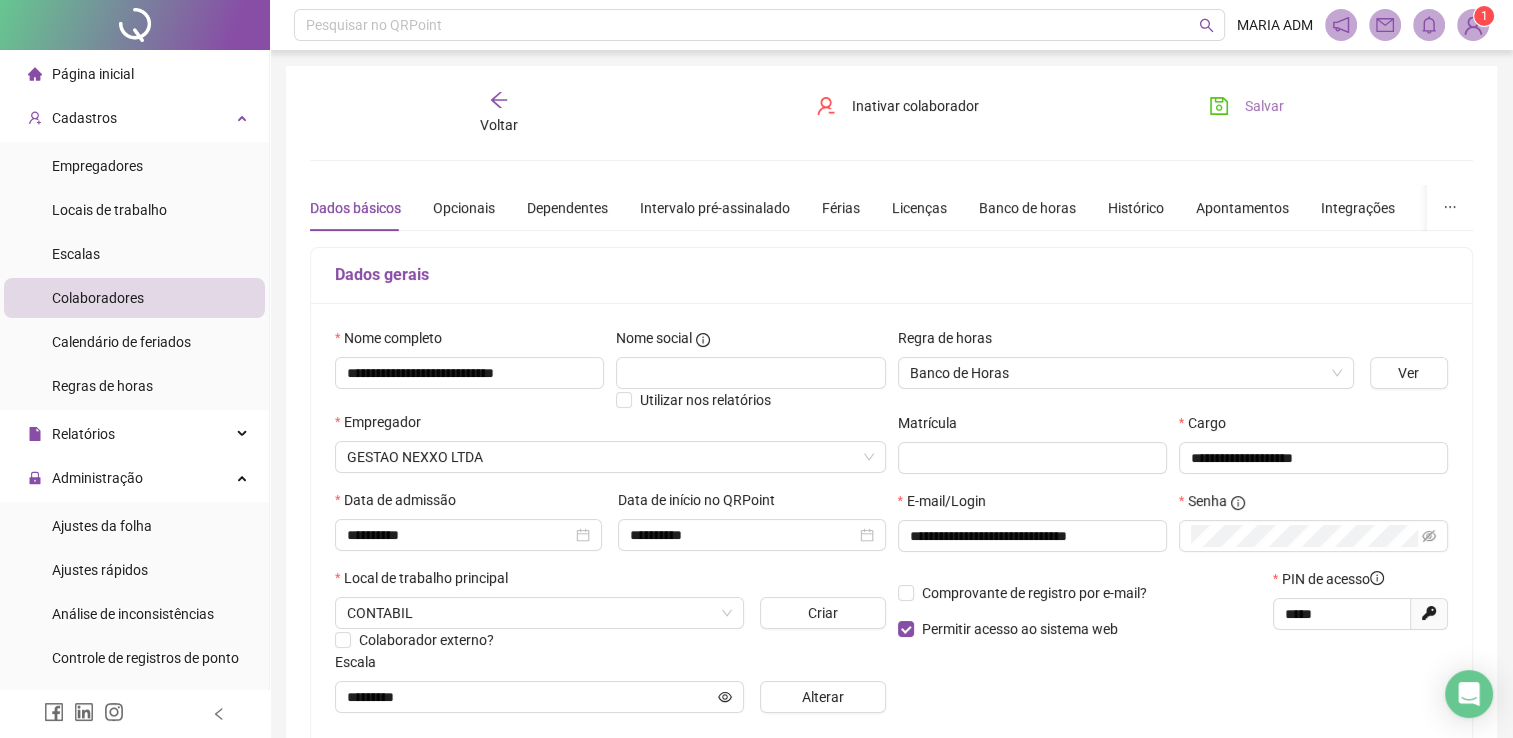 click on "Salvar" at bounding box center (1264, 106) 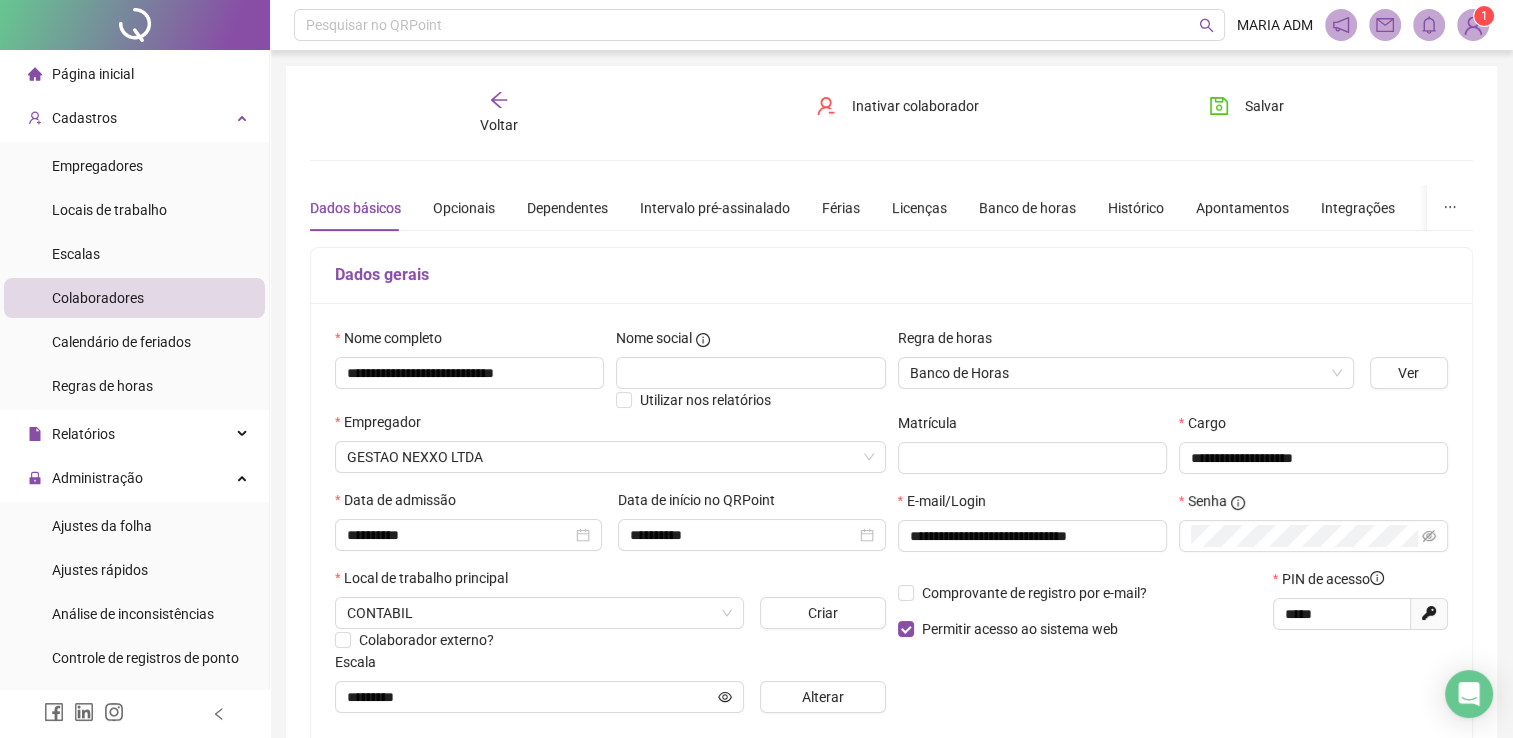 click on "Voltar" at bounding box center [498, 113] 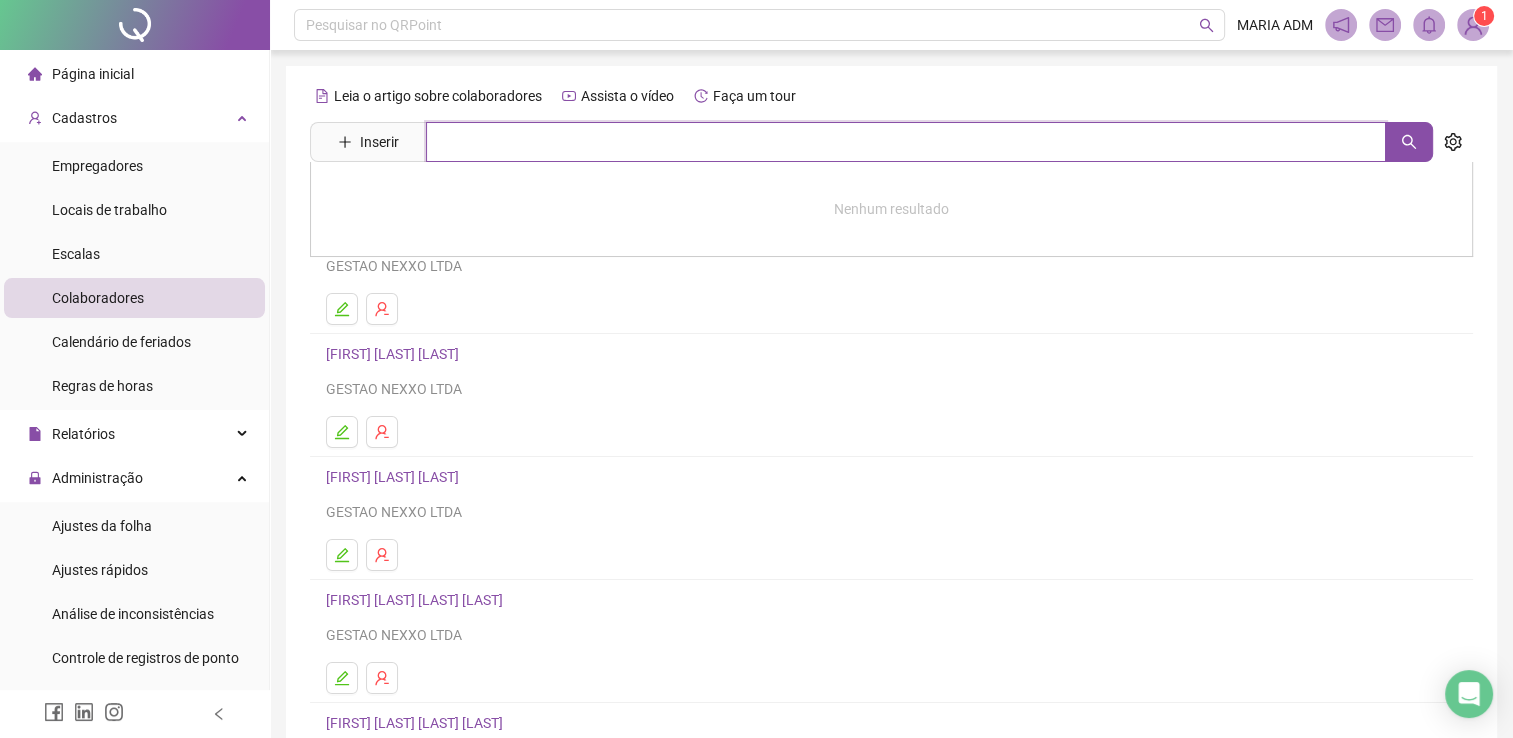 click at bounding box center [906, 142] 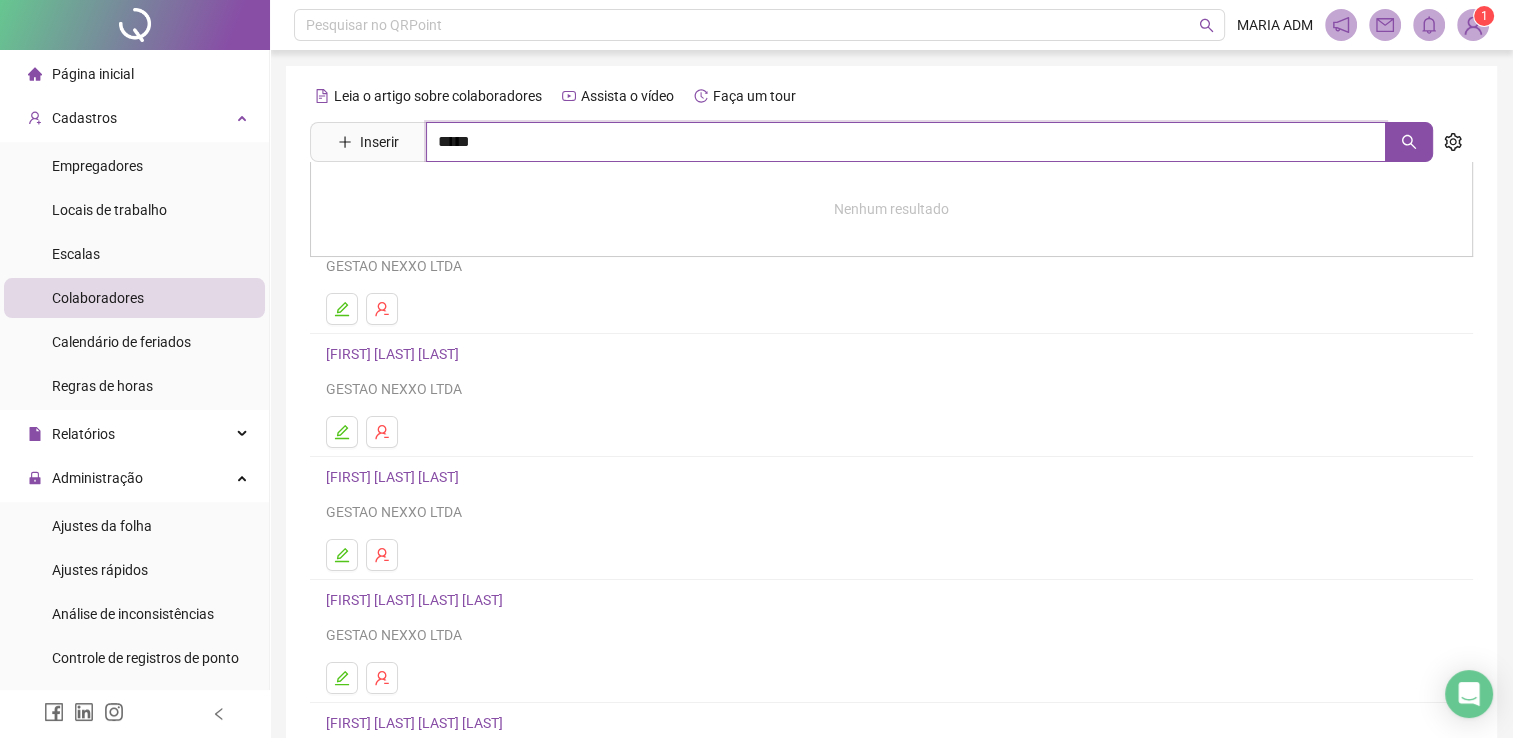 click on "*****" at bounding box center (906, 142) 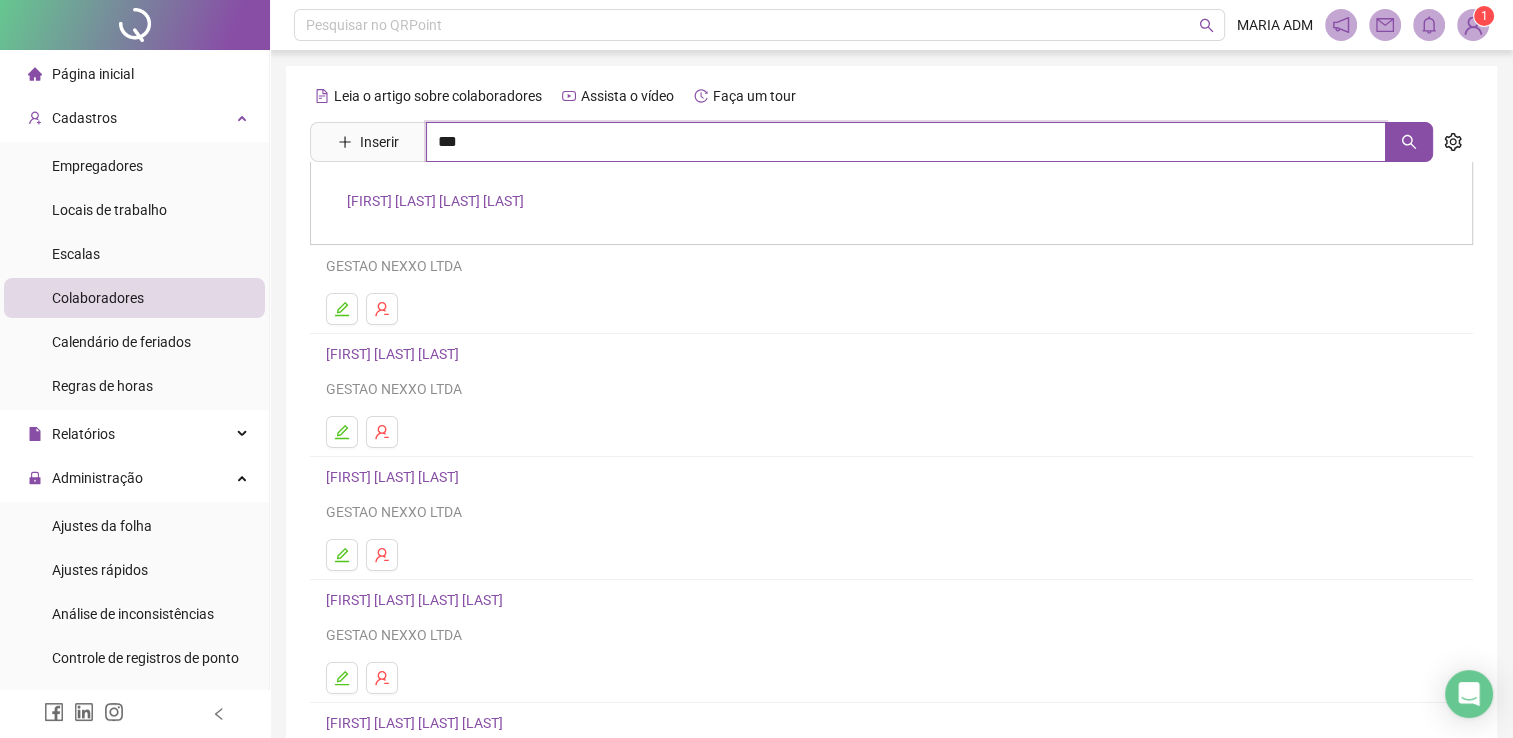 click on "***" at bounding box center [906, 142] 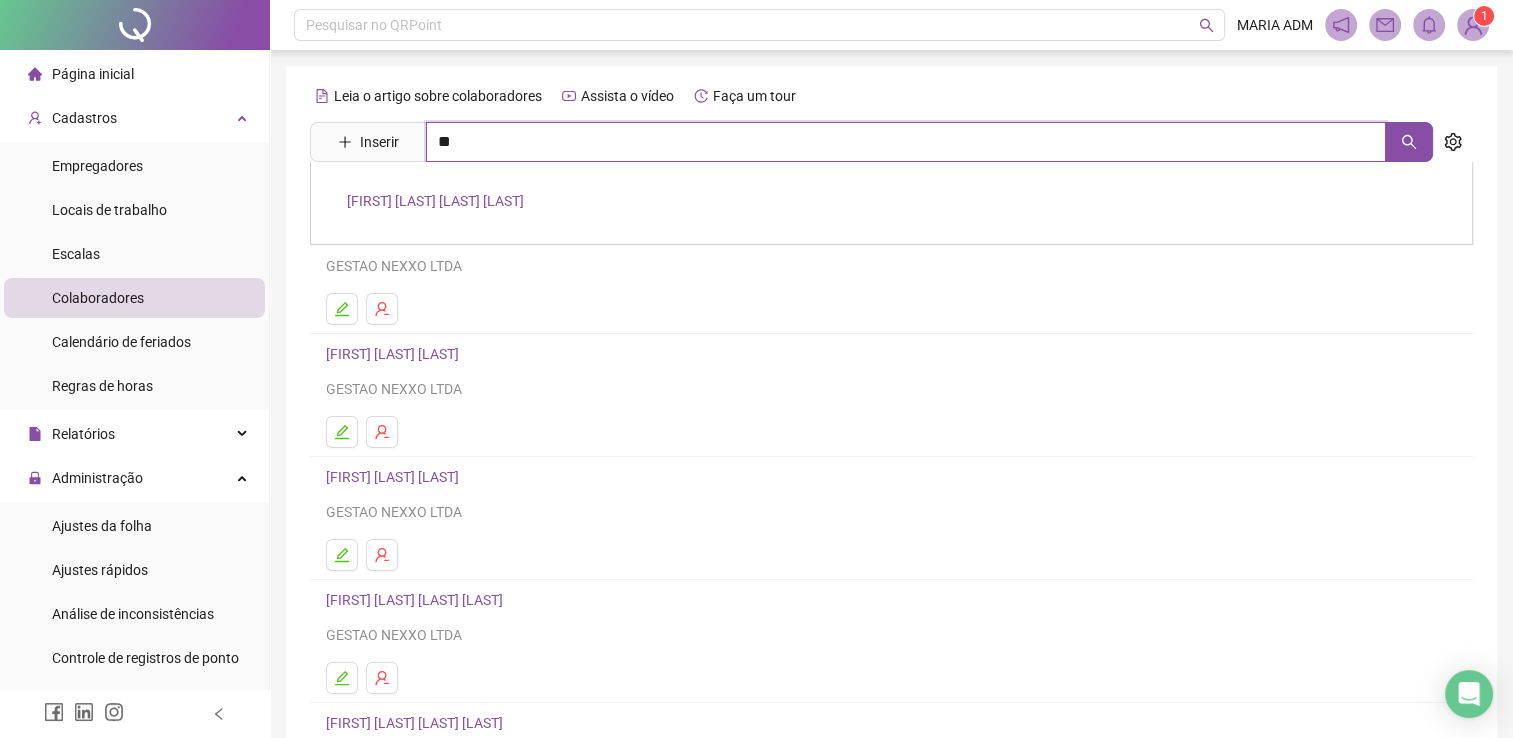 type on "*" 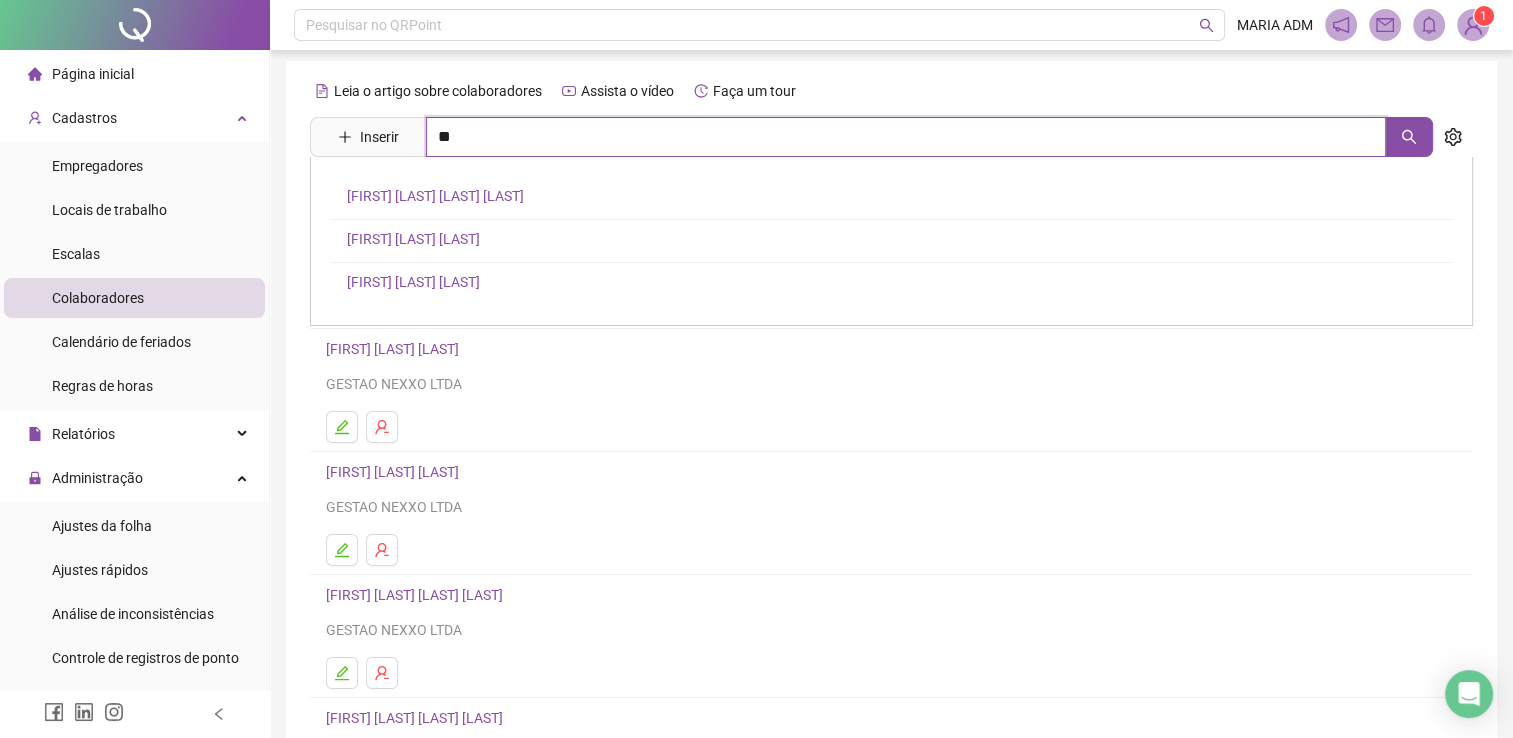 scroll, scrollTop: 0, scrollLeft: 0, axis: both 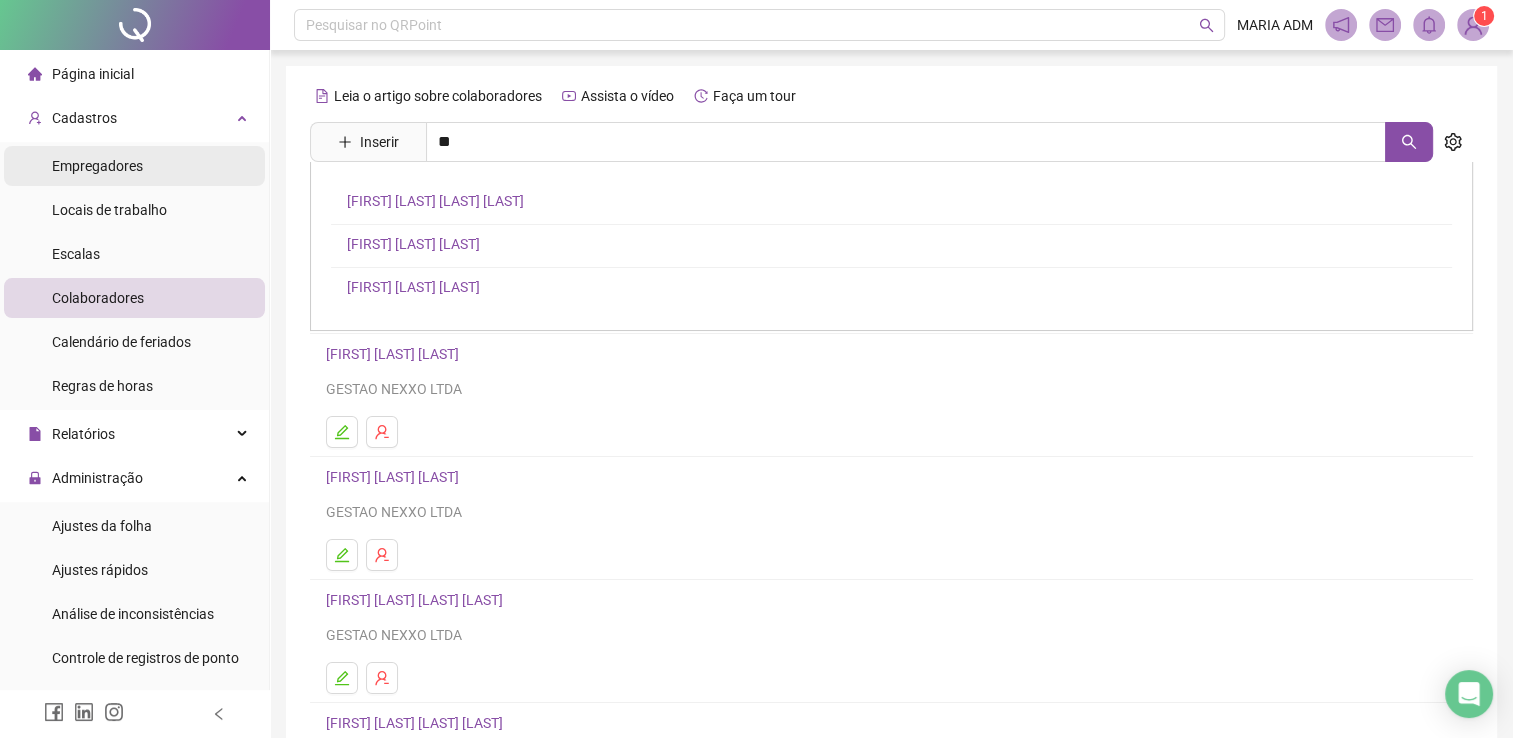 click on "Empregadores" at bounding box center (134, 166) 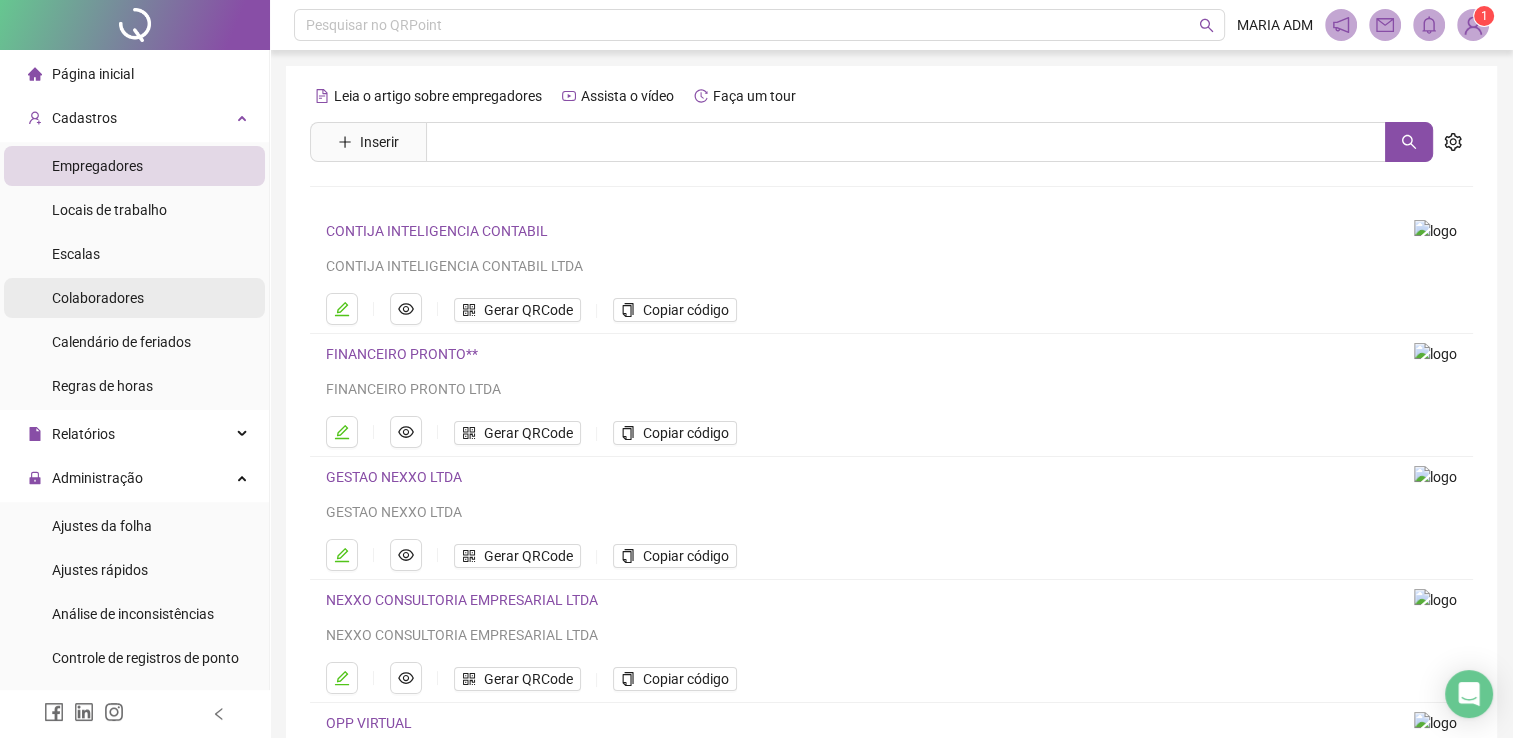 click on "Colaboradores" at bounding box center (134, 298) 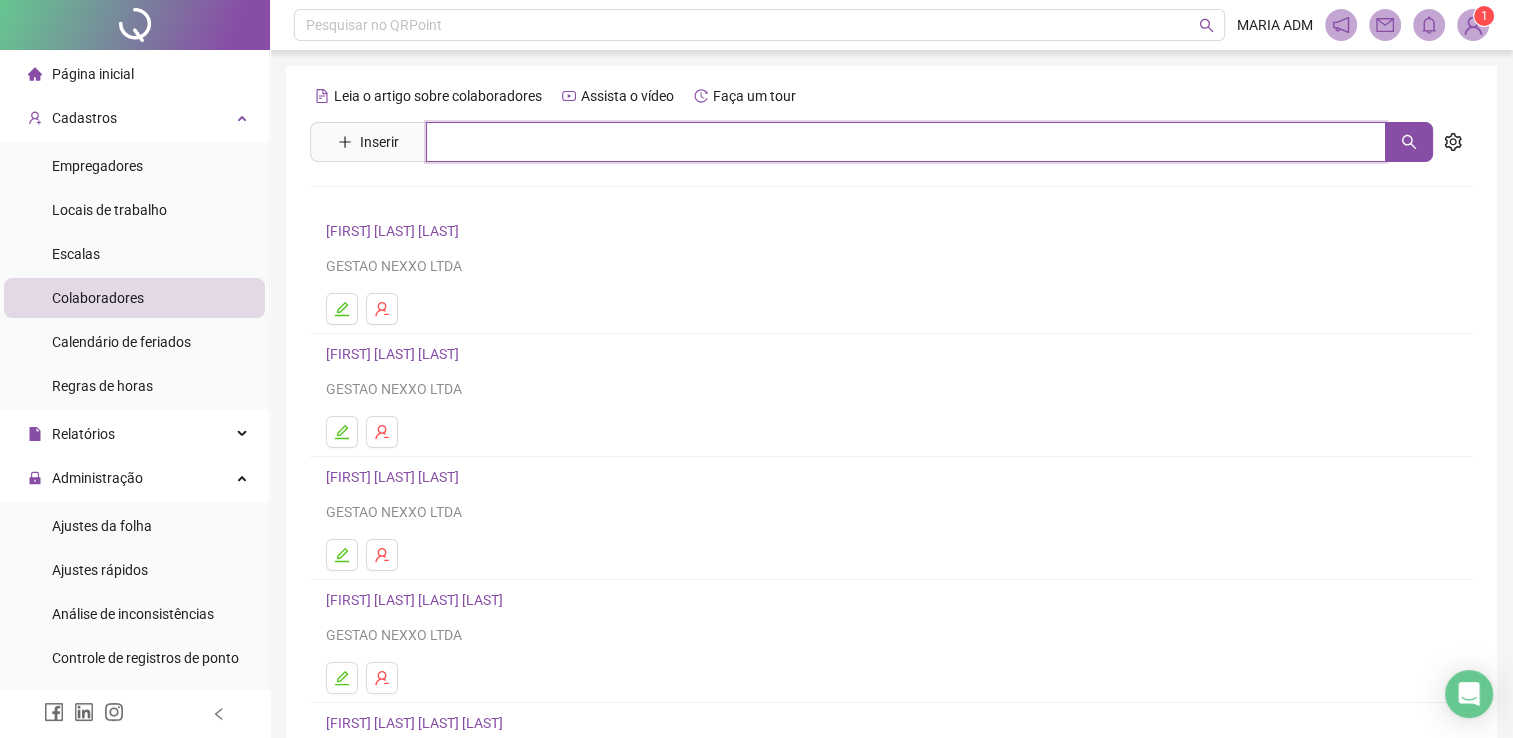 click at bounding box center (906, 142) 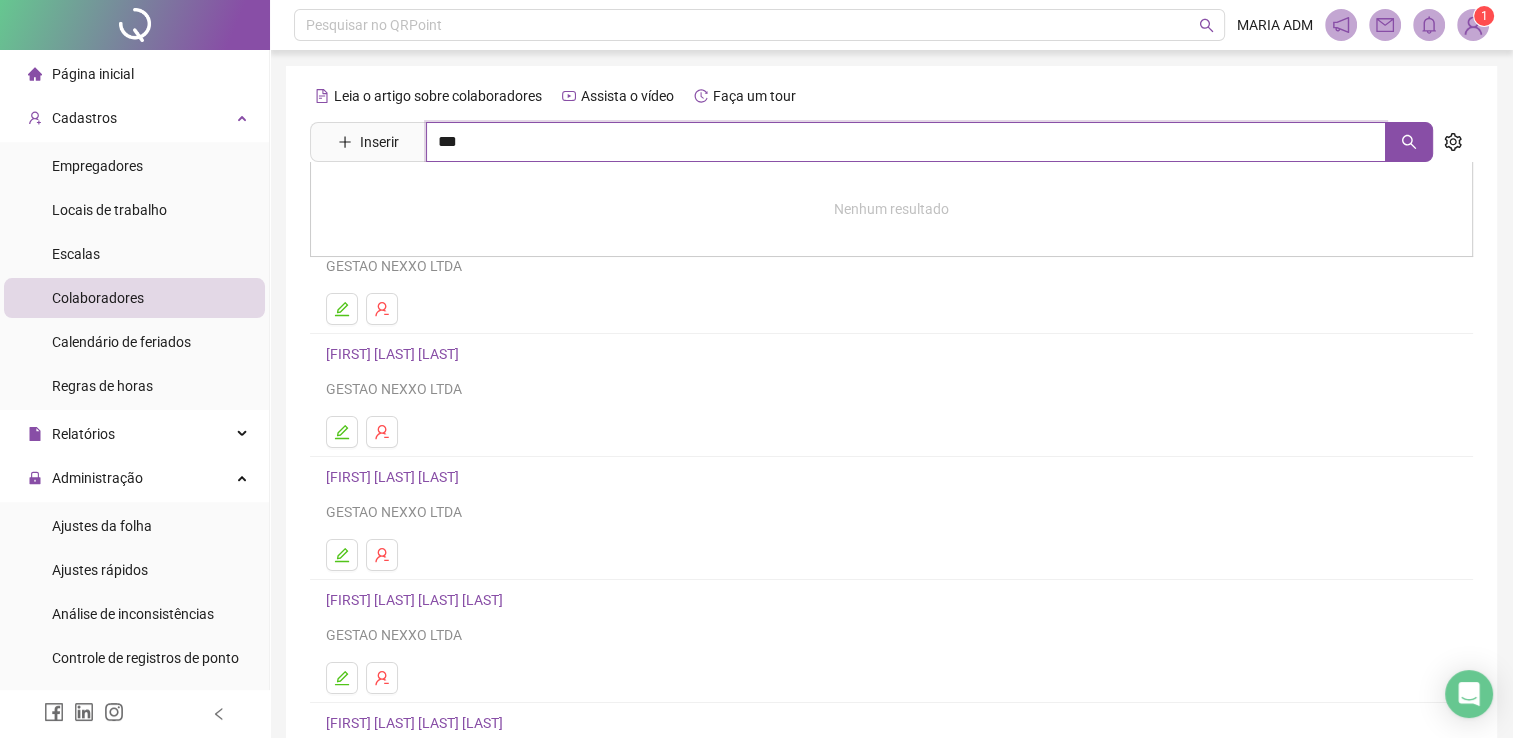 type on "***" 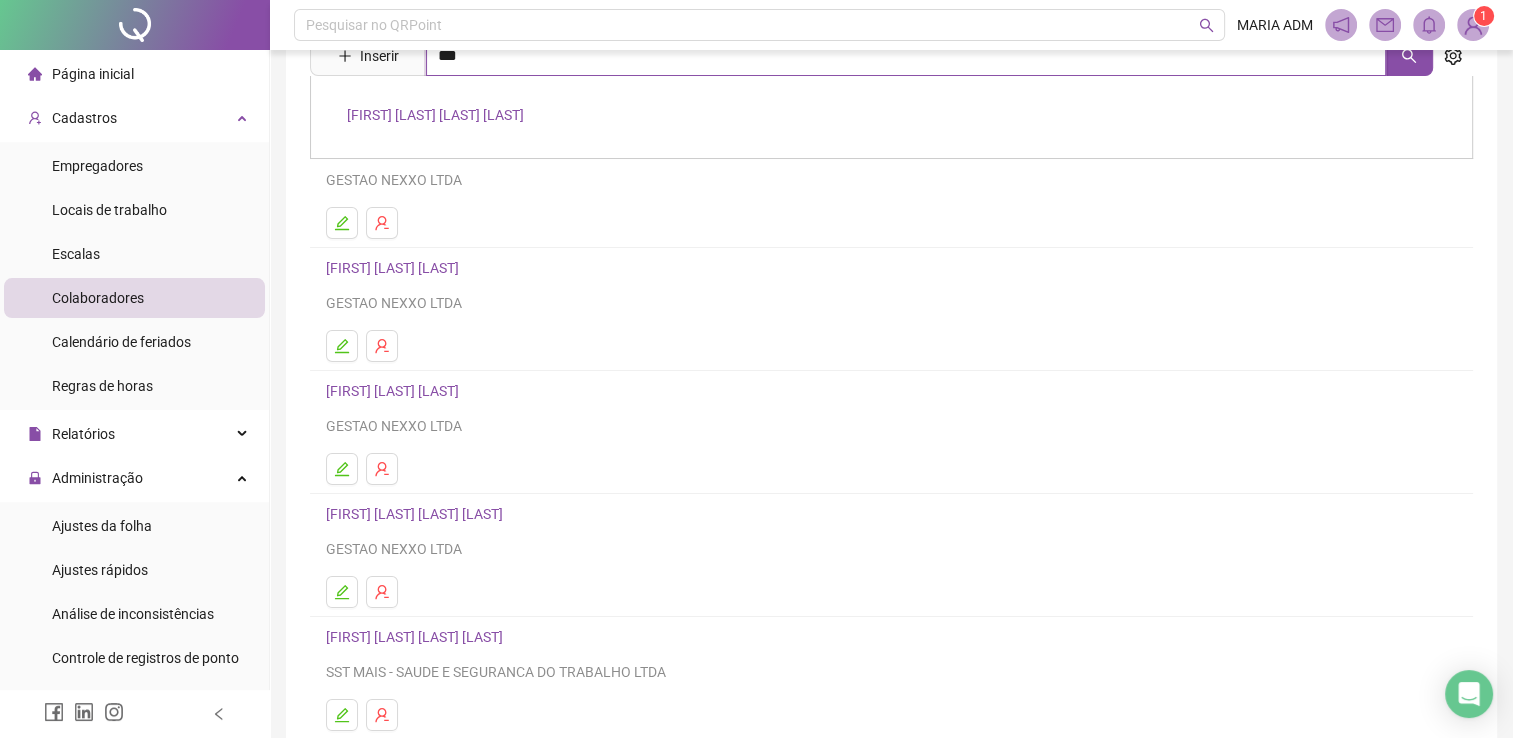 scroll, scrollTop: 0, scrollLeft: 0, axis: both 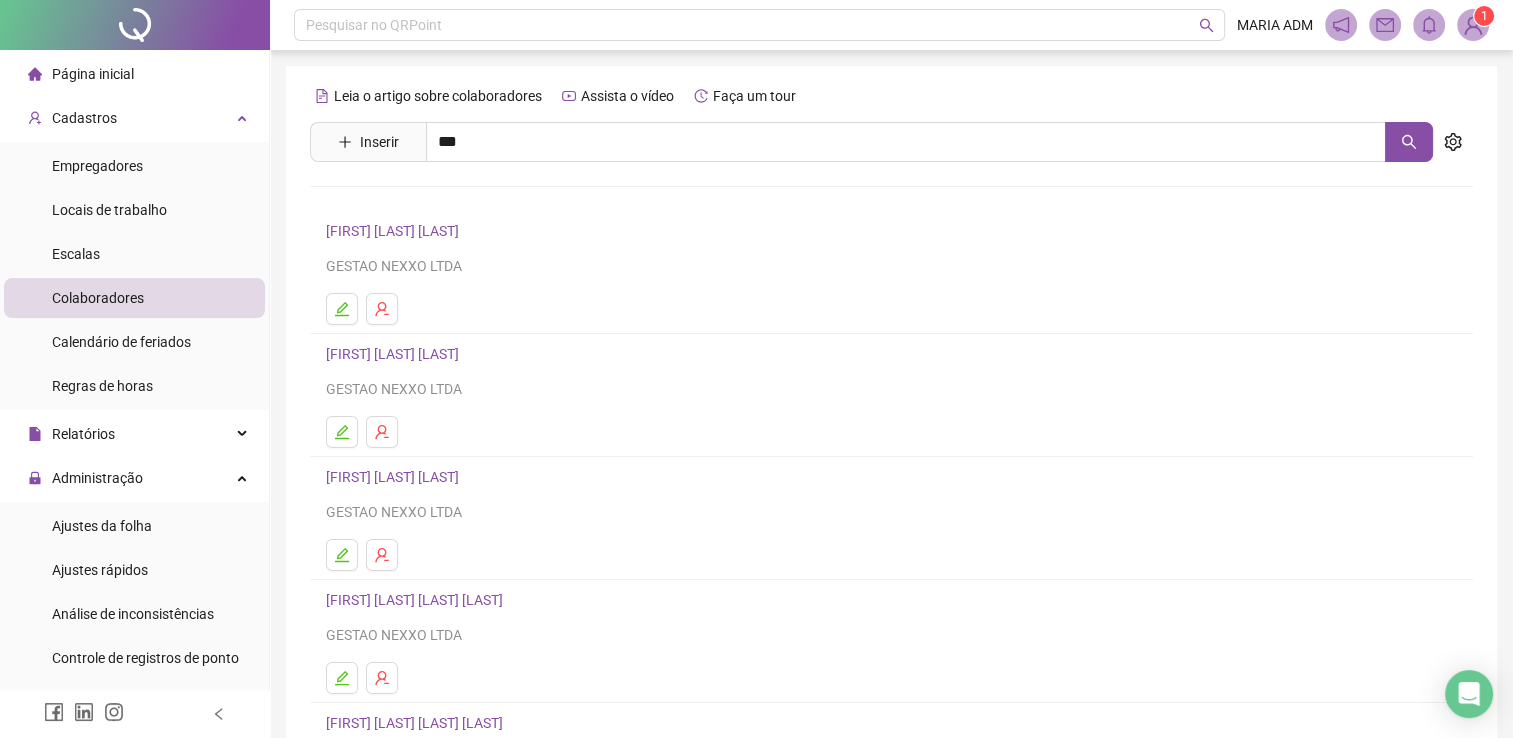 drag, startPoint x: 291, startPoint y: 348, endPoint x: 341, endPoint y: 334, distance: 51.92302 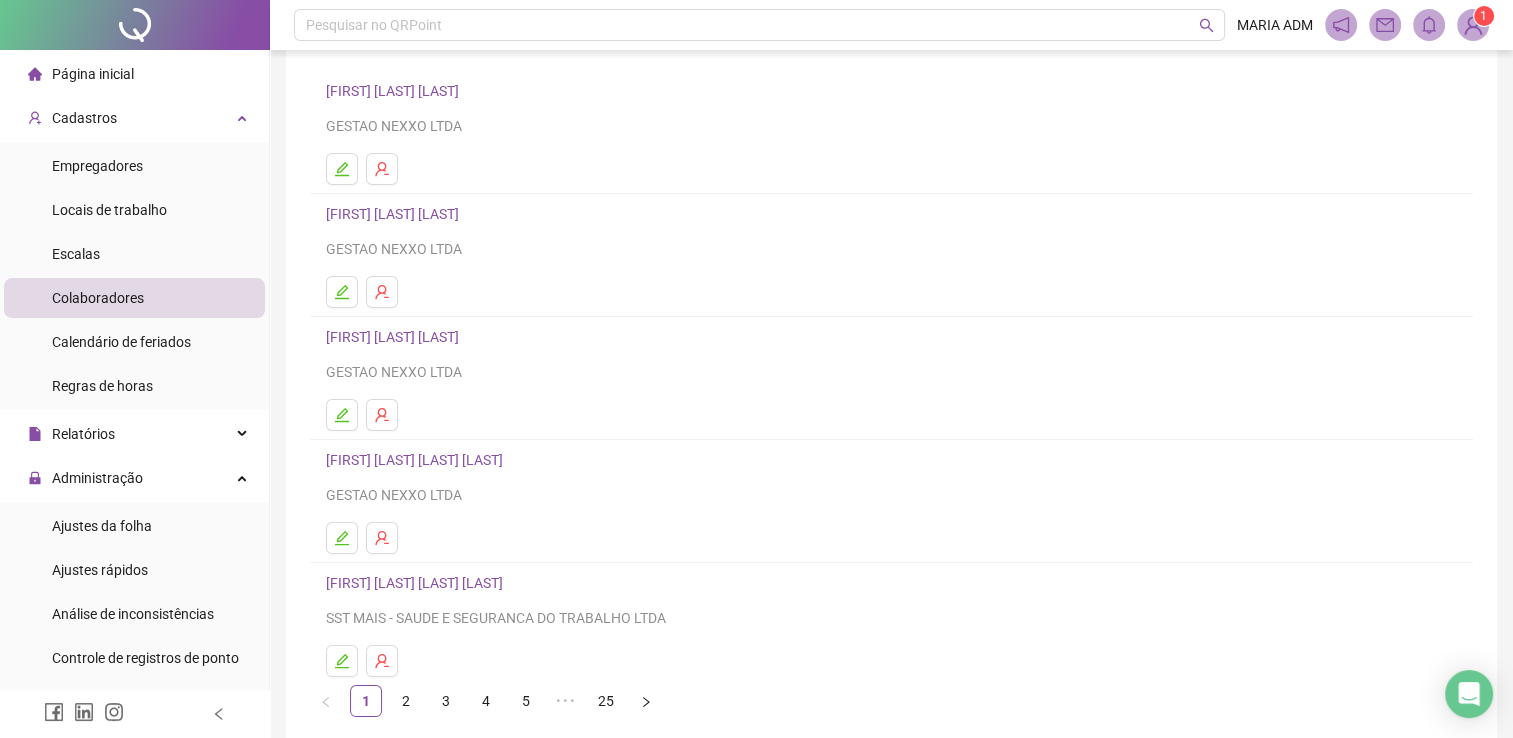 scroll, scrollTop: 228, scrollLeft: 0, axis: vertical 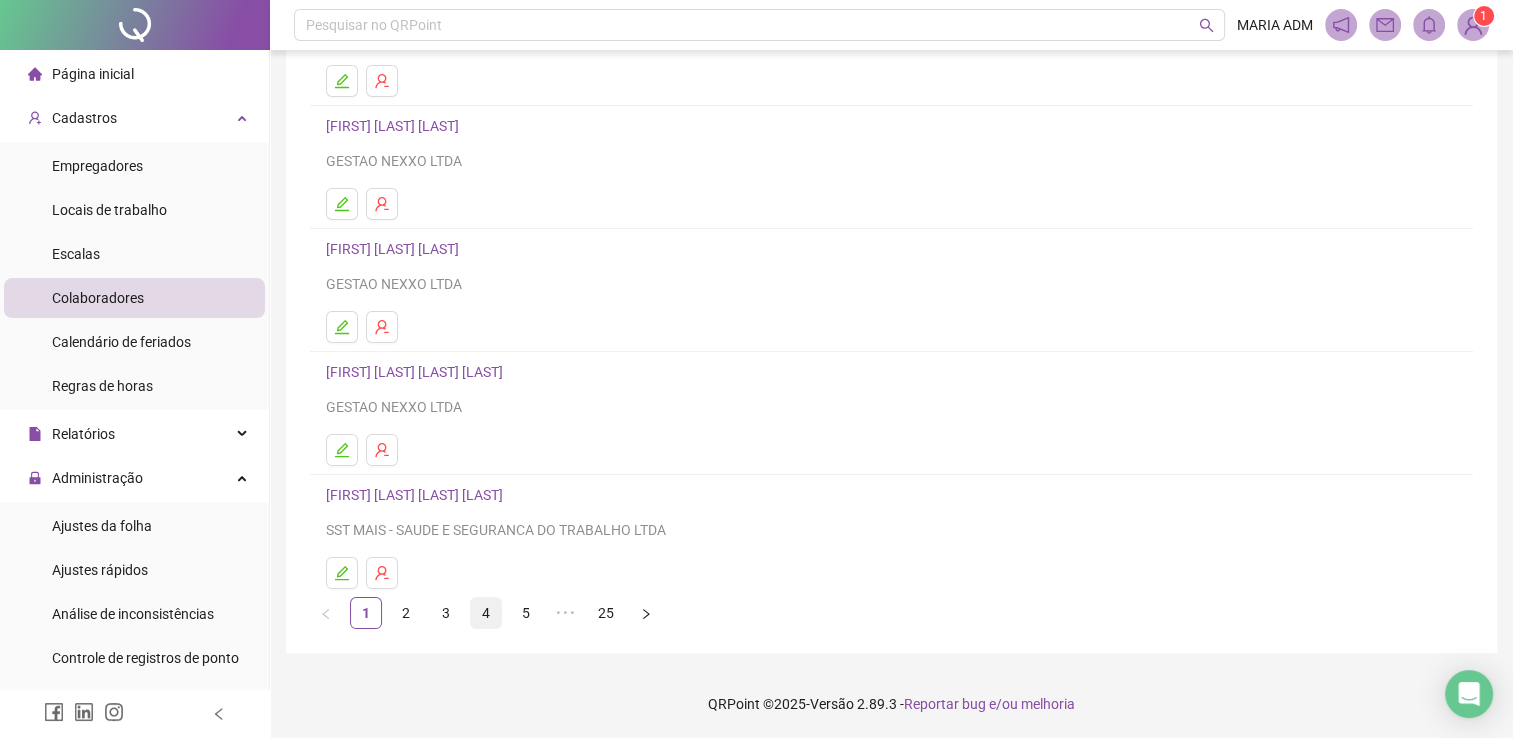 click on "4" at bounding box center (486, 613) 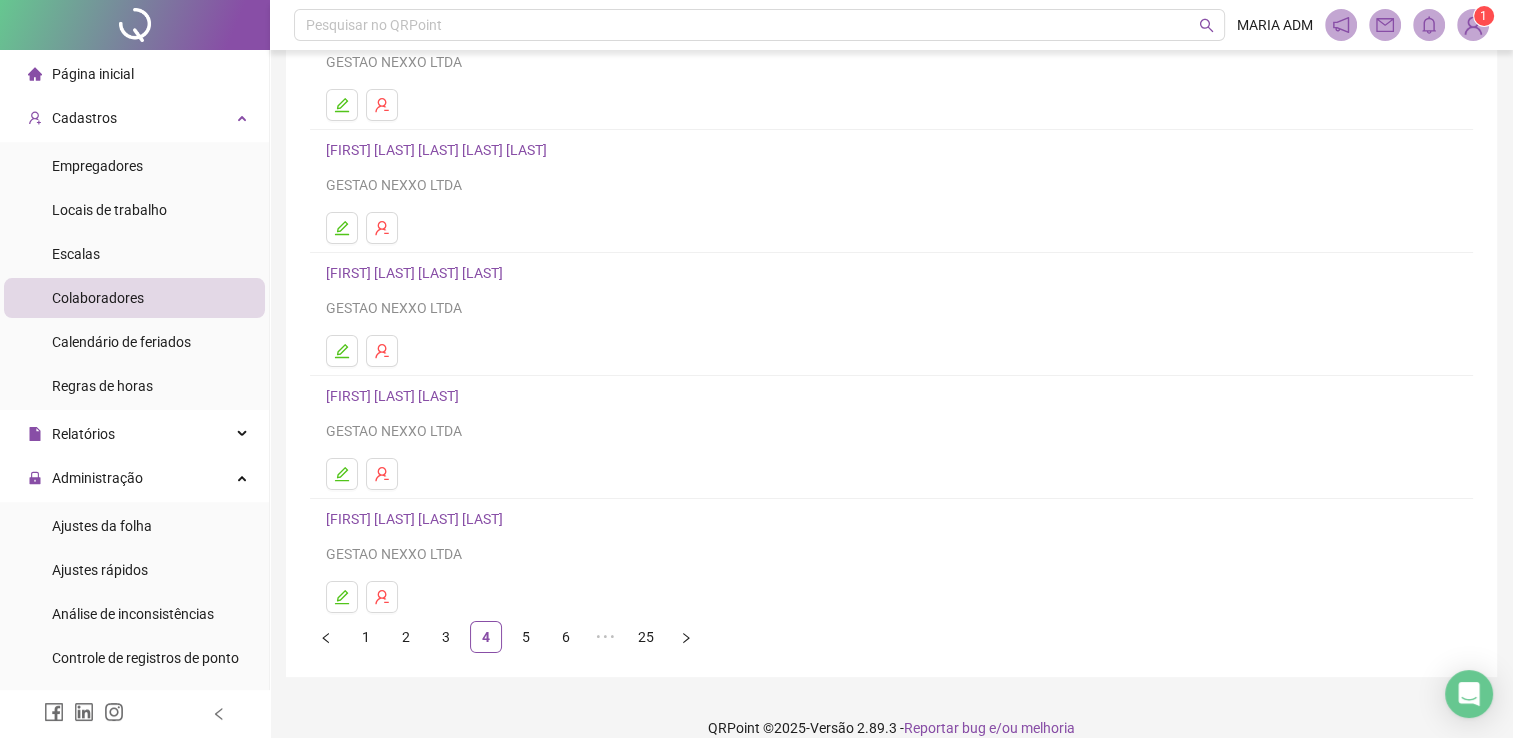 scroll, scrollTop: 228, scrollLeft: 0, axis: vertical 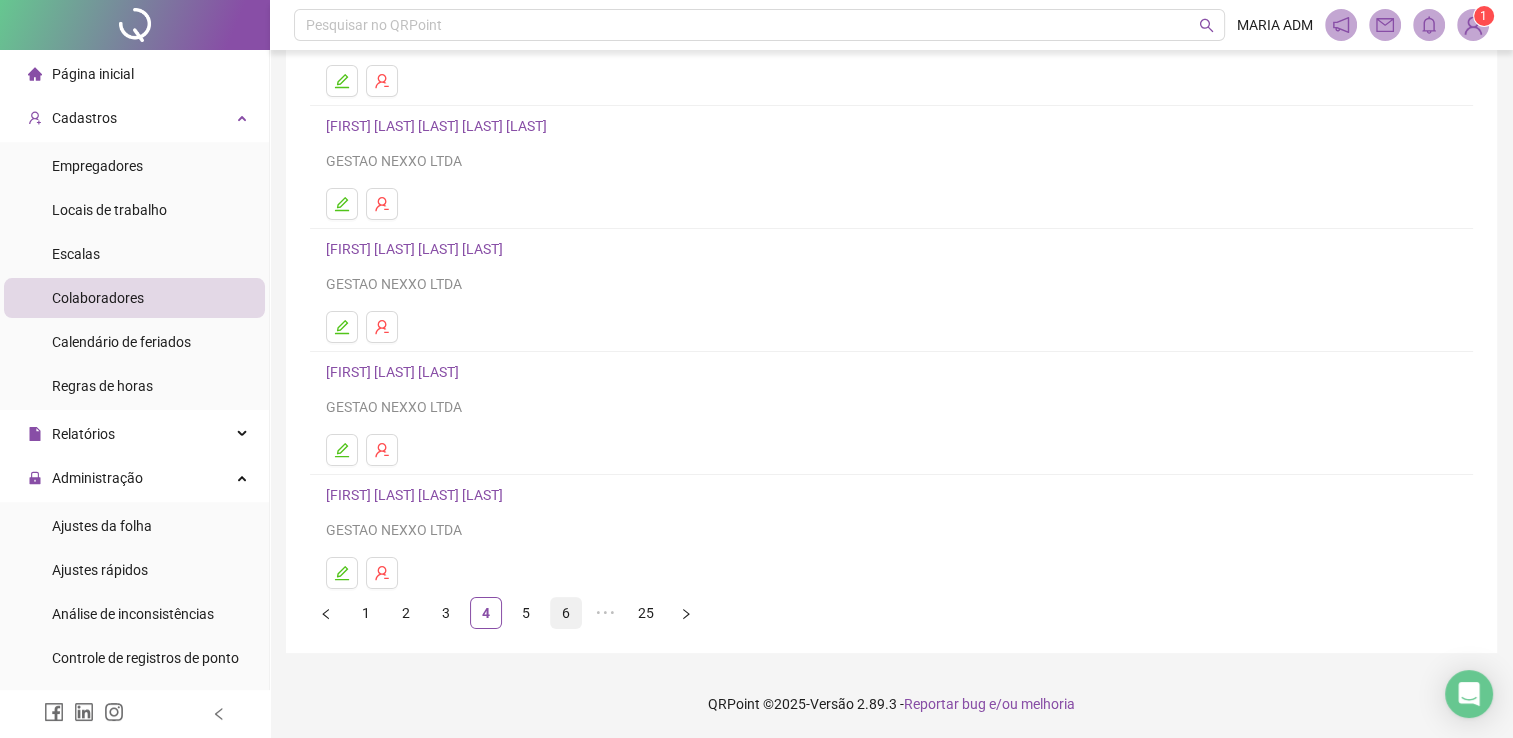 click on "6" at bounding box center [566, 613] 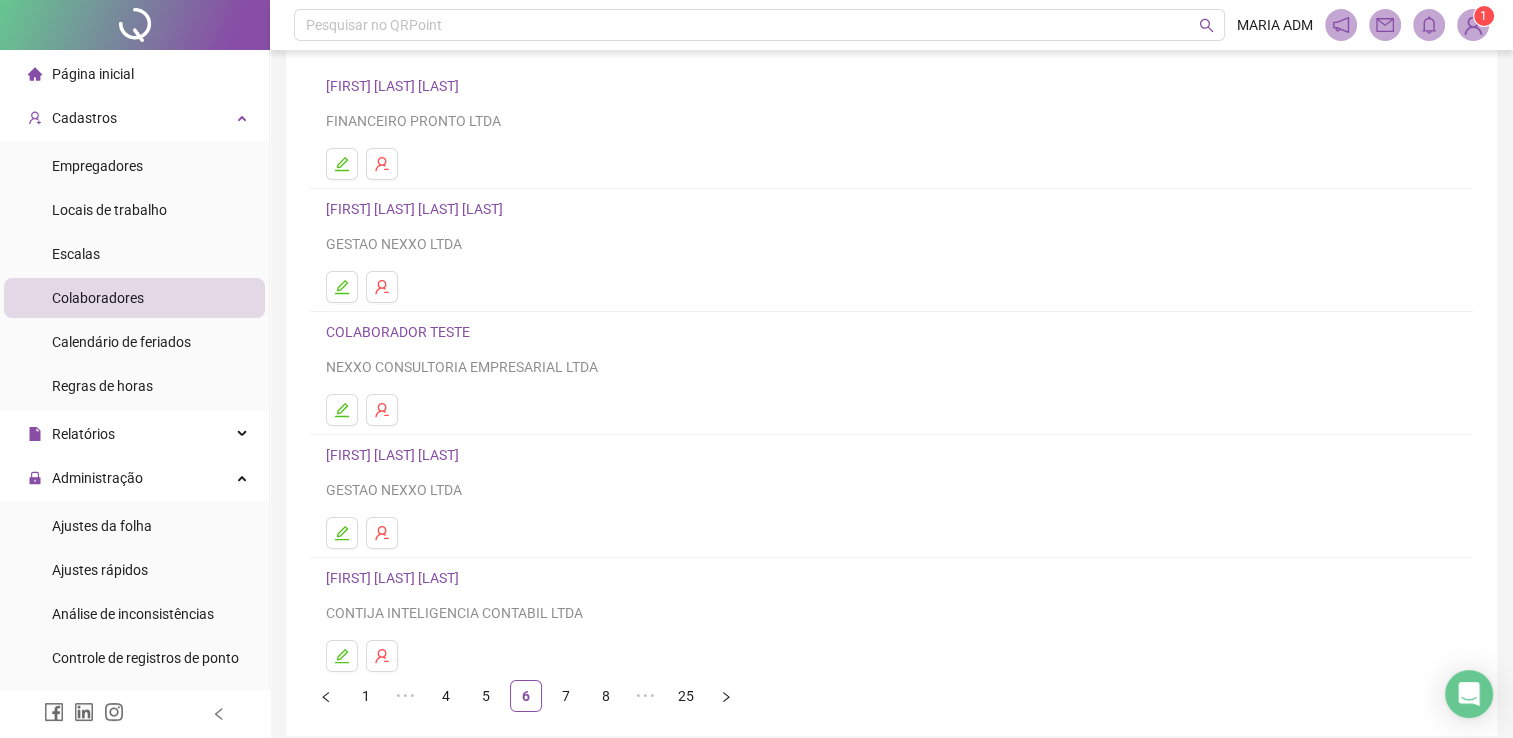 scroll, scrollTop: 228, scrollLeft: 0, axis: vertical 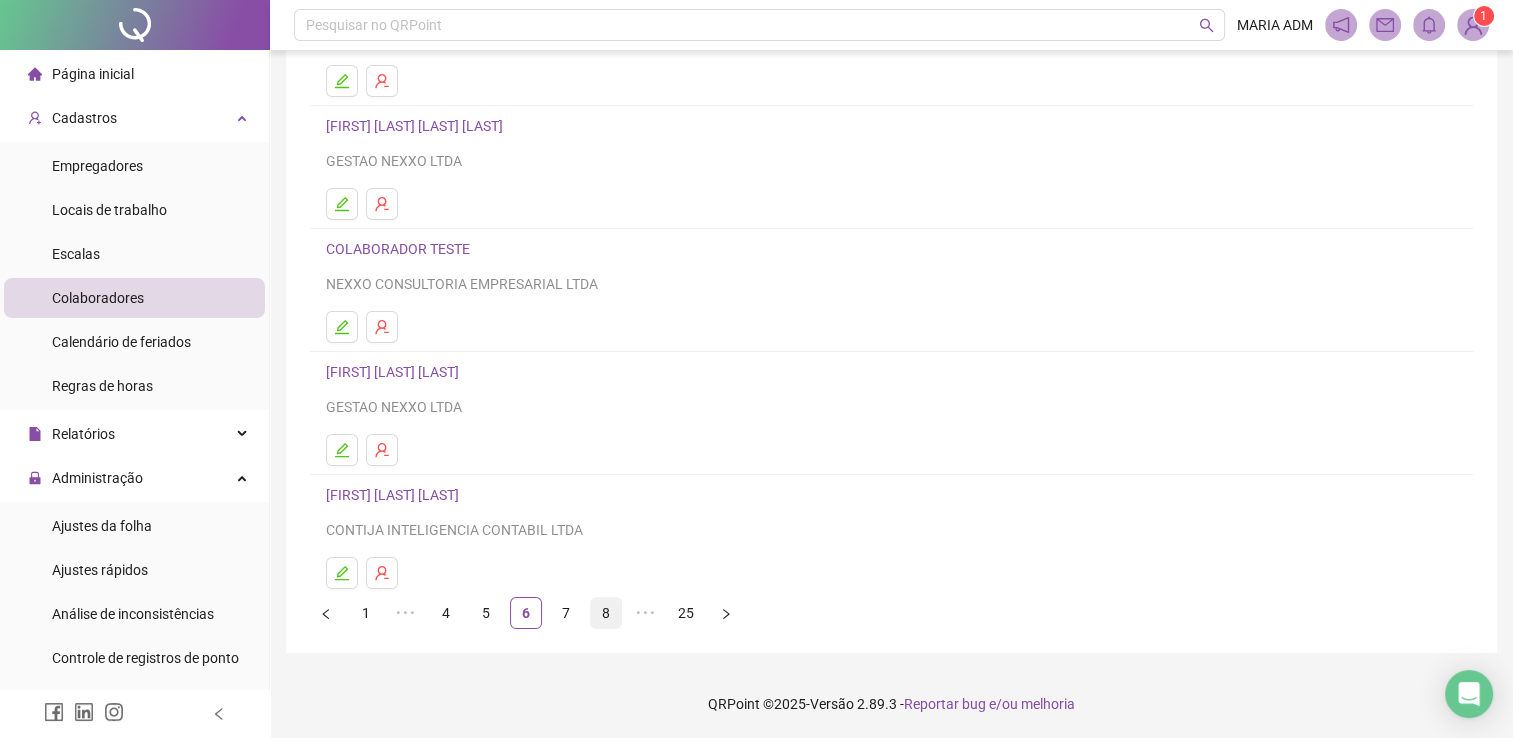 click on "8" at bounding box center (606, 613) 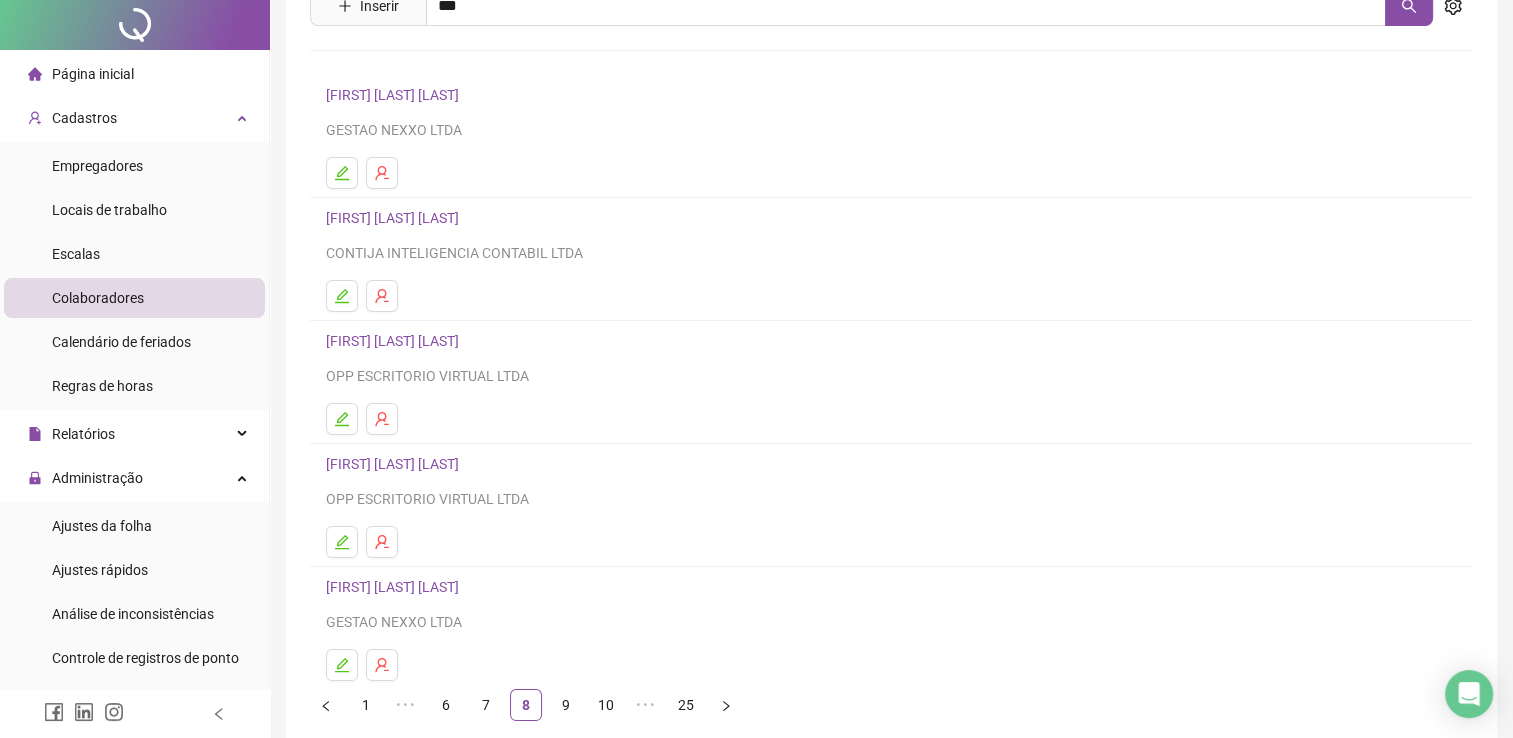 scroll, scrollTop: 228, scrollLeft: 0, axis: vertical 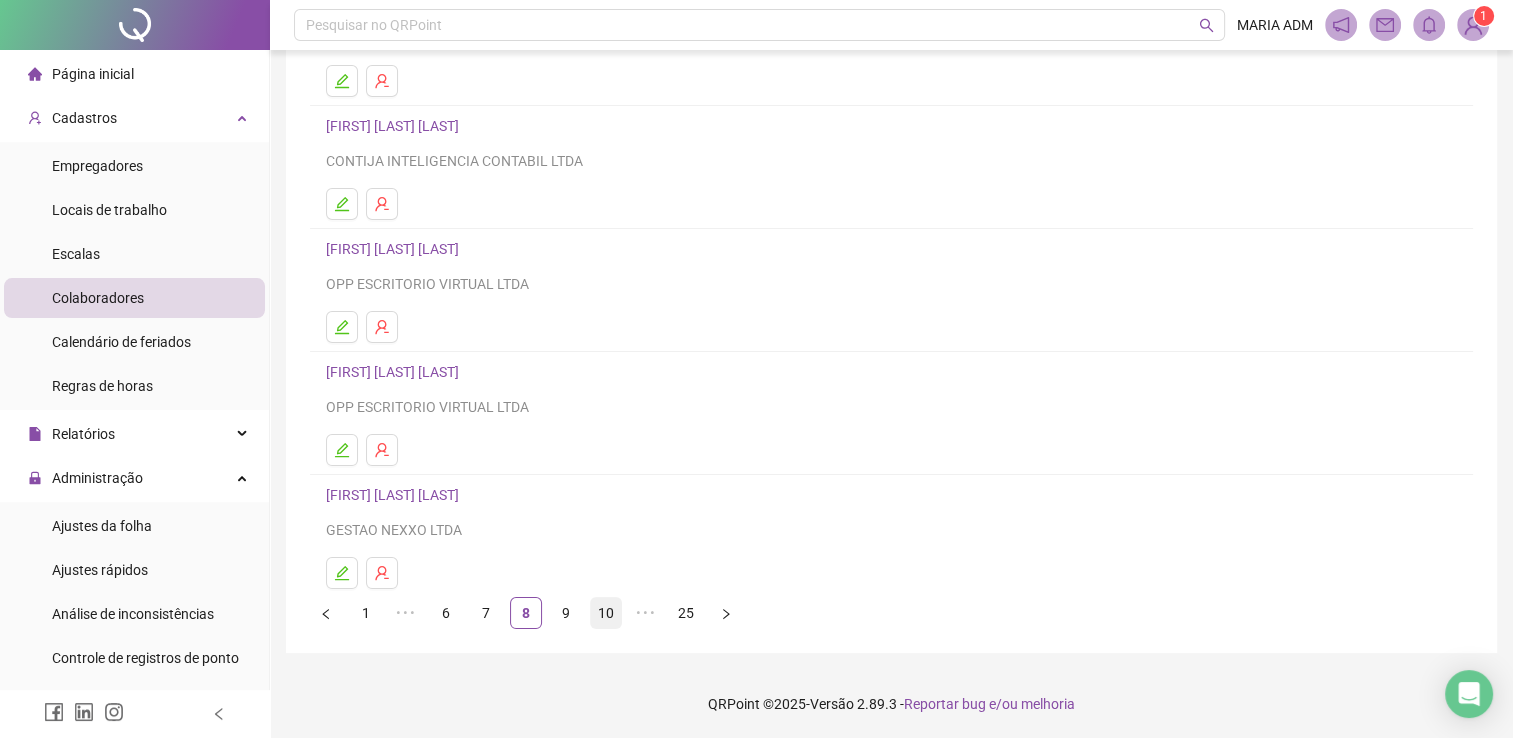 click on "1 ••• 6 7 8 9 10 ••• 25" at bounding box center [891, 613] 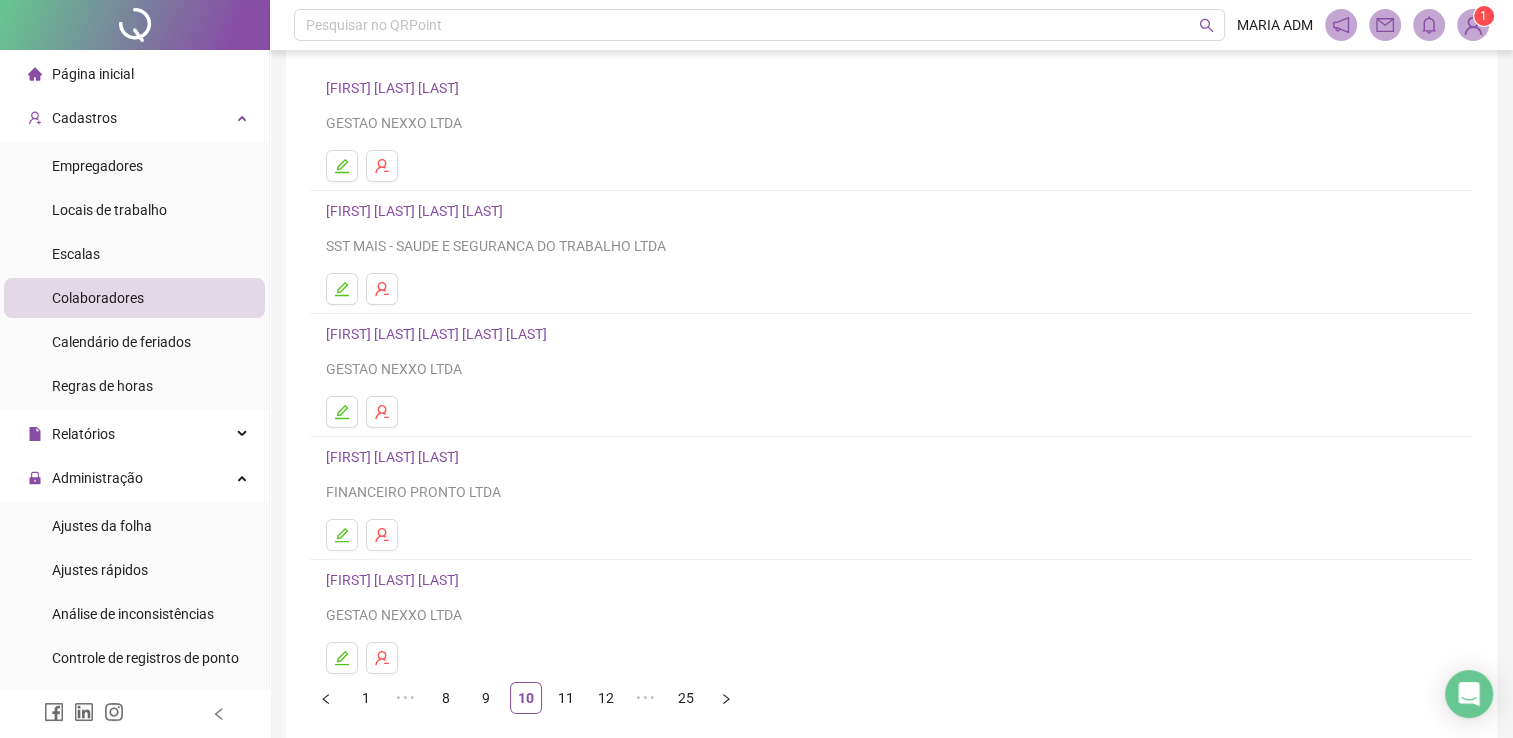 scroll, scrollTop: 228, scrollLeft: 0, axis: vertical 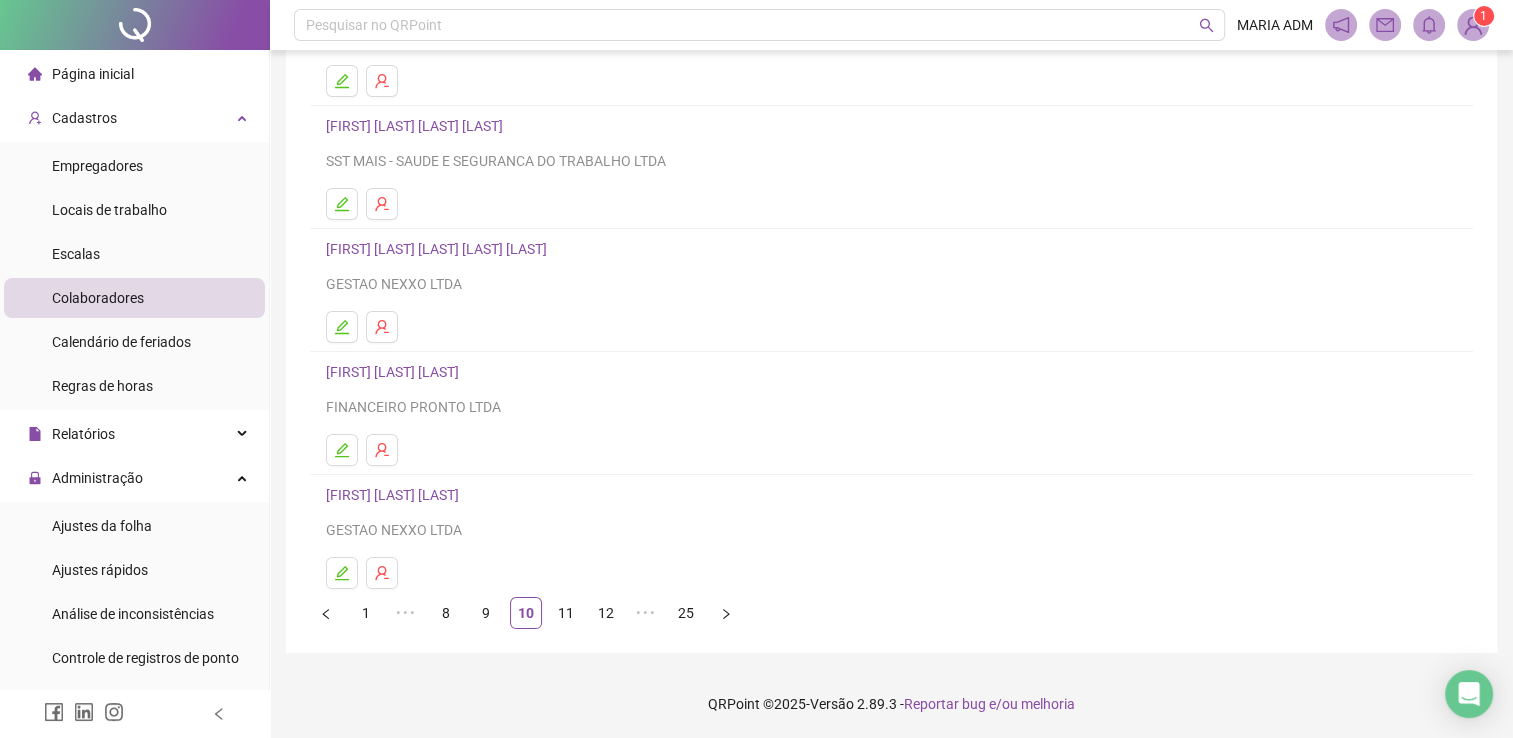 click on "11" at bounding box center (566, 613) 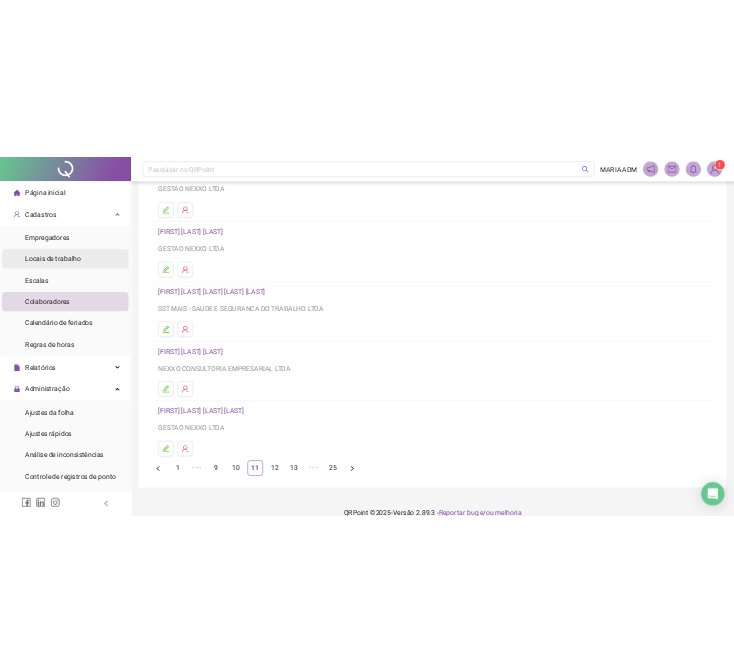 scroll, scrollTop: 0, scrollLeft: 0, axis: both 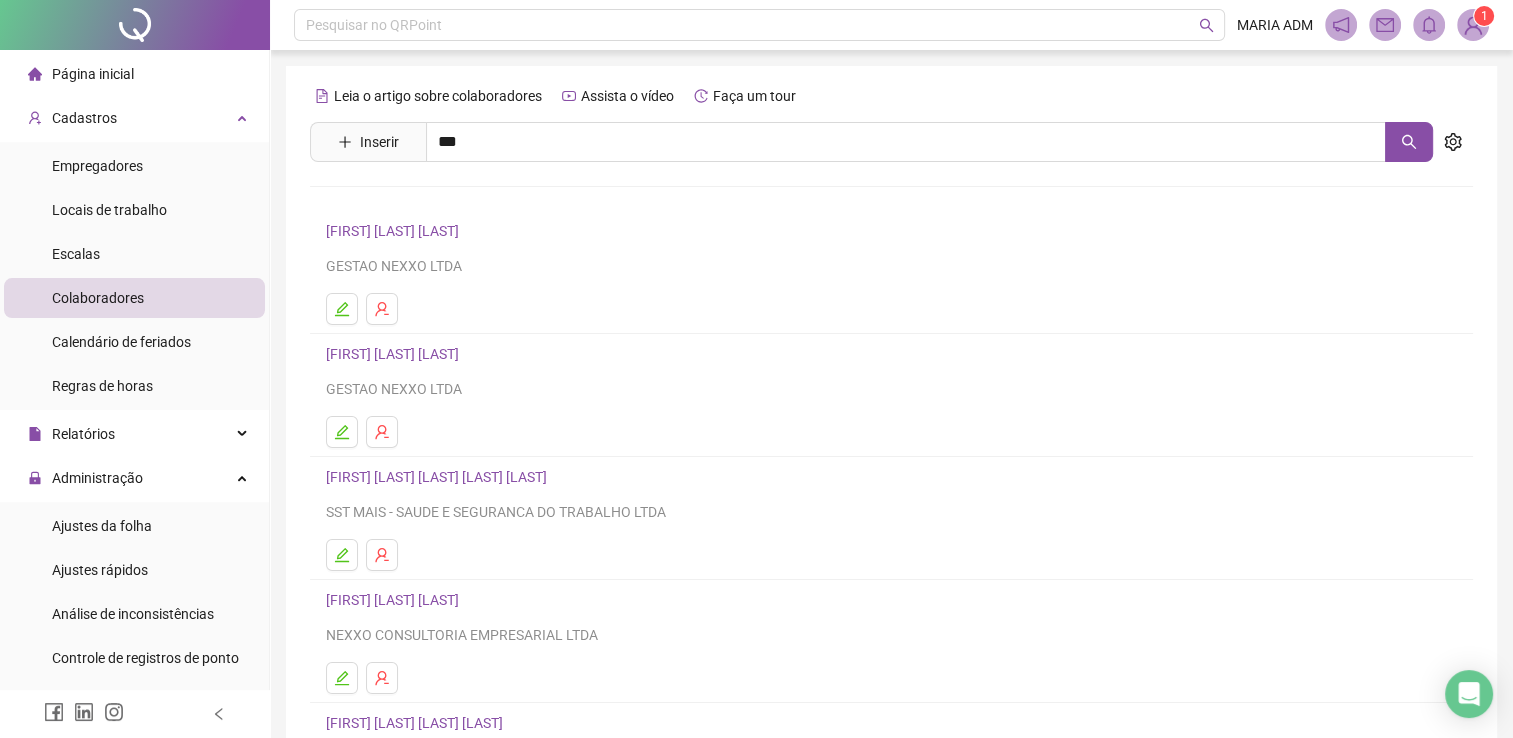 click on "Página inicial" at bounding box center [93, 74] 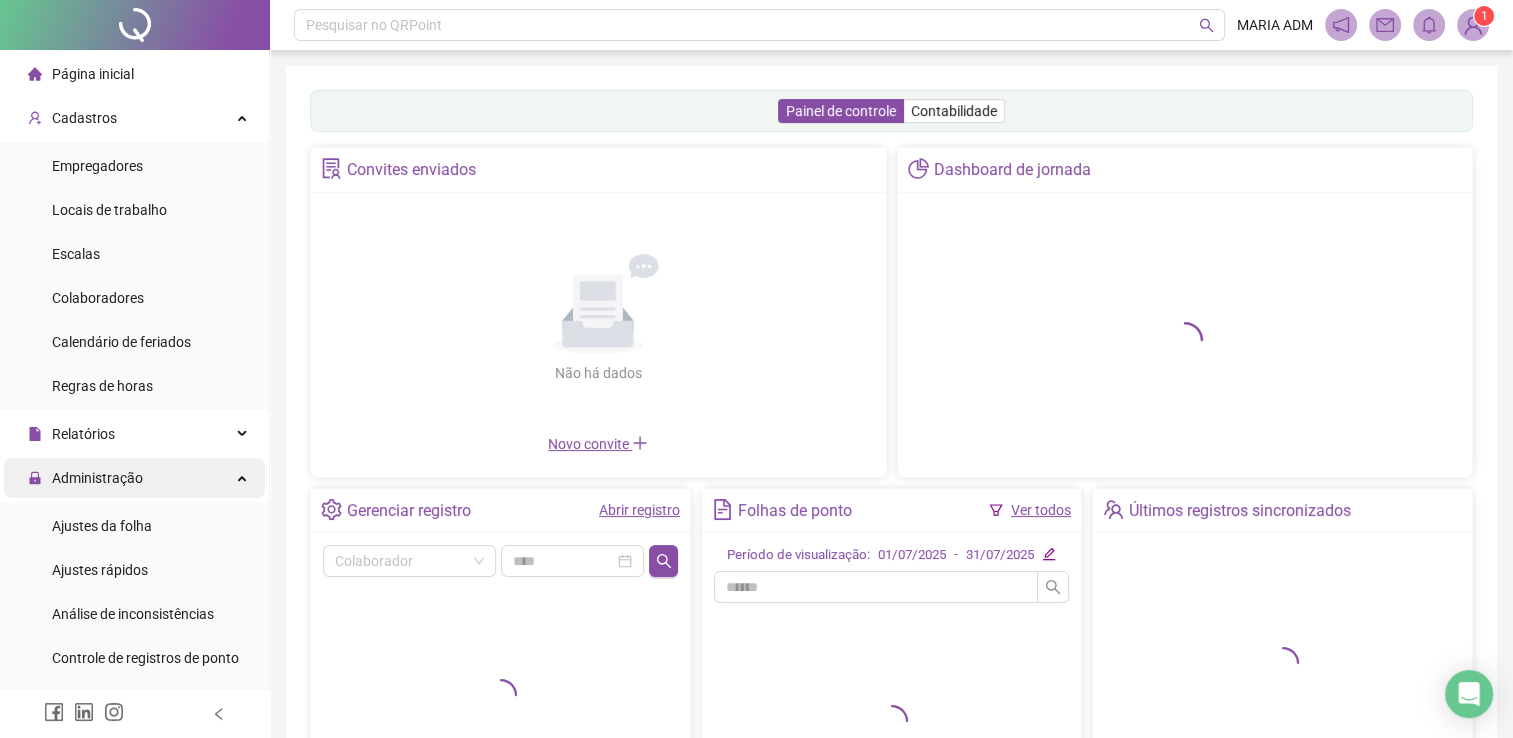 click on "Administração" at bounding box center [134, 478] 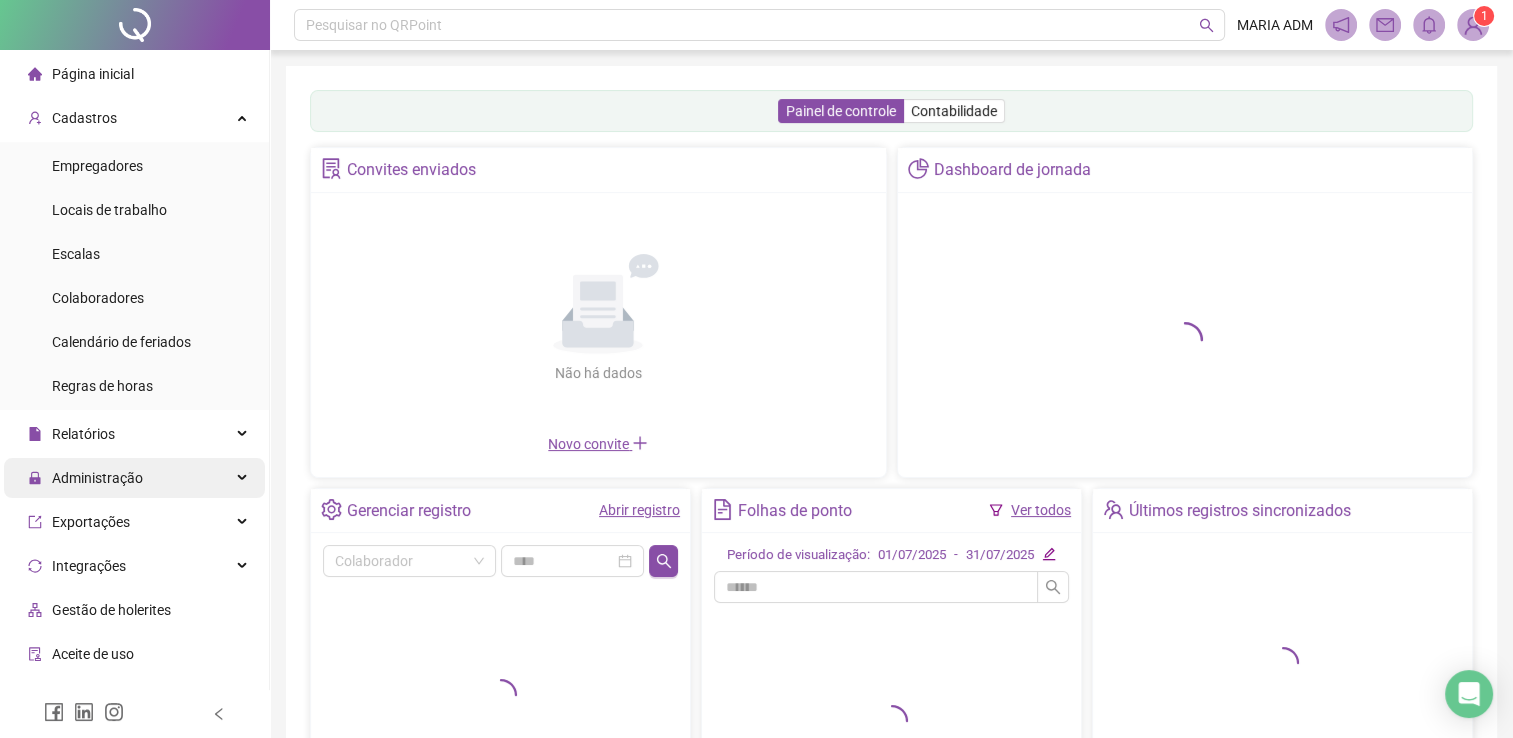 click on "Administração" at bounding box center (134, 478) 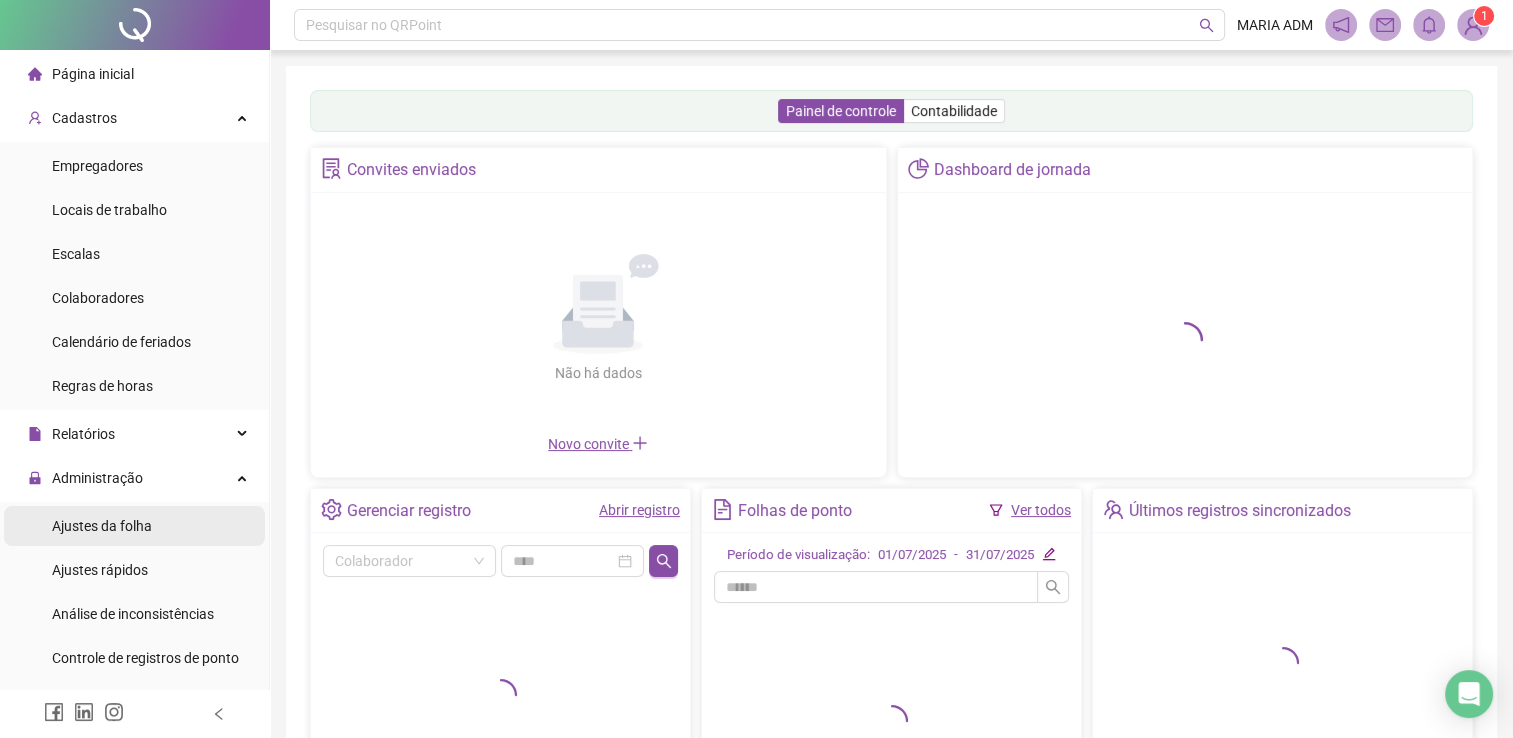 click on "Ajustes da folha" at bounding box center [102, 526] 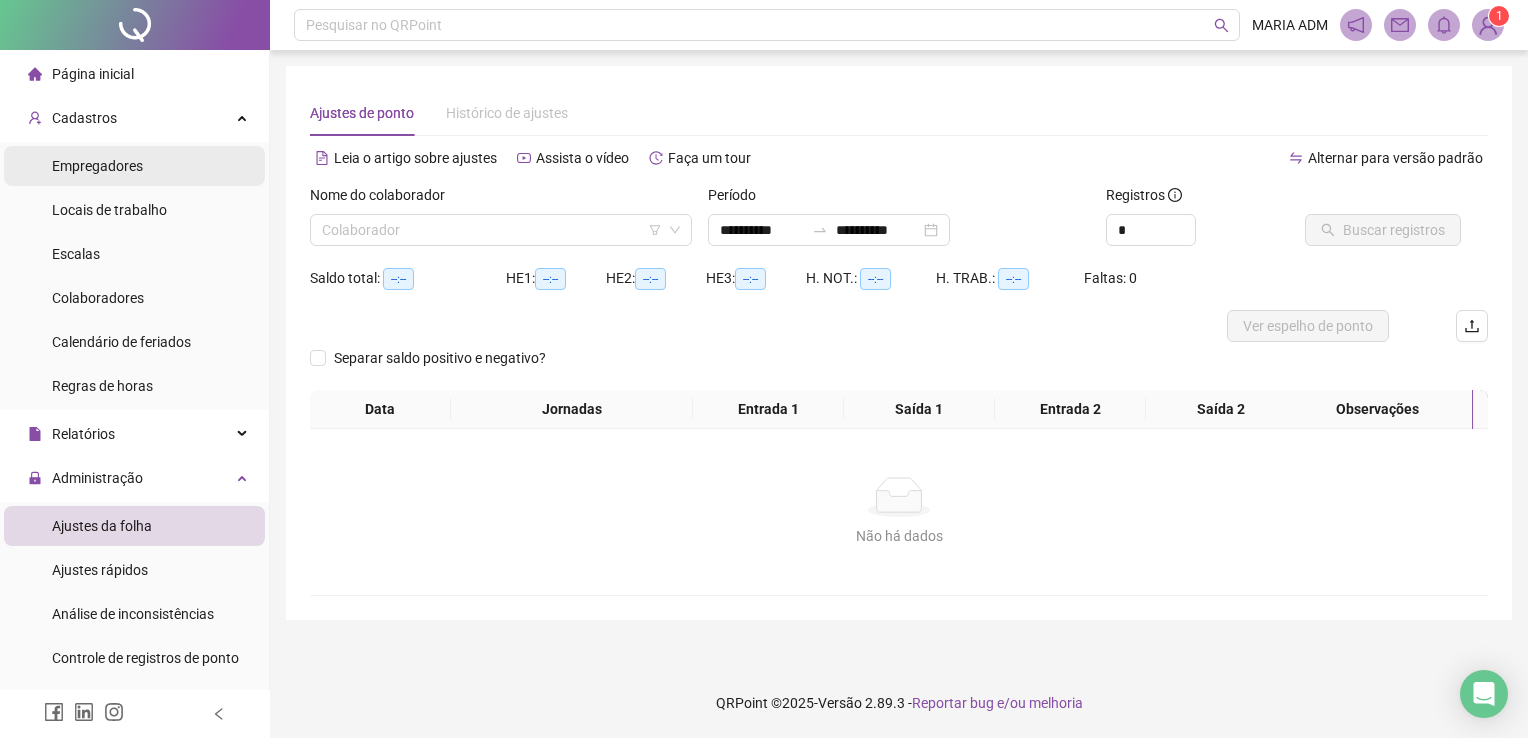 click on "Empregadores" at bounding box center [134, 166] 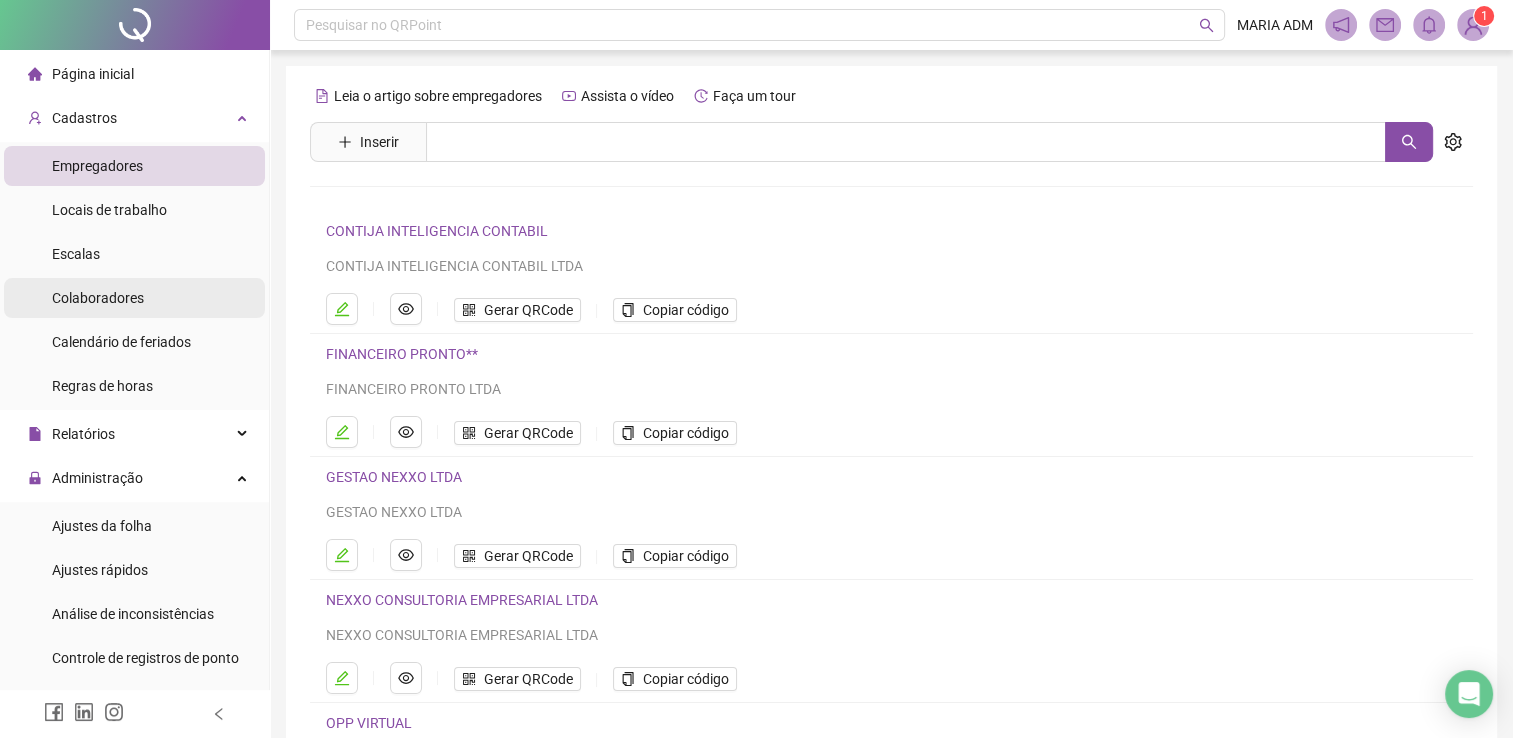 click on "Colaboradores" at bounding box center (134, 298) 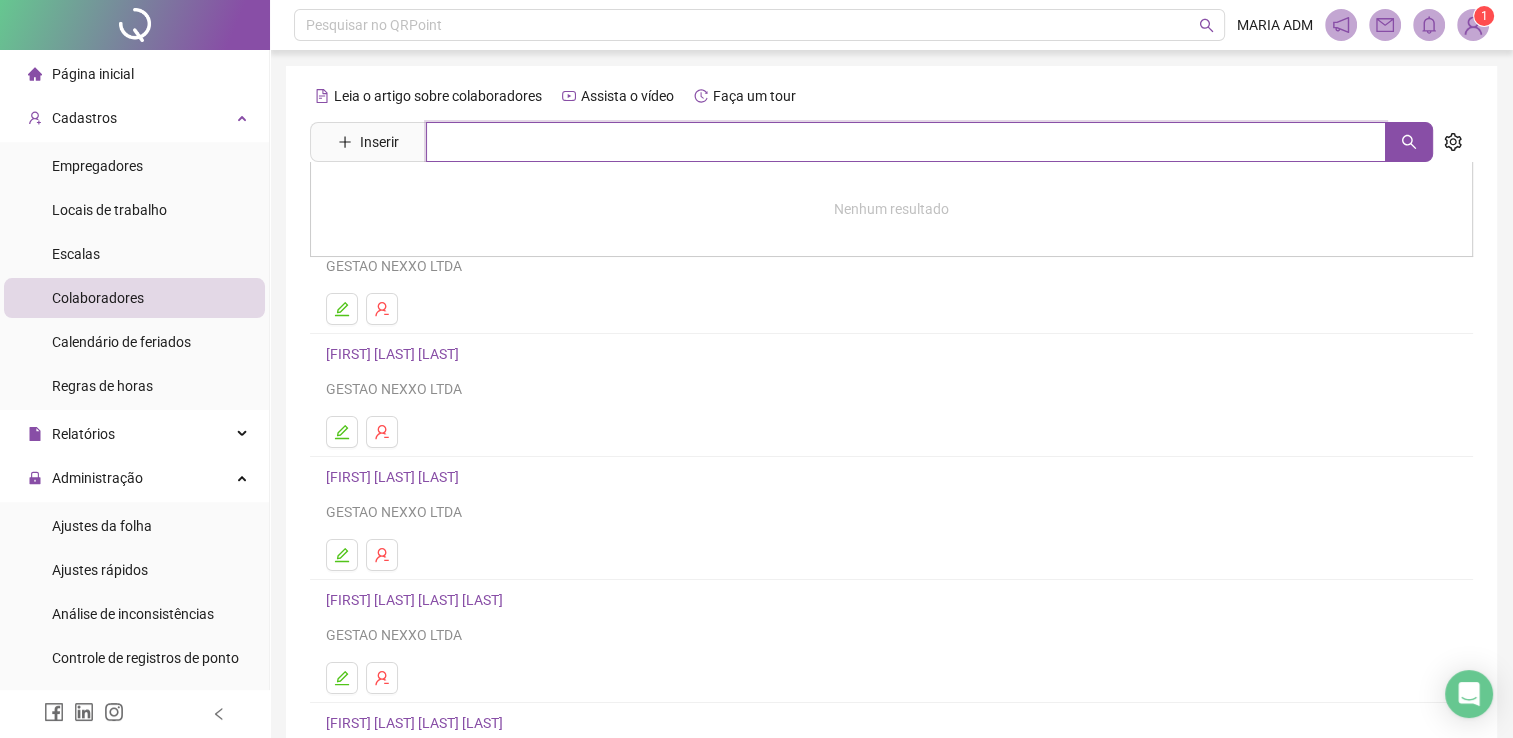 click at bounding box center [906, 142] 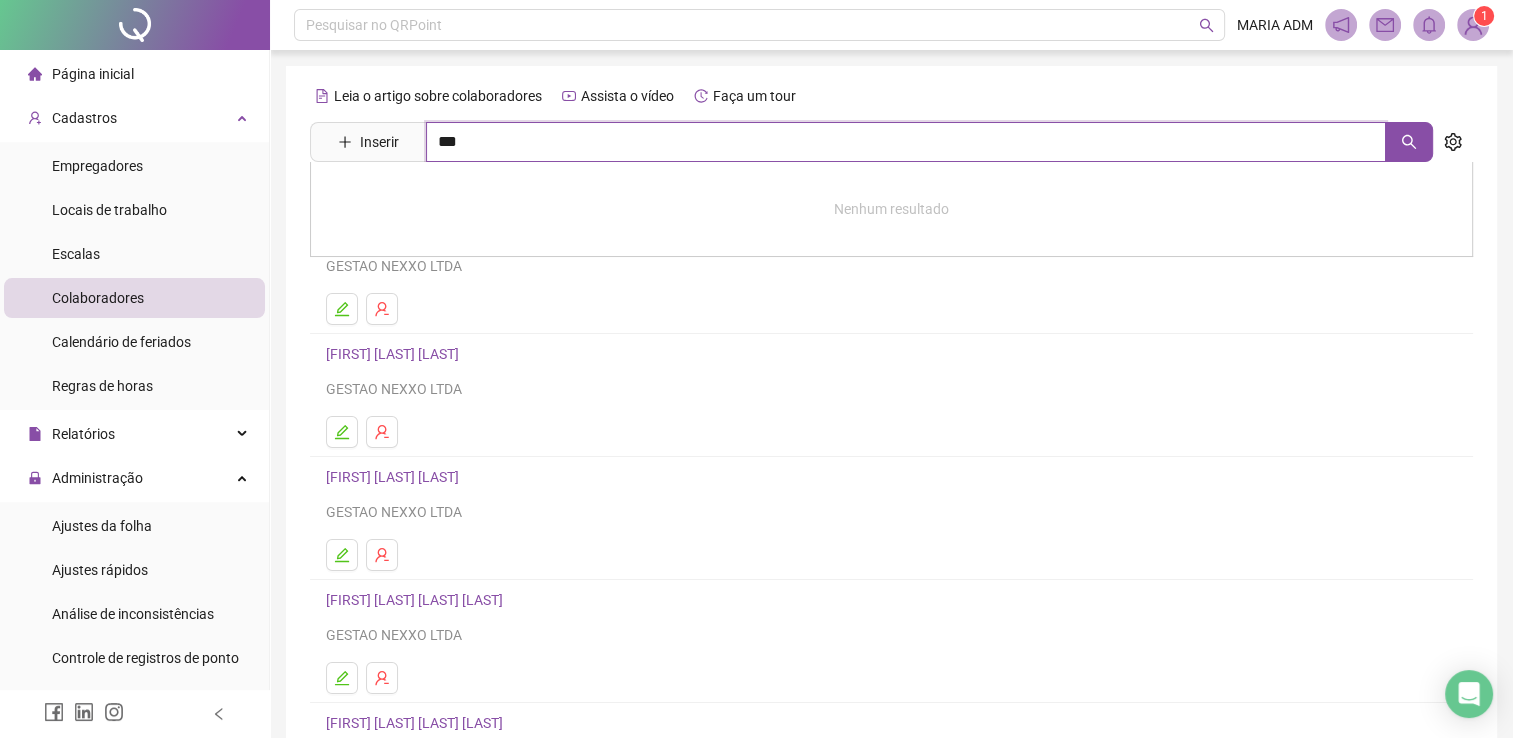 type on "***" 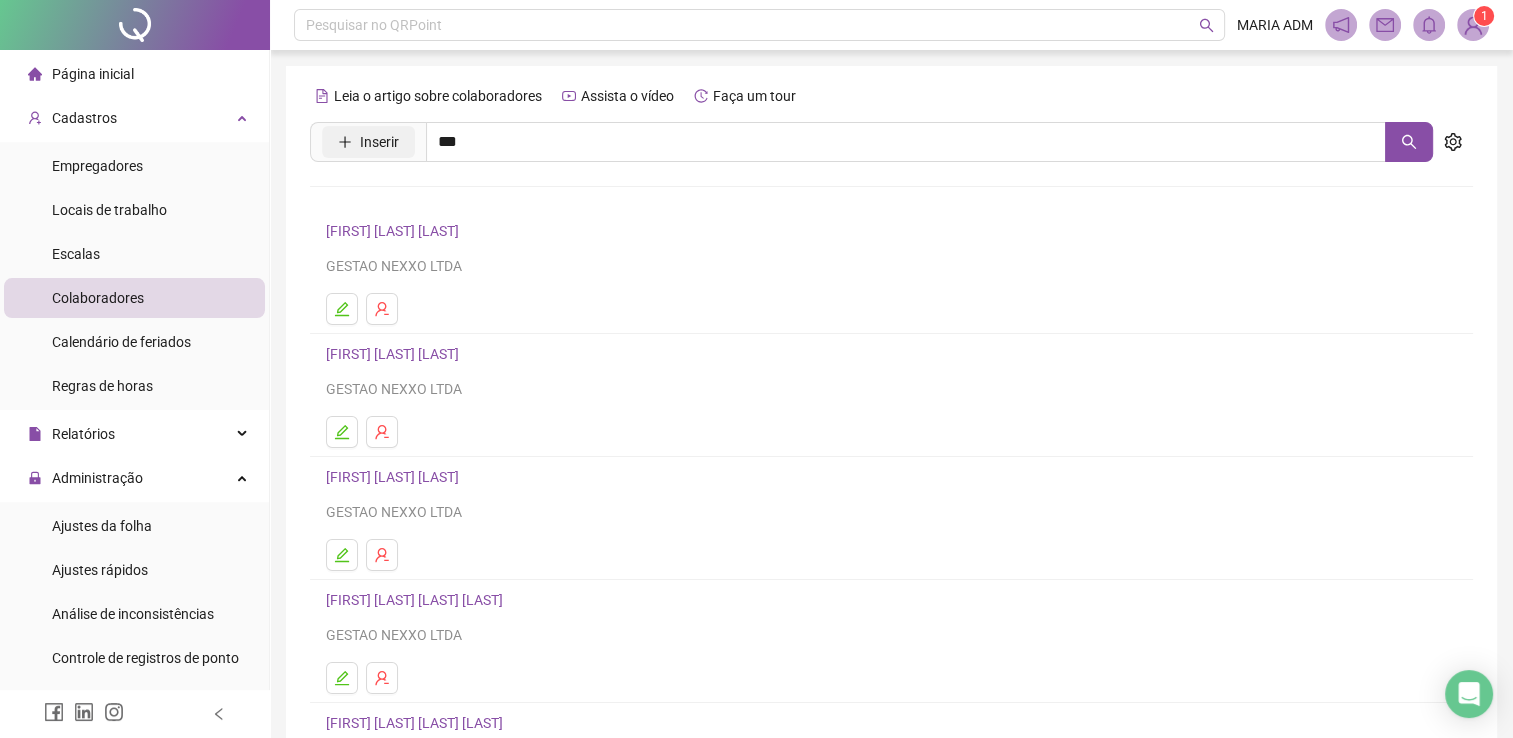 click on "Inserir" at bounding box center (379, 142) 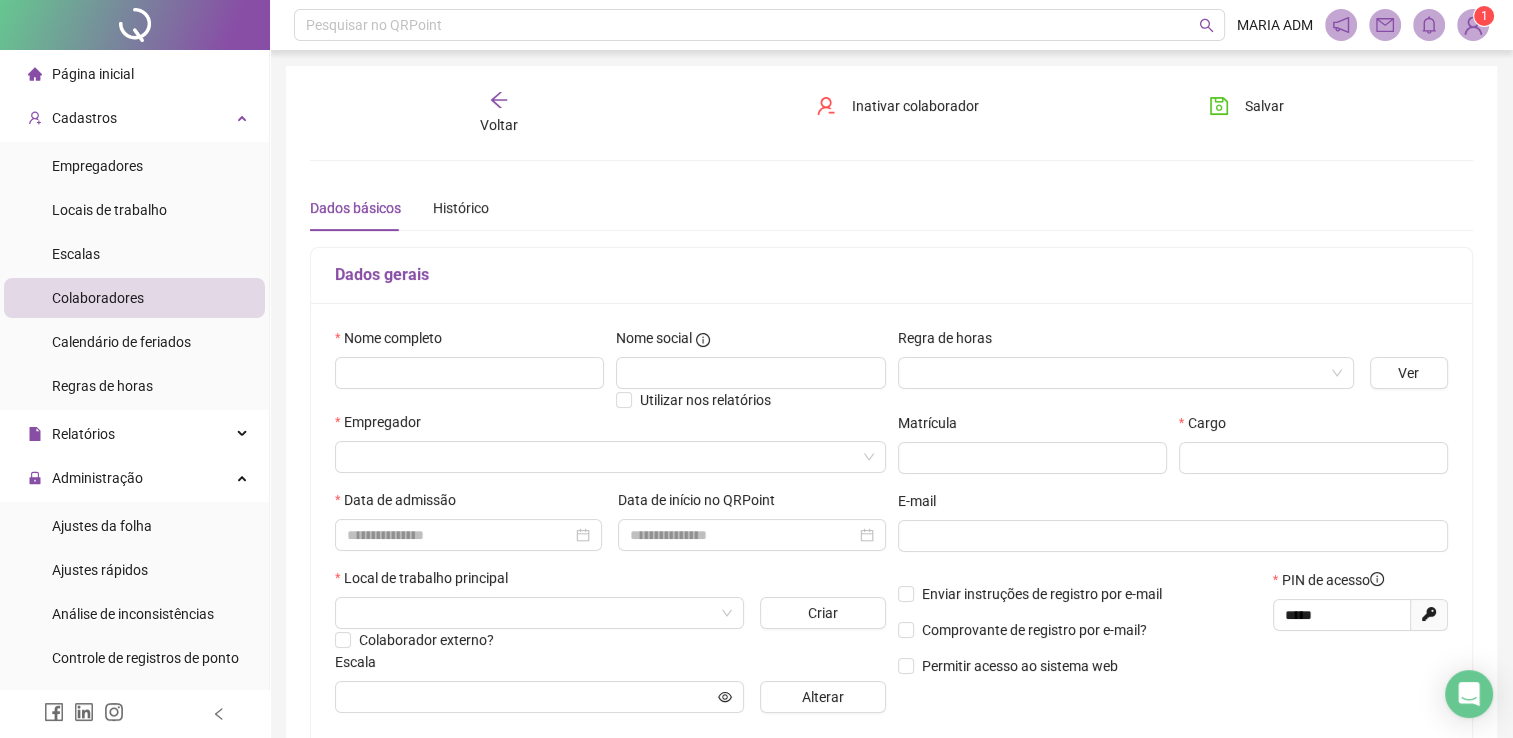 type on "*****" 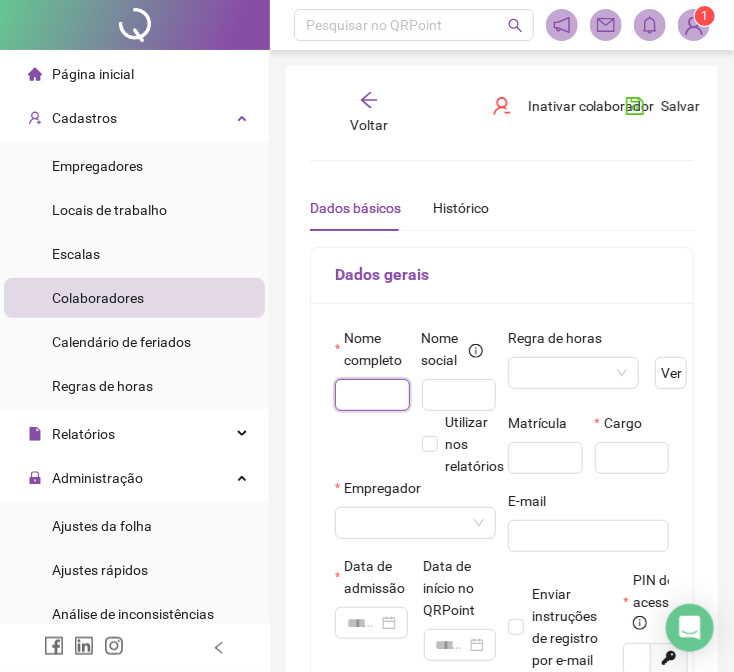 click at bounding box center [372, 395] 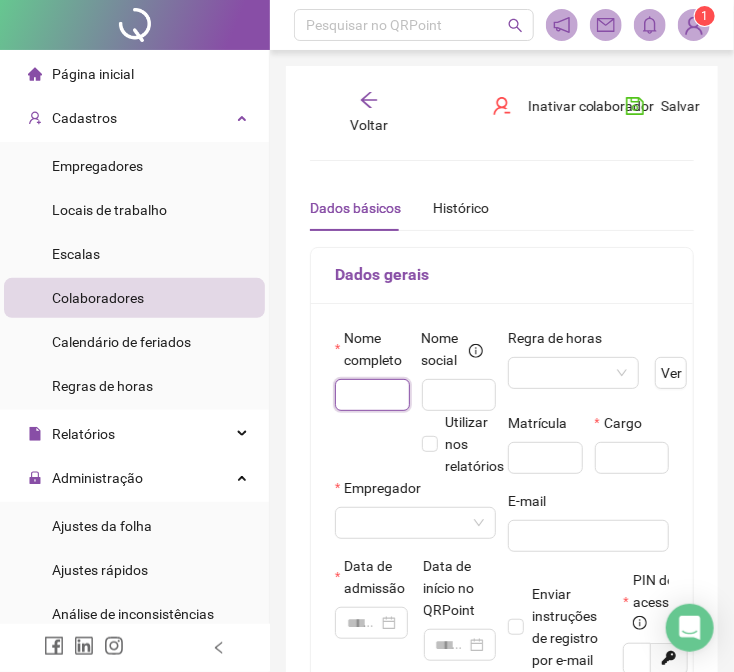 click at bounding box center [372, 395] 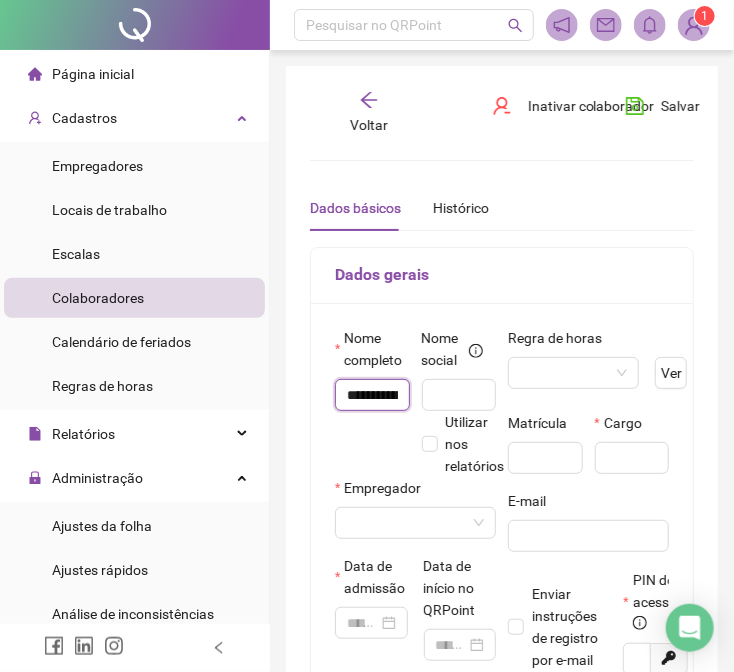 scroll, scrollTop: 0, scrollLeft: 139, axis: horizontal 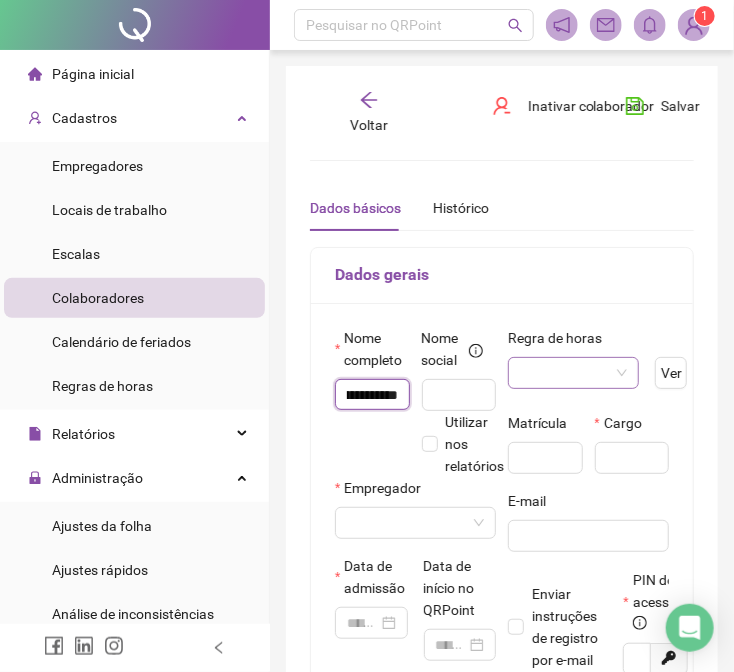 type on "**********" 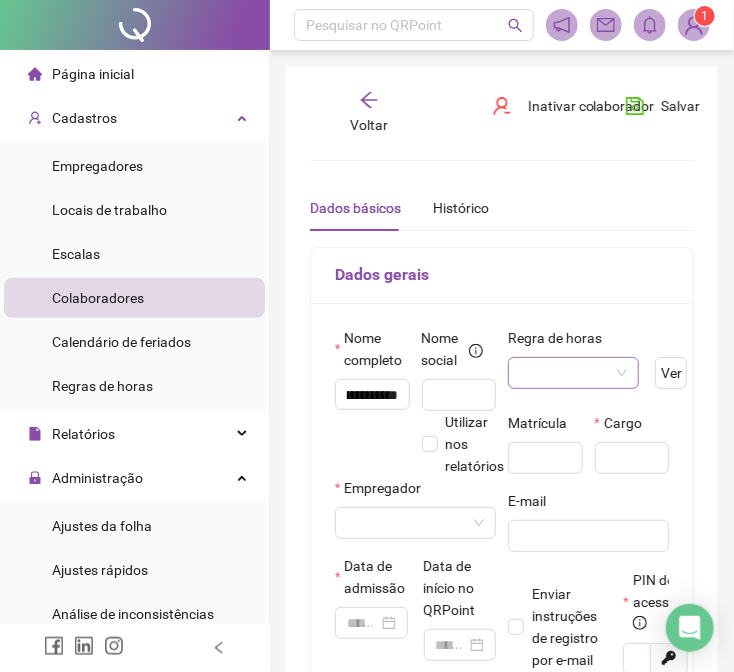 scroll, scrollTop: 0, scrollLeft: 0, axis: both 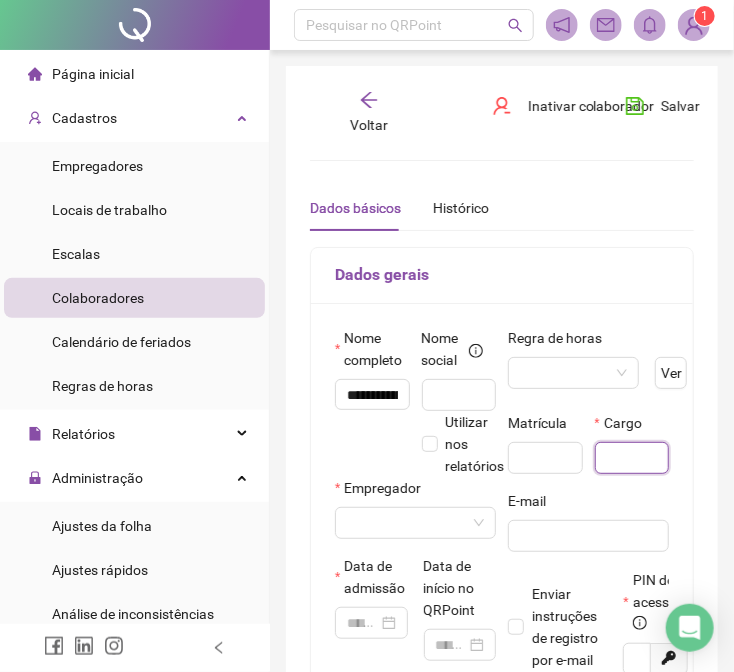 click at bounding box center [632, 458] 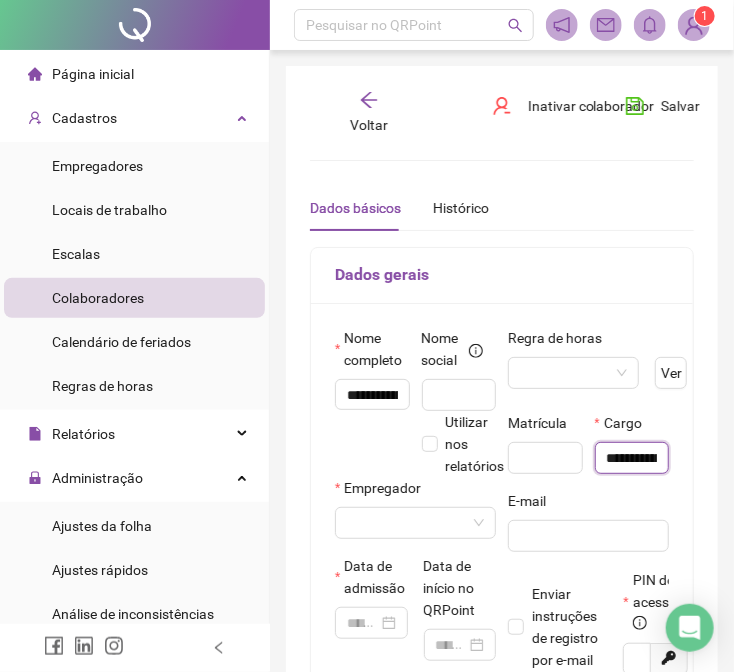 scroll, scrollTop: 0, scrollLeft: 93, axis: horizontal 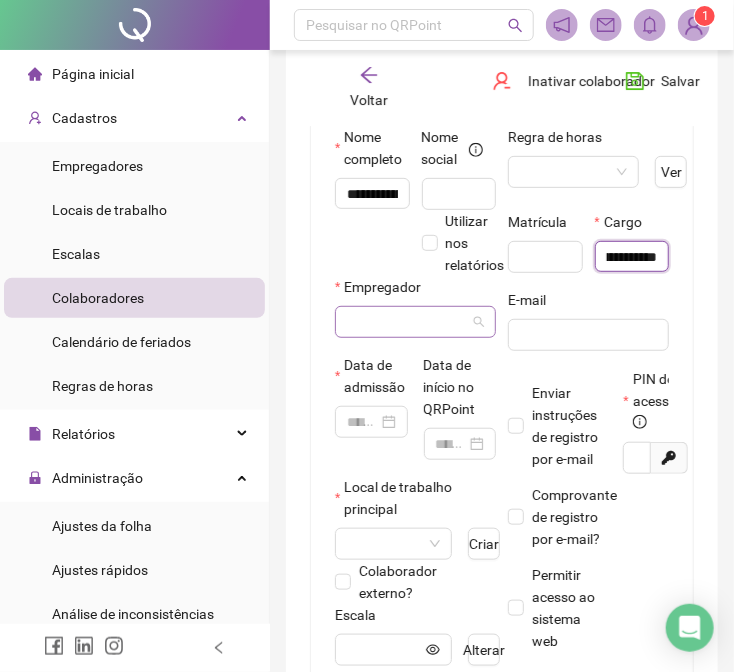 click at bounding box center [415, 322] 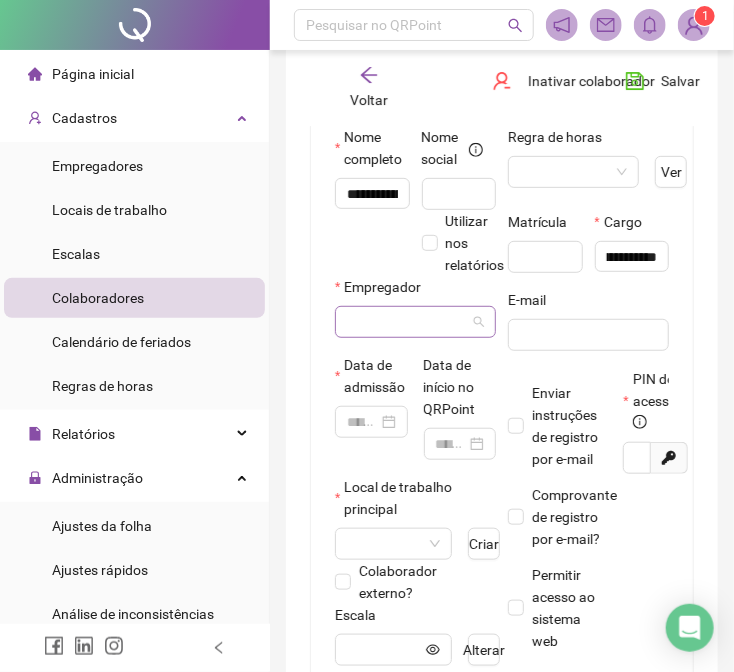 scroll, scrollTop: 0, scrollLeft: 0, axis: both 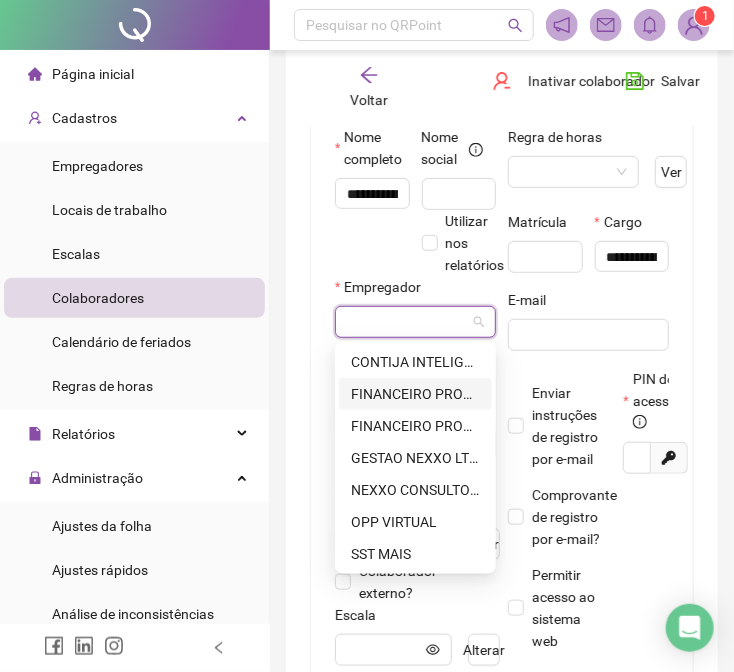 click on "FINANCEIRO PRONTO" at bounding box center (415, 394) 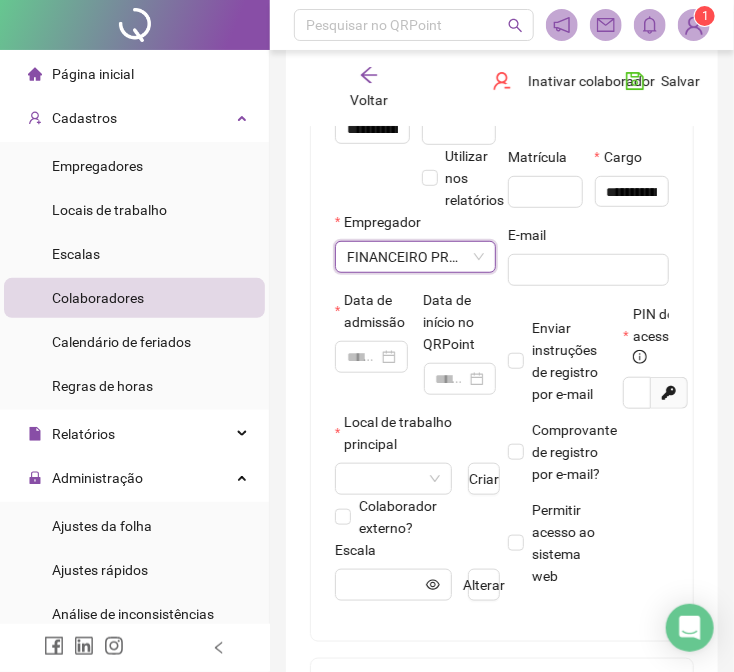 scroll, scrollTop: 300, scrollLeft: 0, axis: vertical 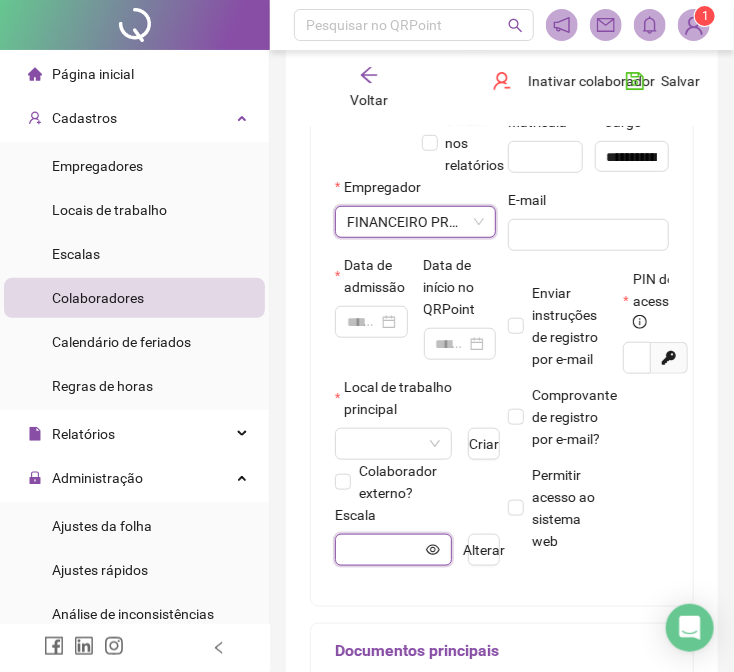 click at bounding box center [384, 550] 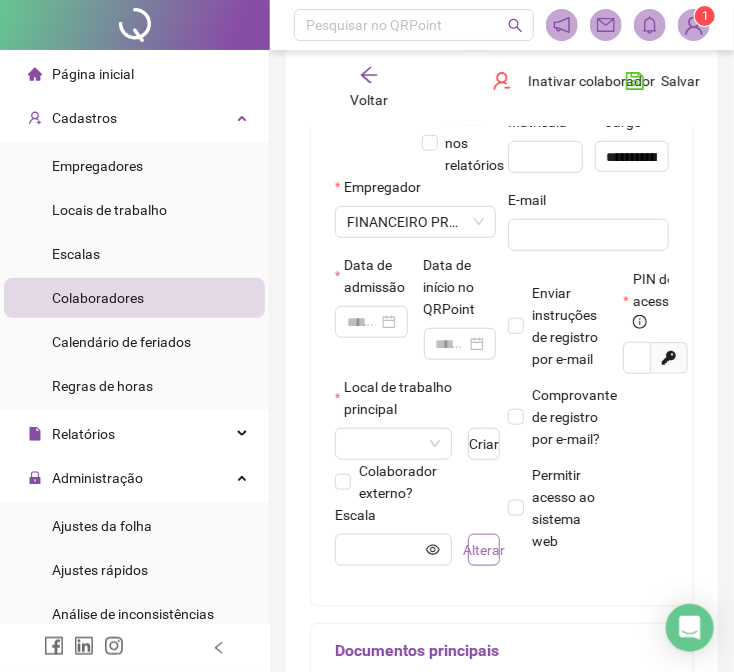 click on "Alterar" at bounding box center (484, 550) 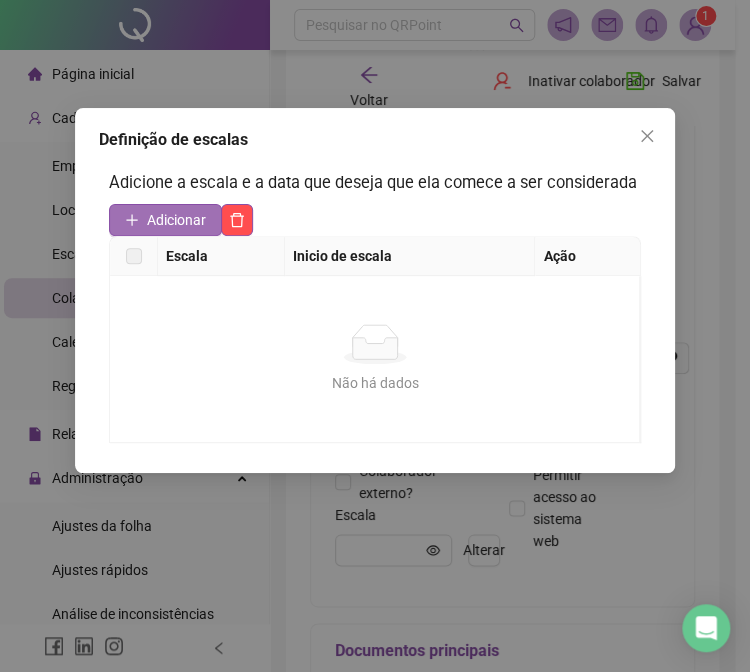 click on "Adicionar" at bounding box center [165, 220] 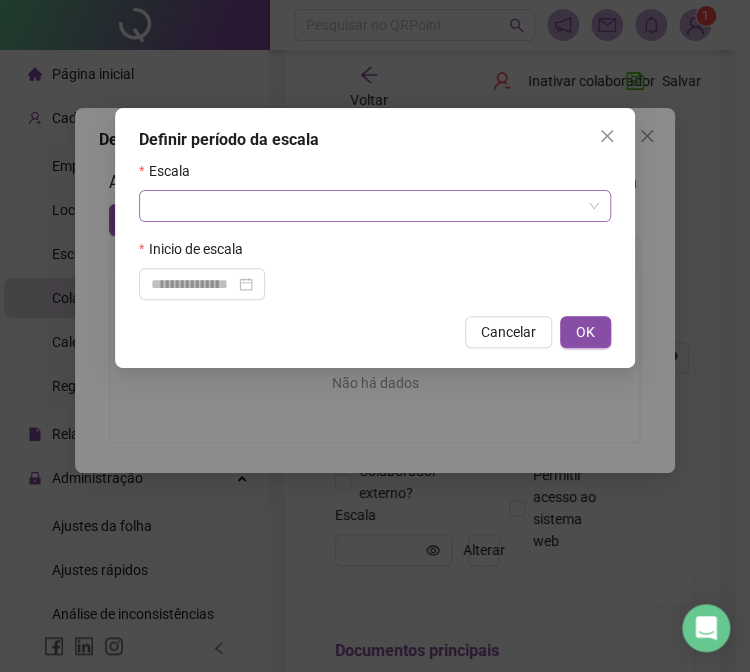 click at bounding box center [366, 206] 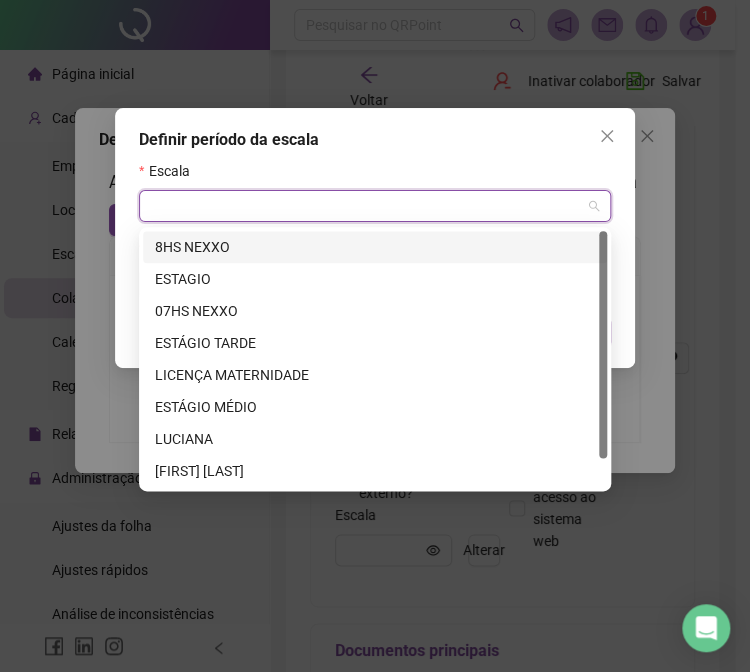 click on "8HS NEXXO" at bounding box center [375, 247] 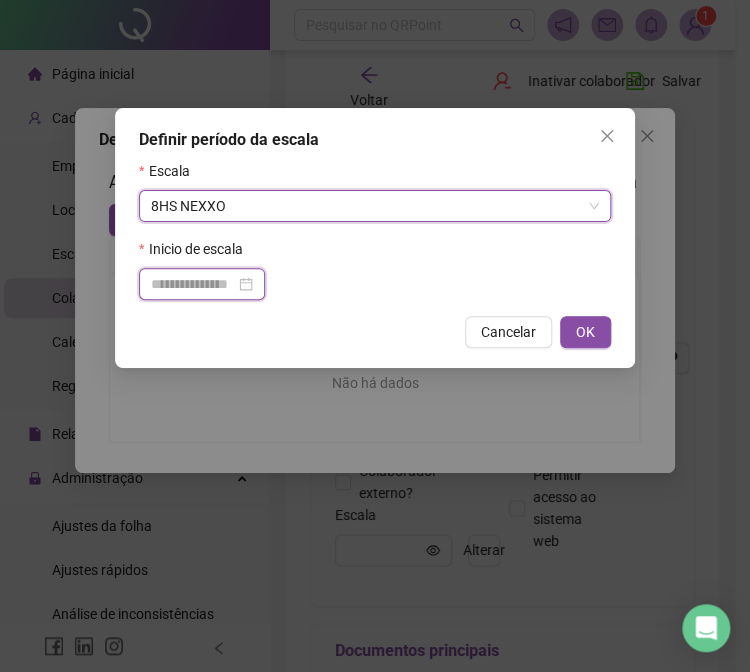 click at bounding box center (193, 284) 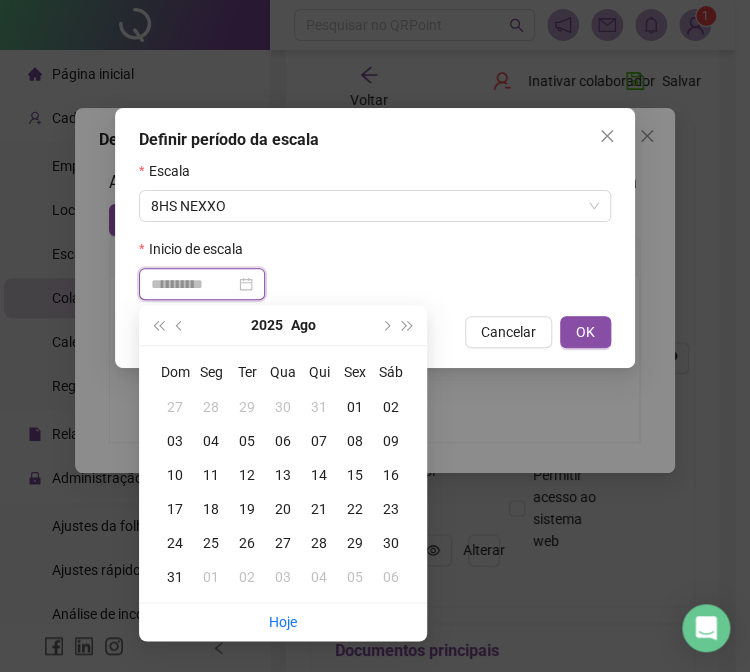 type on "**********" 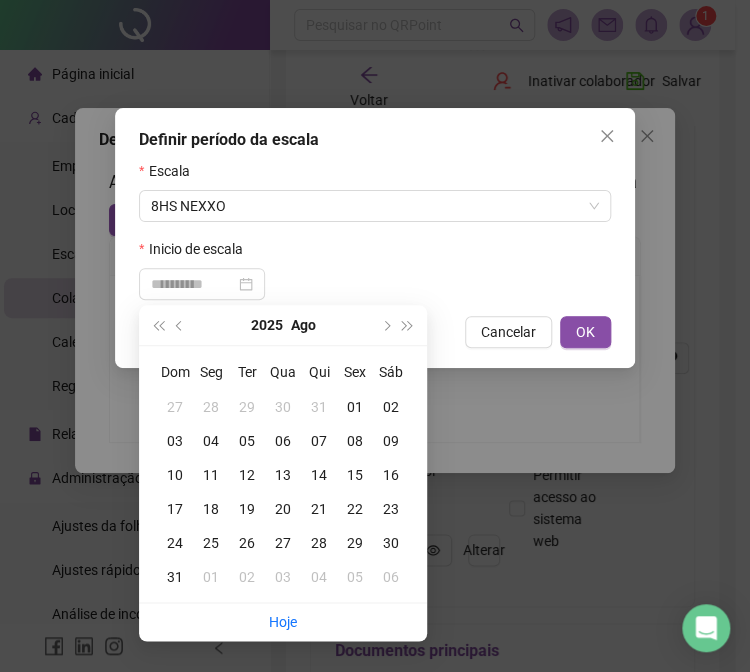 click on "11" at bounding box center (211, 475) 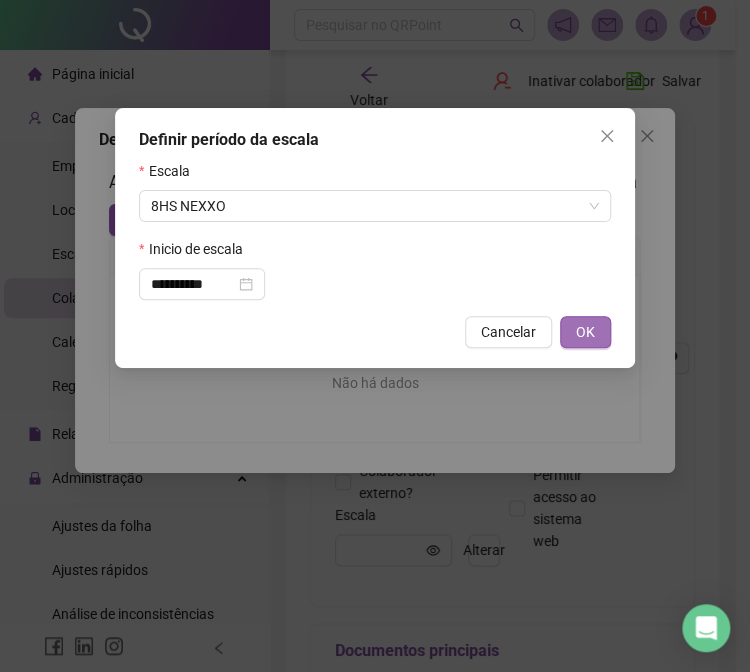 click on "OK" at bounding box center [585, 332] 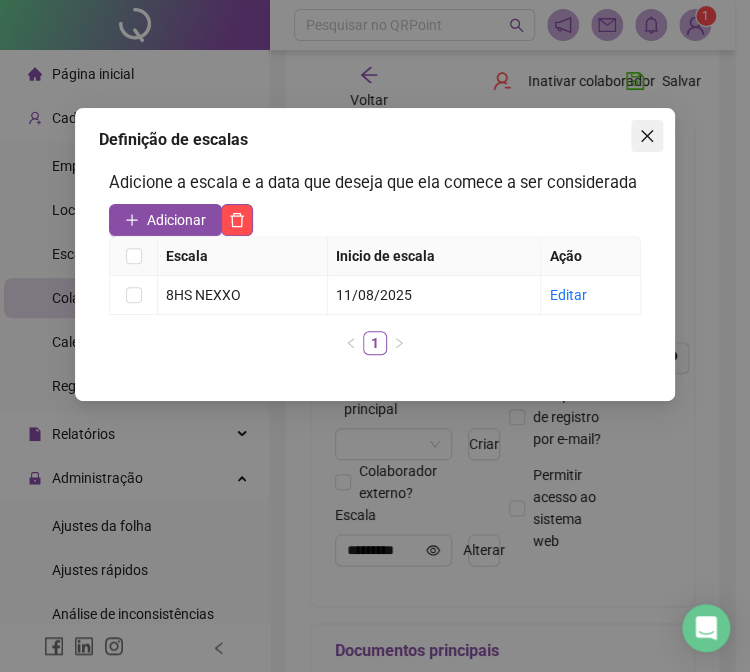 click 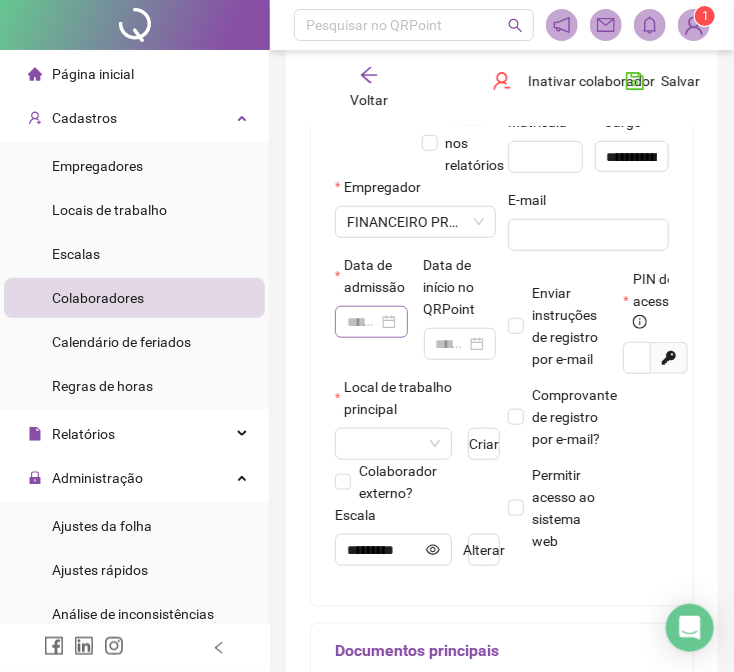 click at bounding box center [371, 322] 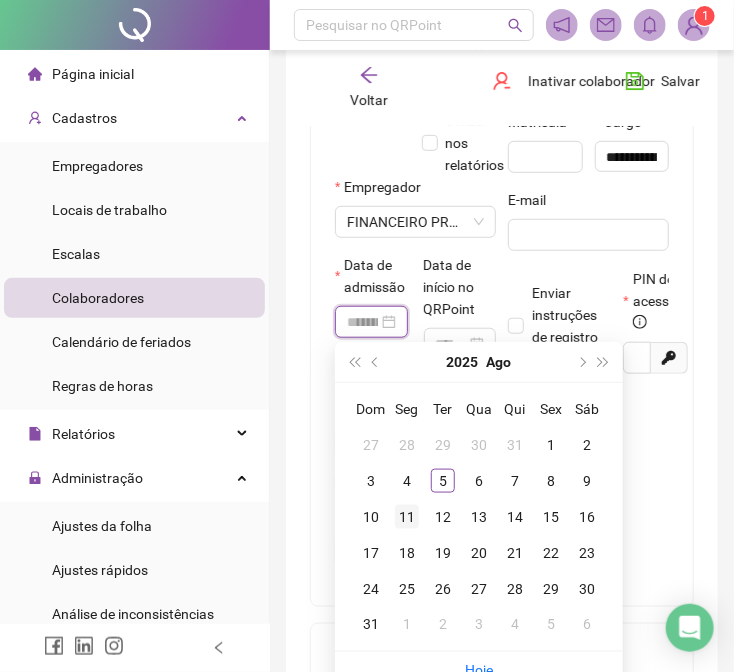 type on "**********" 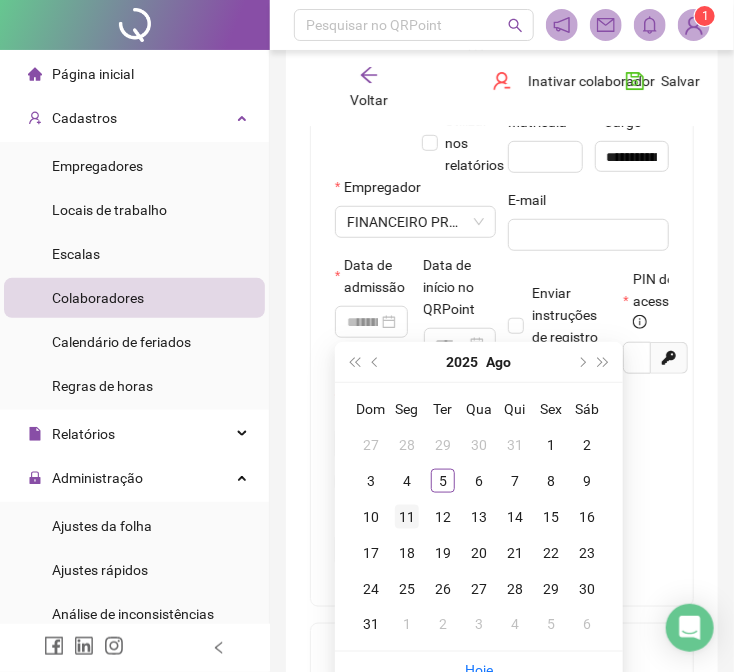 click on "11" at bounding box center [407, 517] 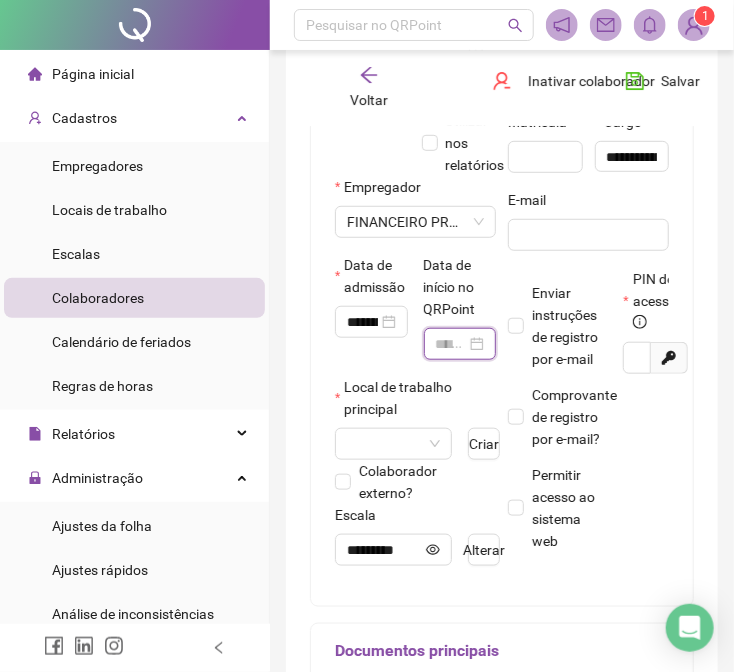click at bounding box center [451, 344] 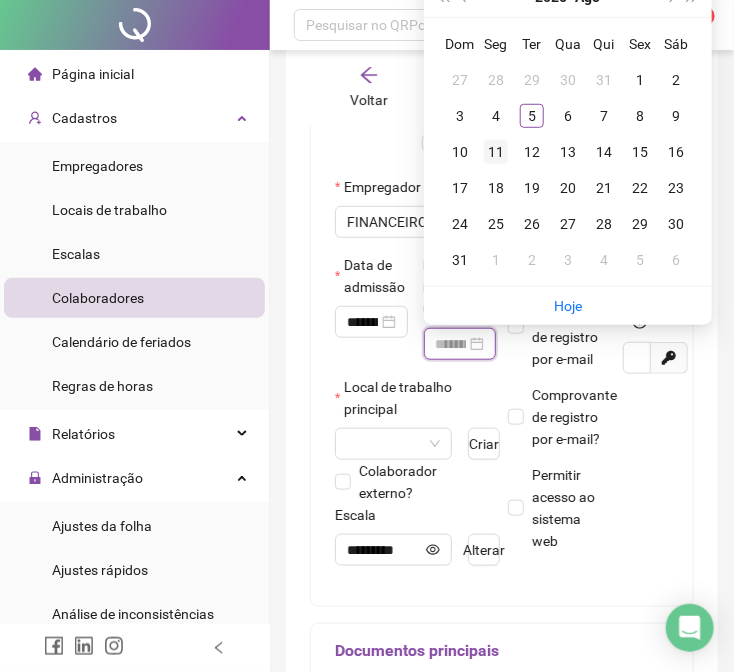 type on "**********" 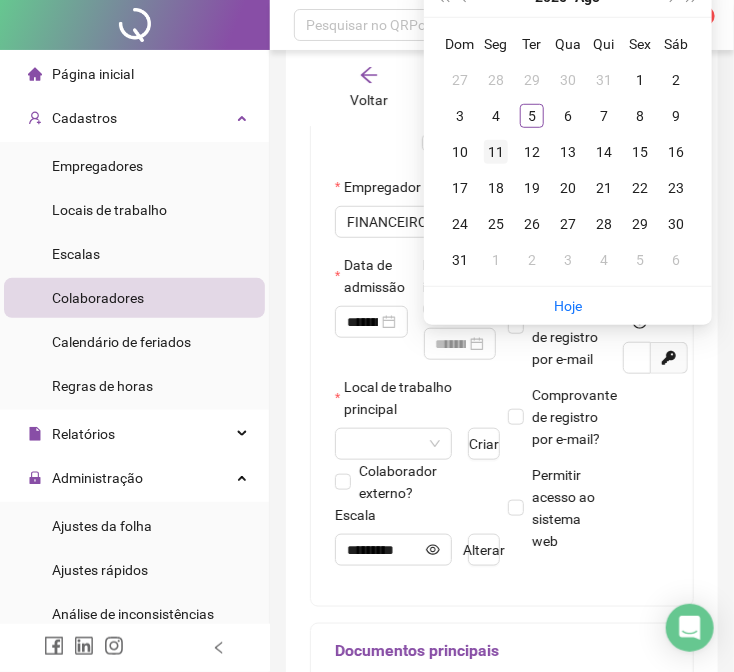 click on "11" at bounding box center (496, 152) 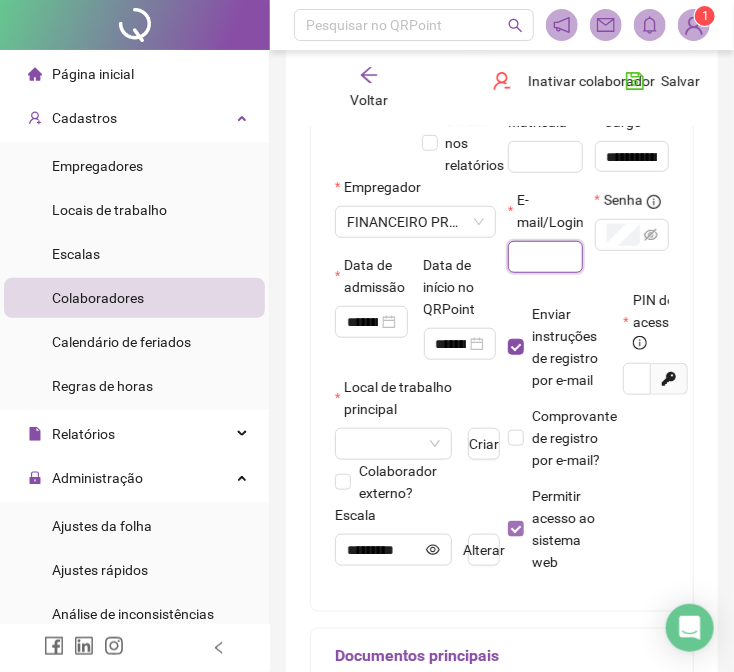 type on "**********" 